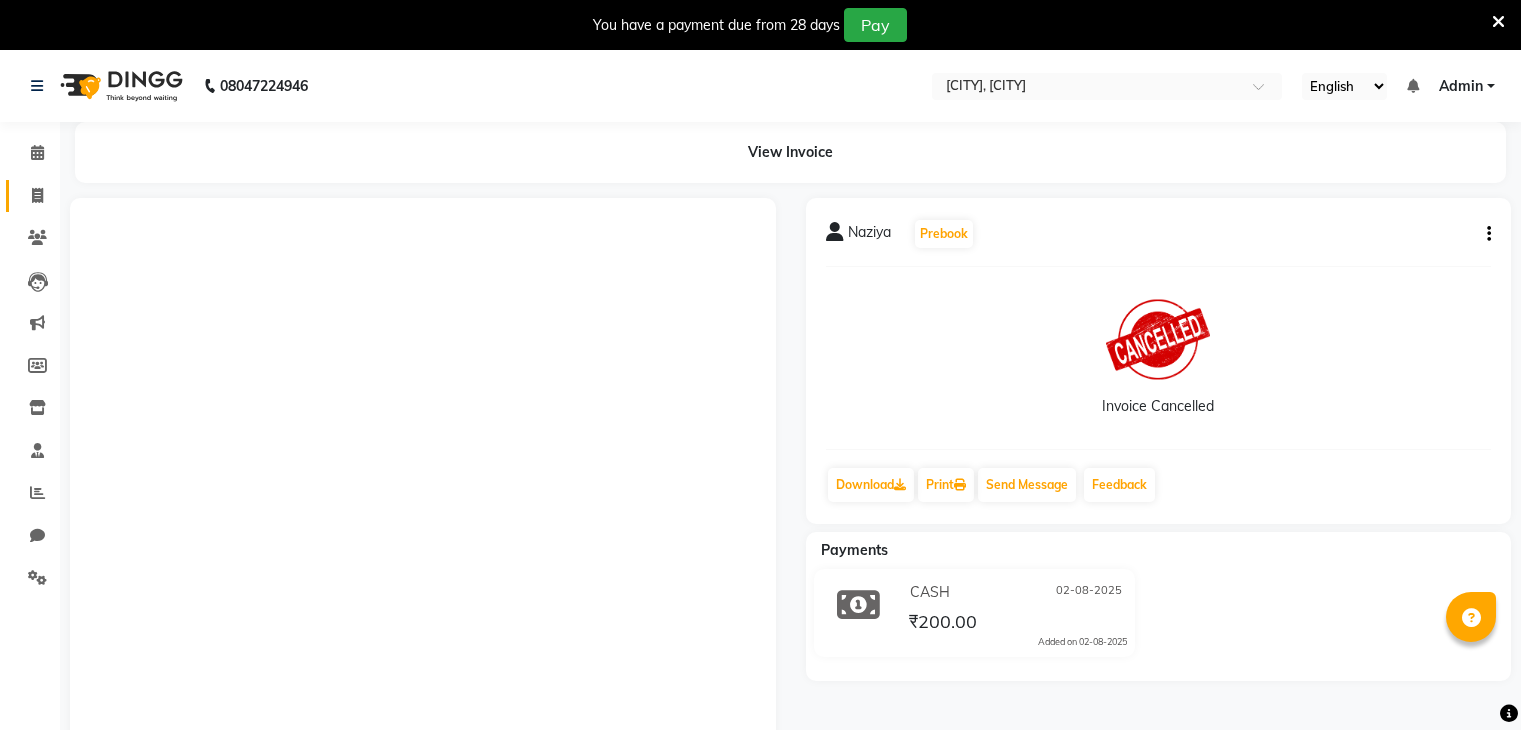 scroll, scrollTop: 0, scrollLeft: 0, axis: both 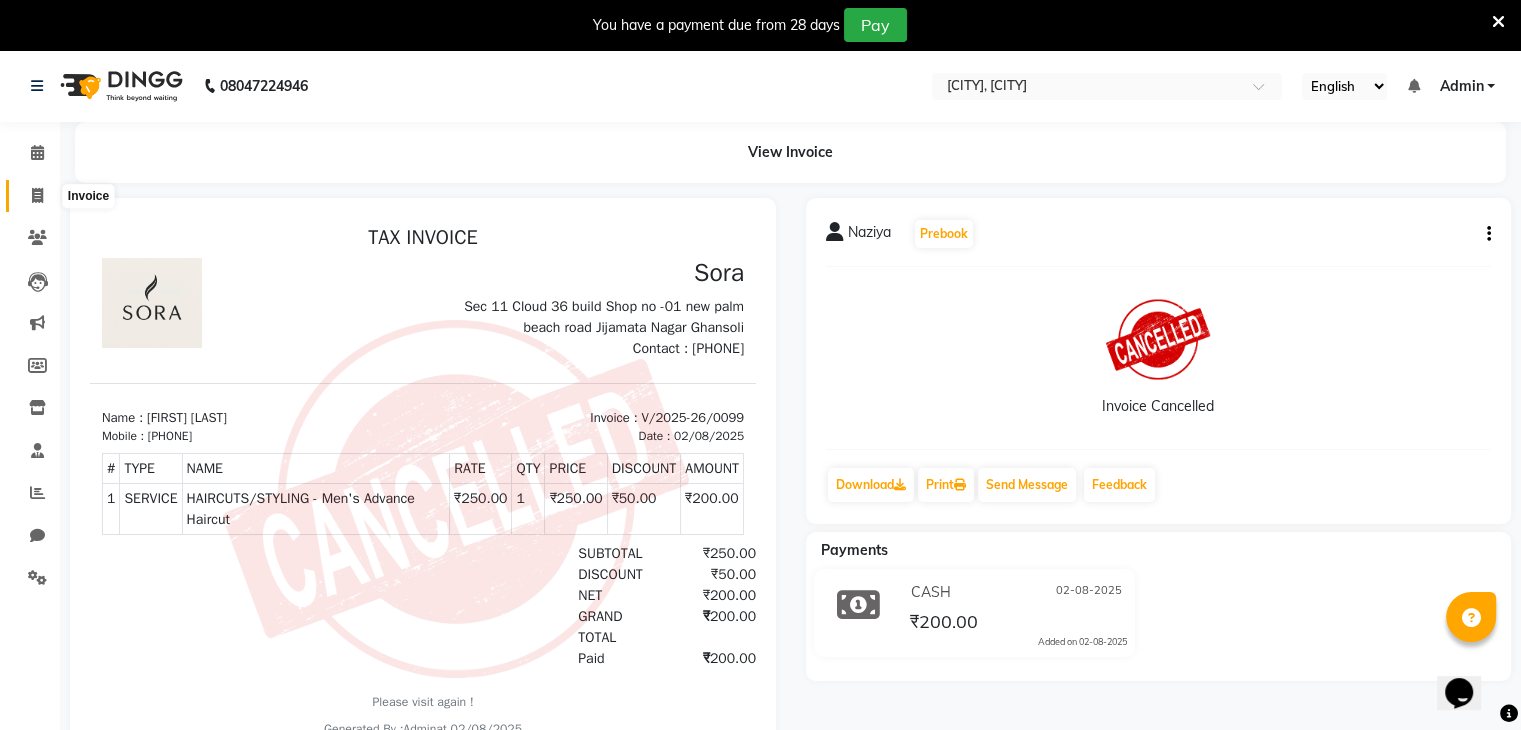 click 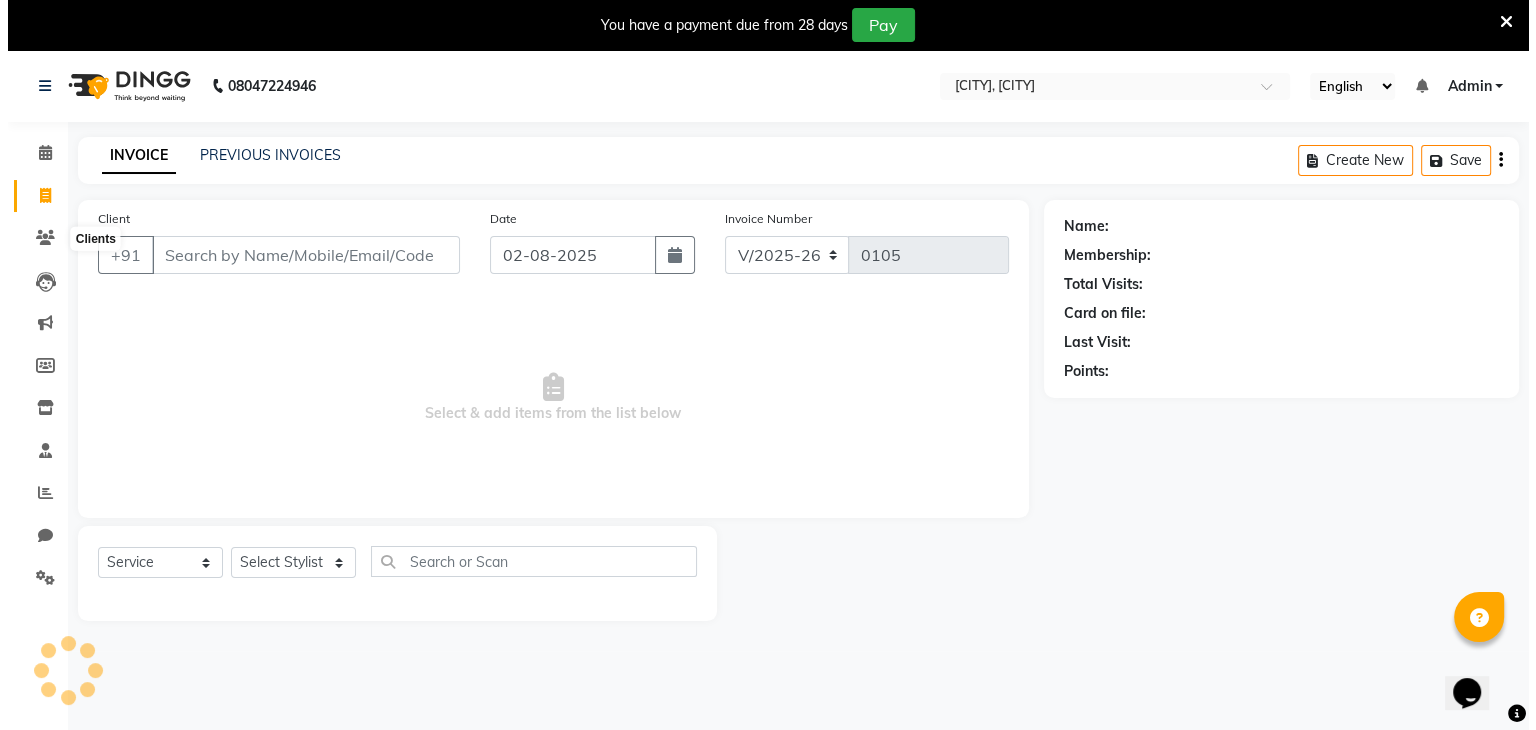 scroll, scrollTop: 50, scrollLeft: 0, axis: vertical 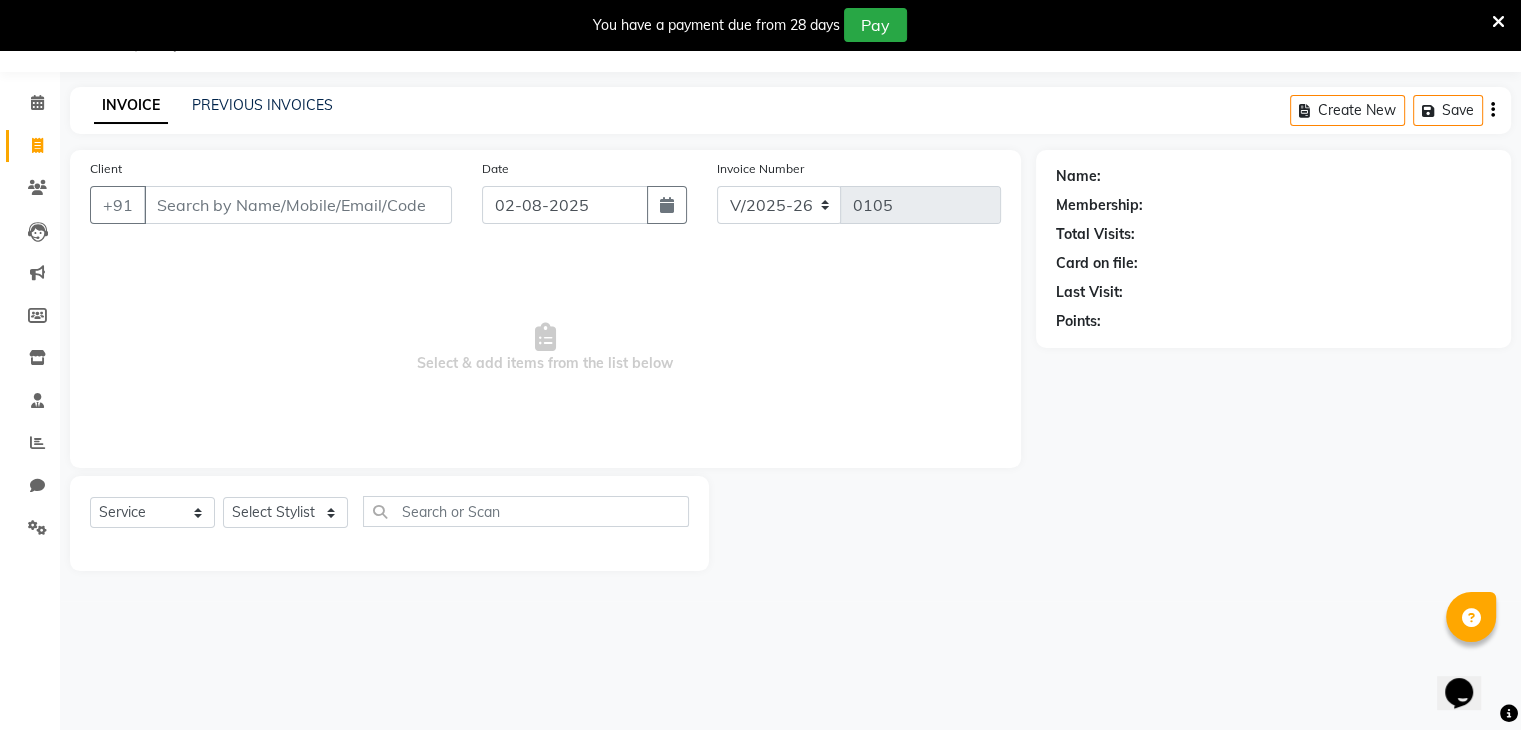 click on "Client" at bounding box center (298, 205) 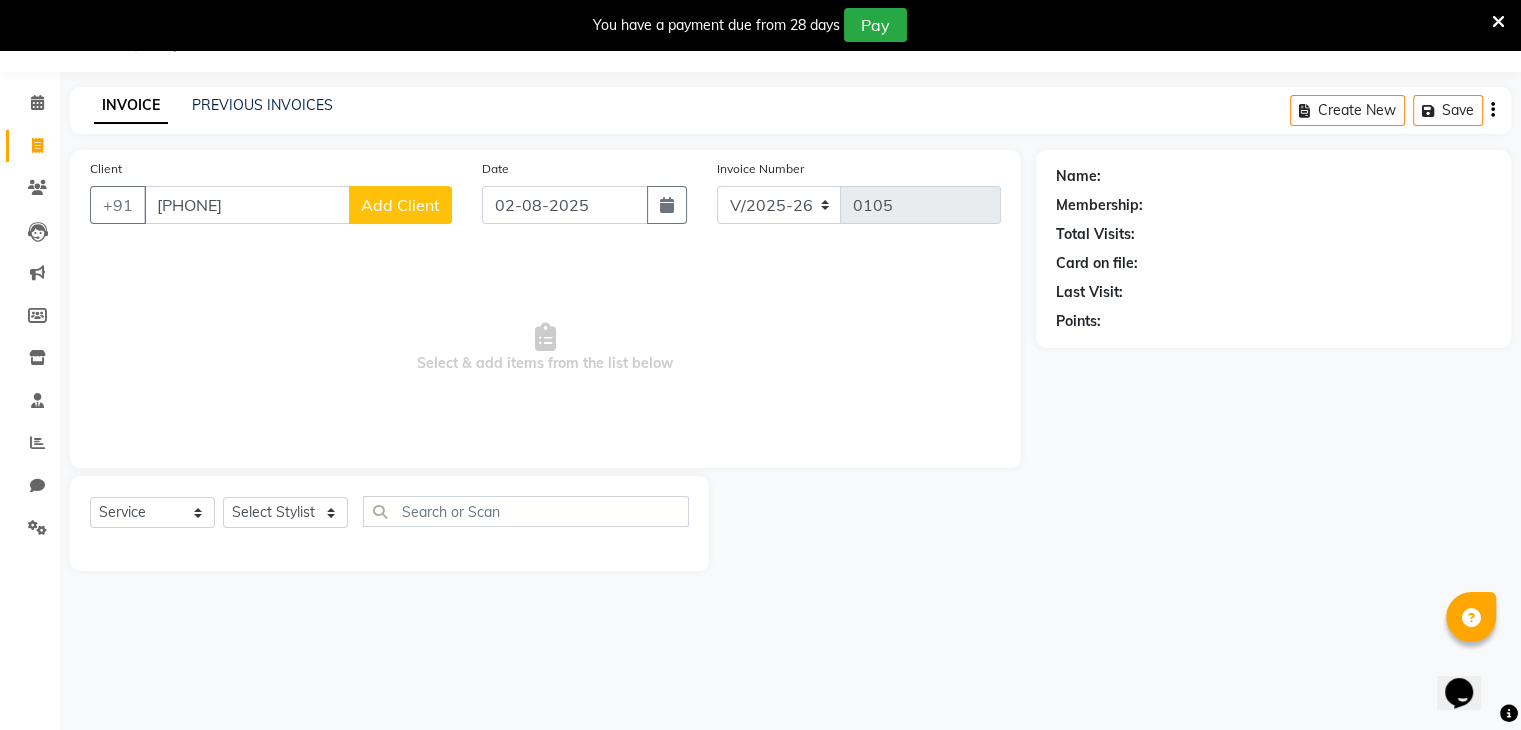 type on "[PHONE]" 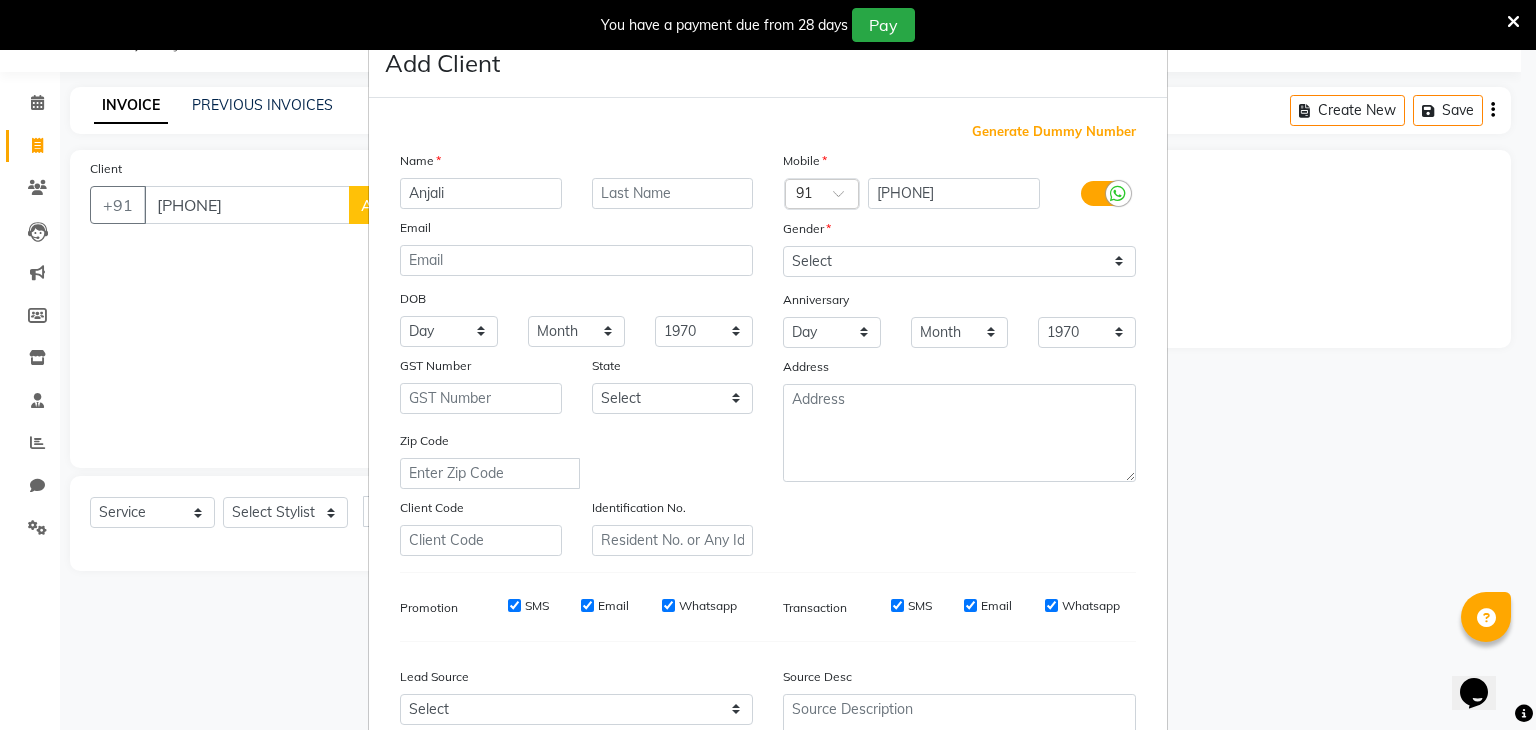 type on "Anjali" 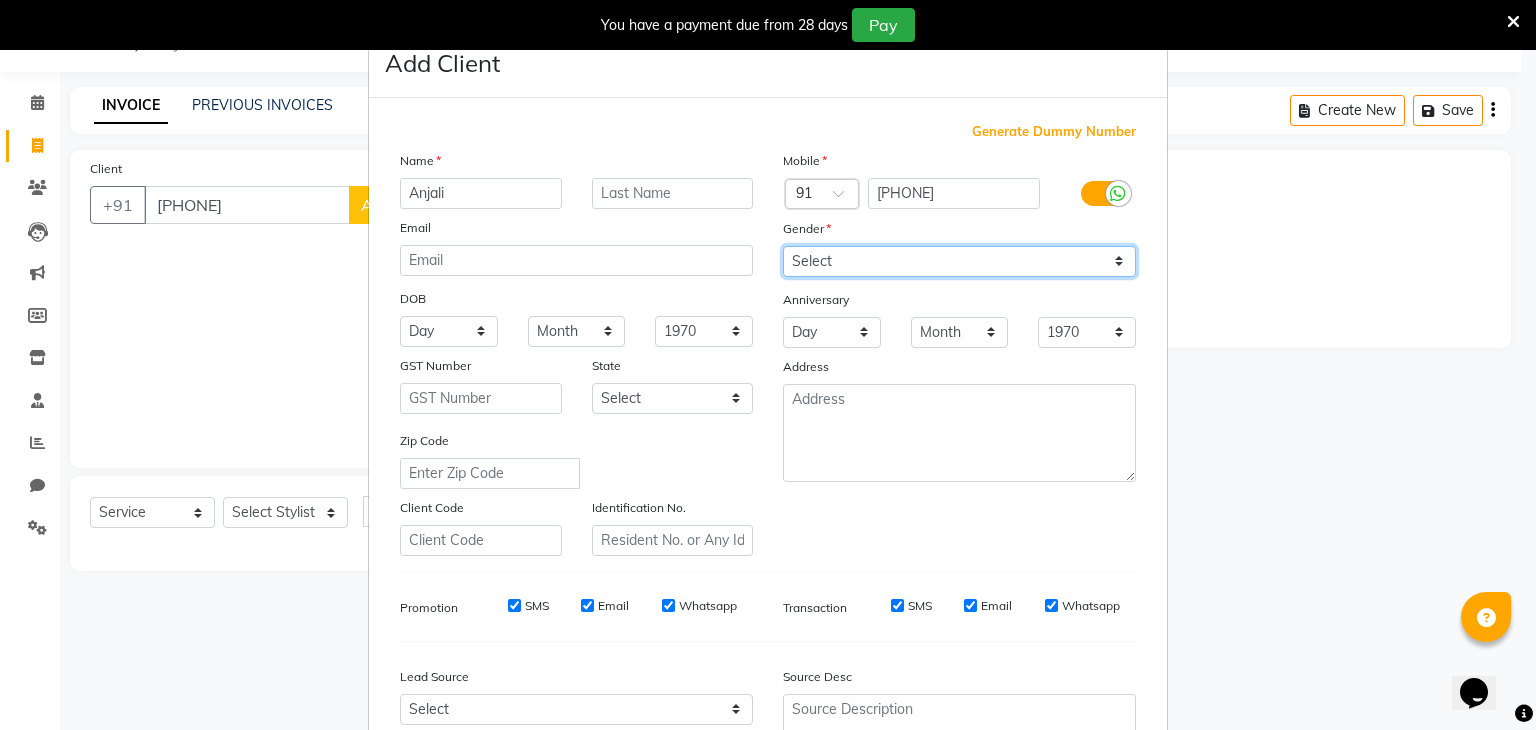 click on "Select Male Female Other Prefer Not To Say" at bounding box center (959, 261) 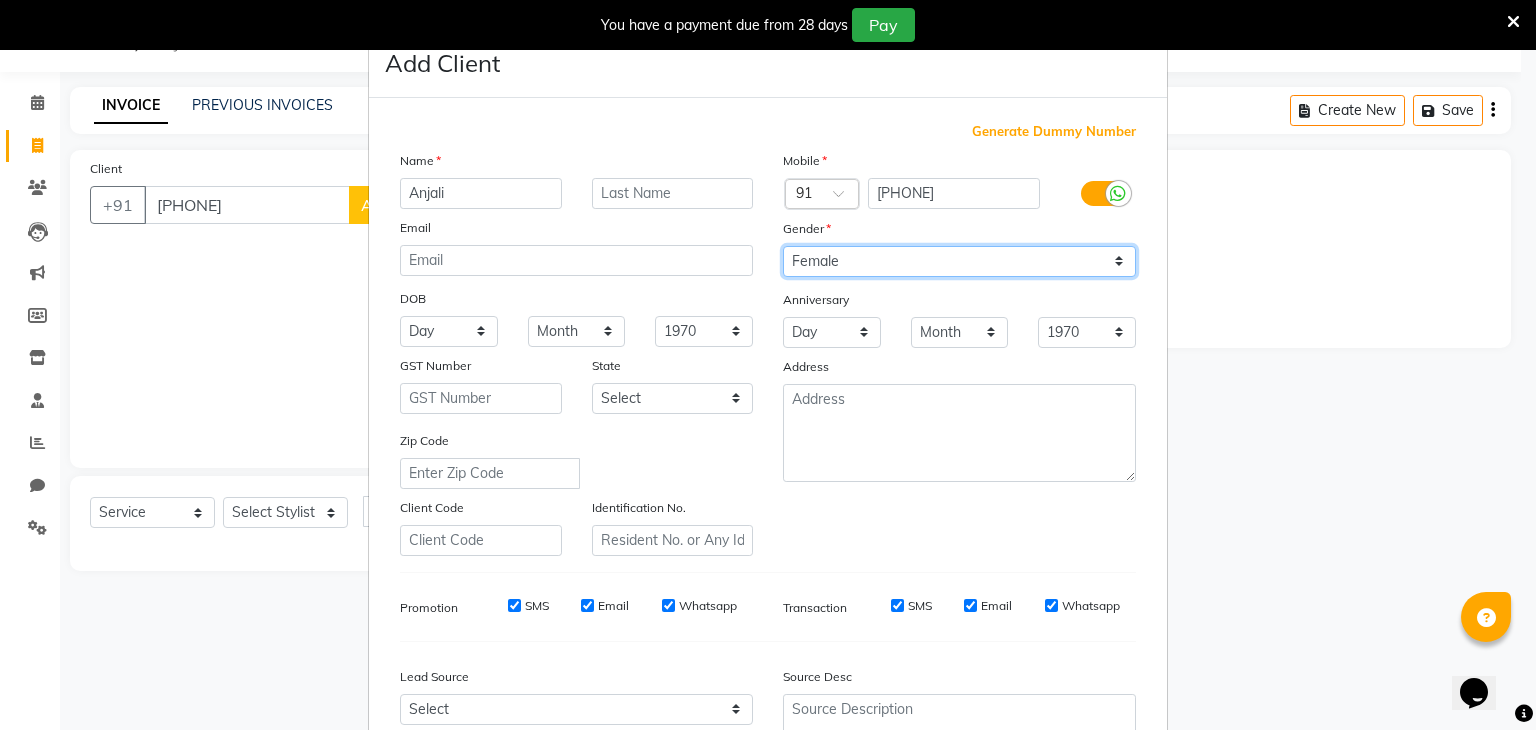 click on "Select Male Female Other Prefer Not To Say" at bounding box center [959, 261] 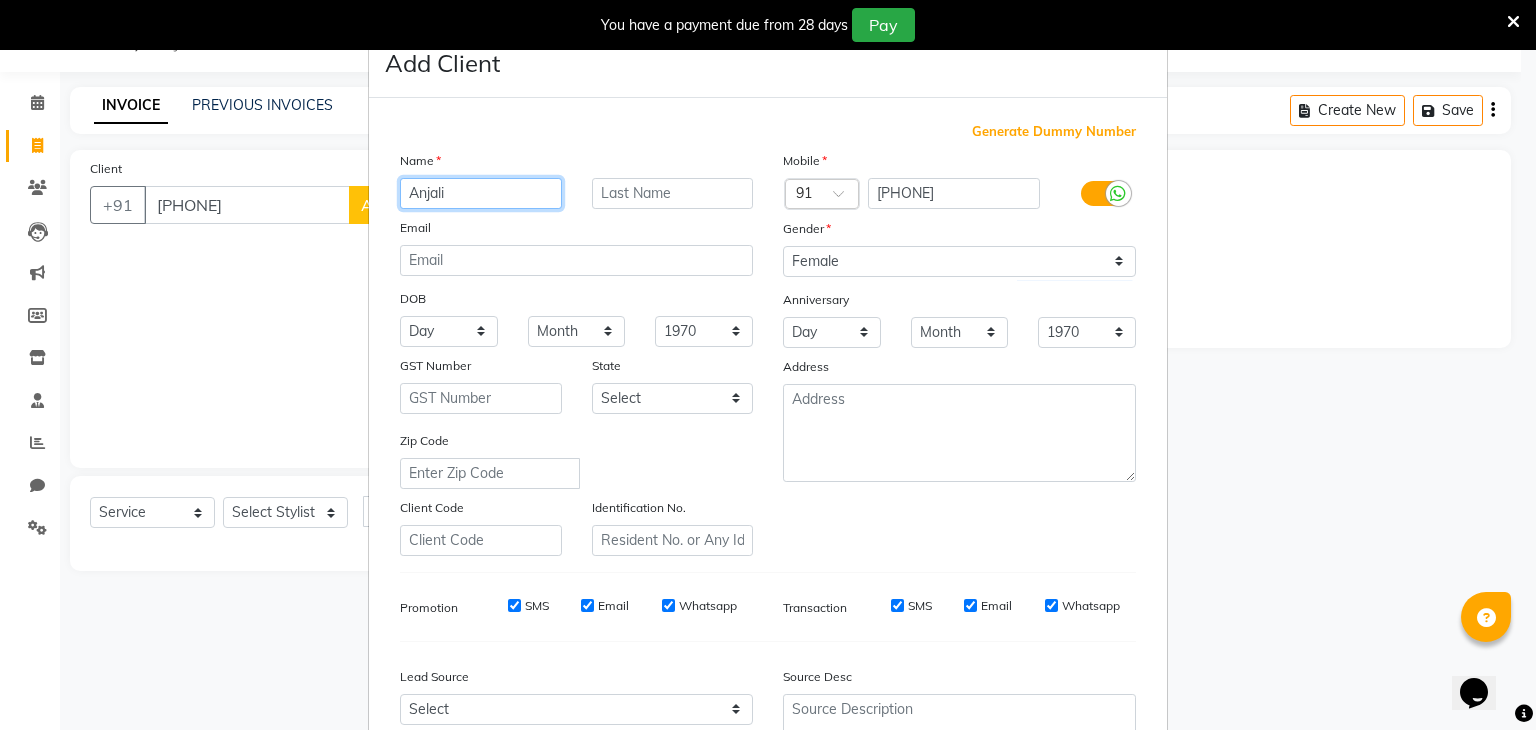 click on "Anjali" at bounding box center (481, 193) 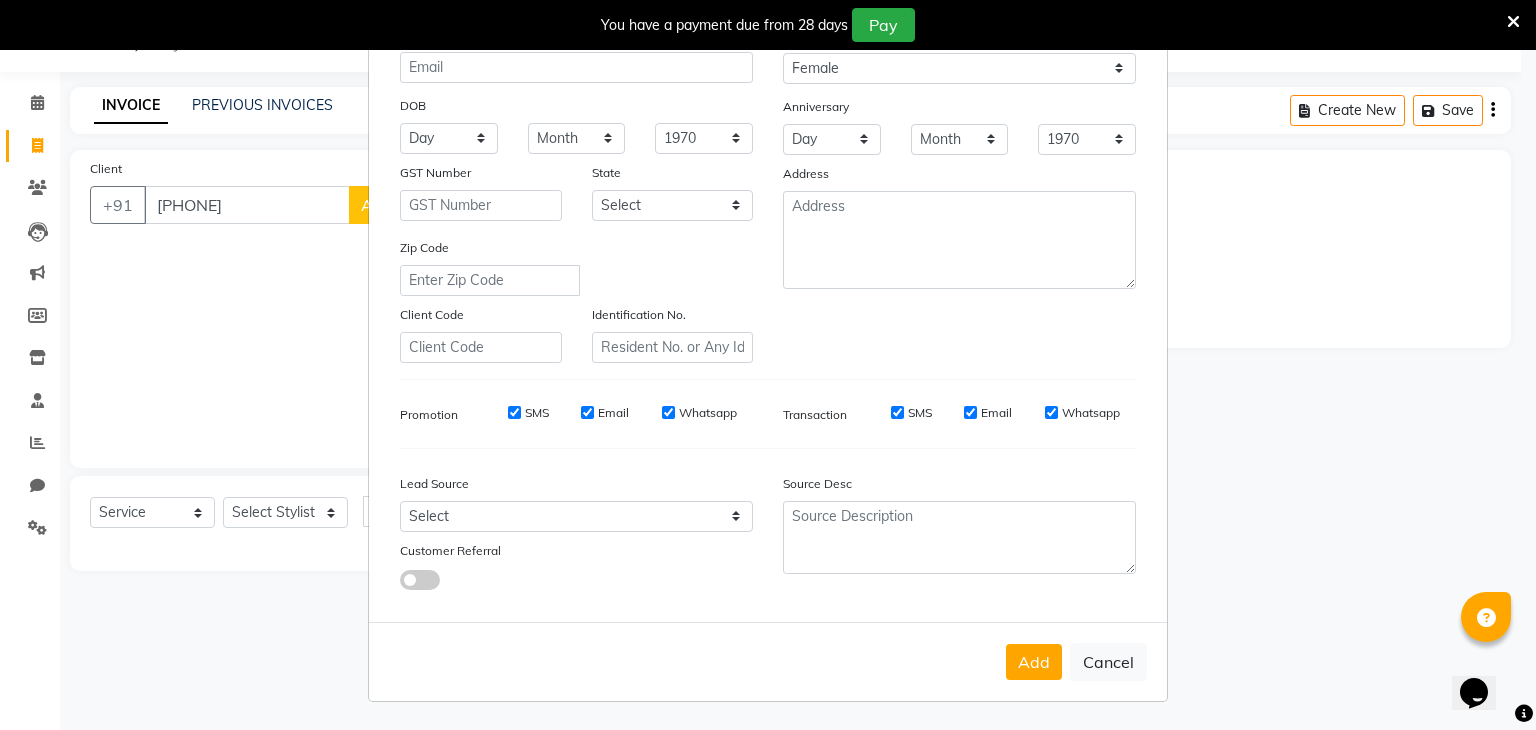scroll, scrollTop: 0, scrollLeft: 0, axis: both 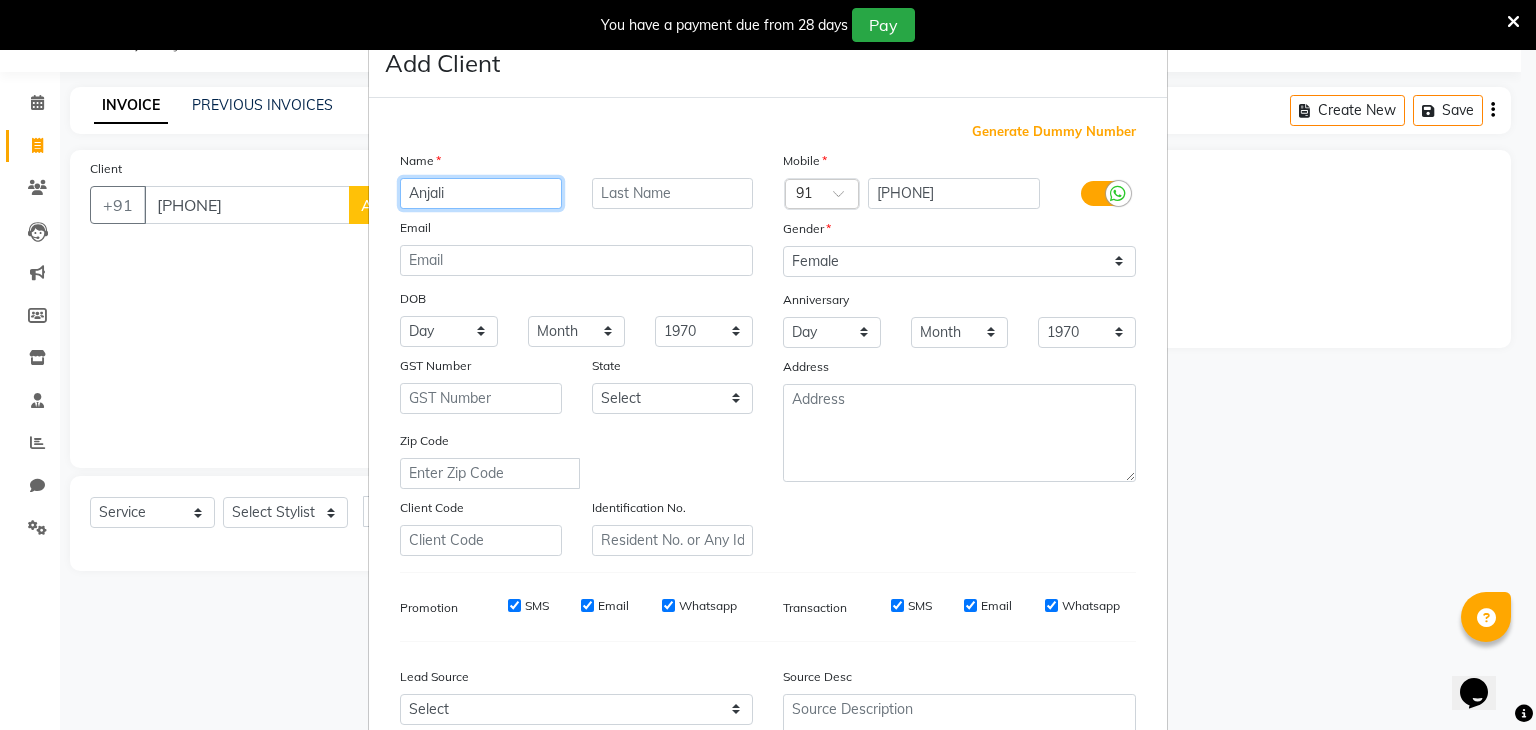 click on "Anjali" at bounding box center [481, 193] 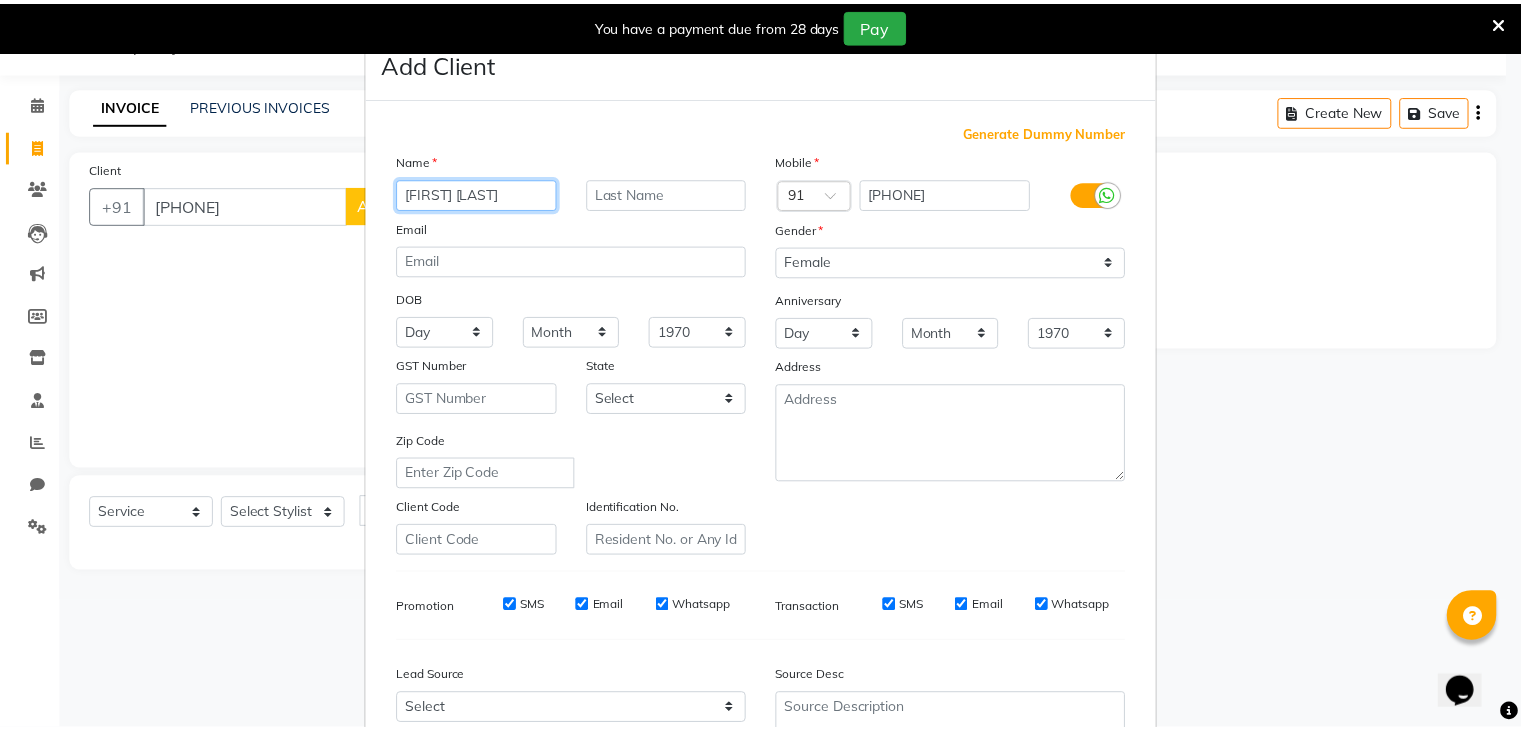 scroll, scrollTop: 203, scrollLeft: 0, axis: vertical 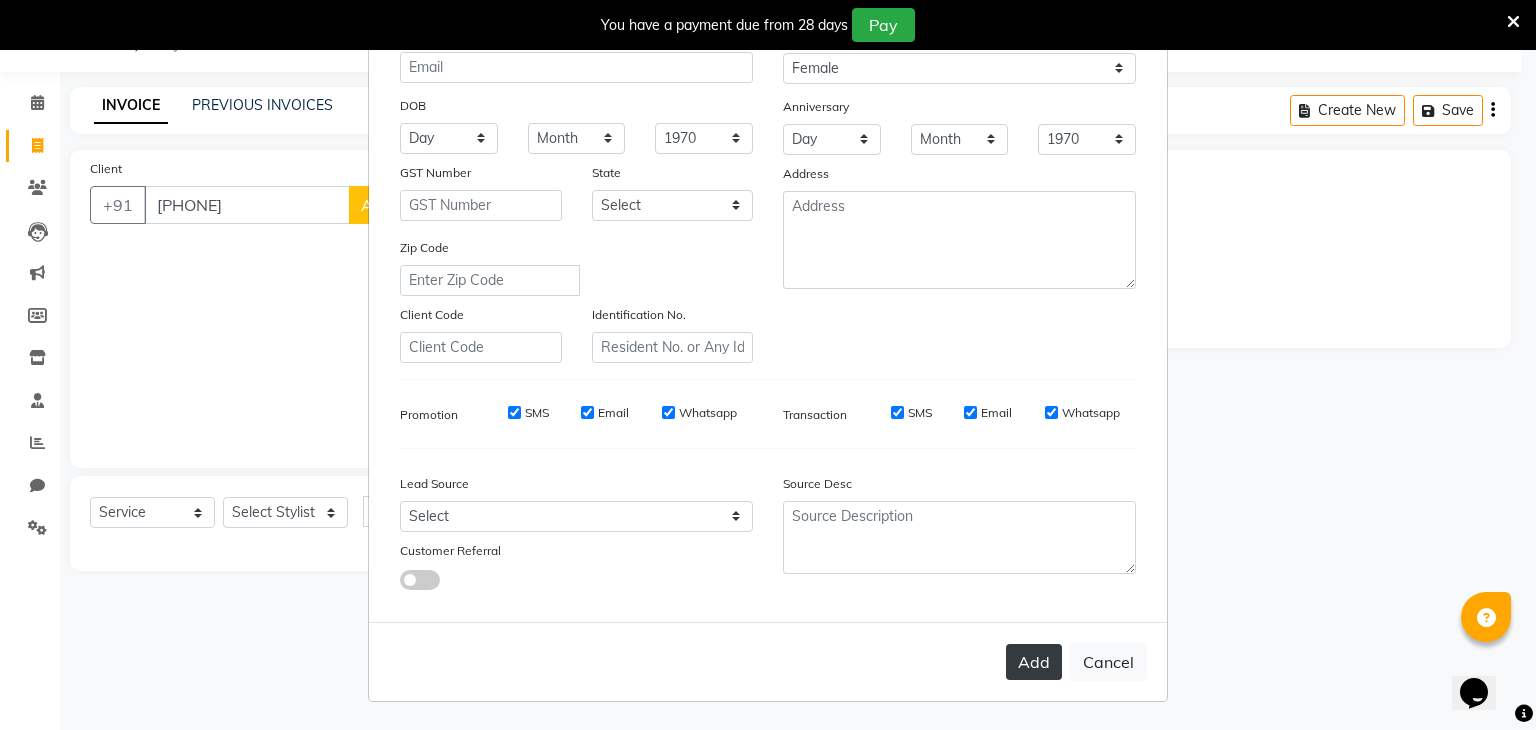type on "[FIRST] [LAST]" 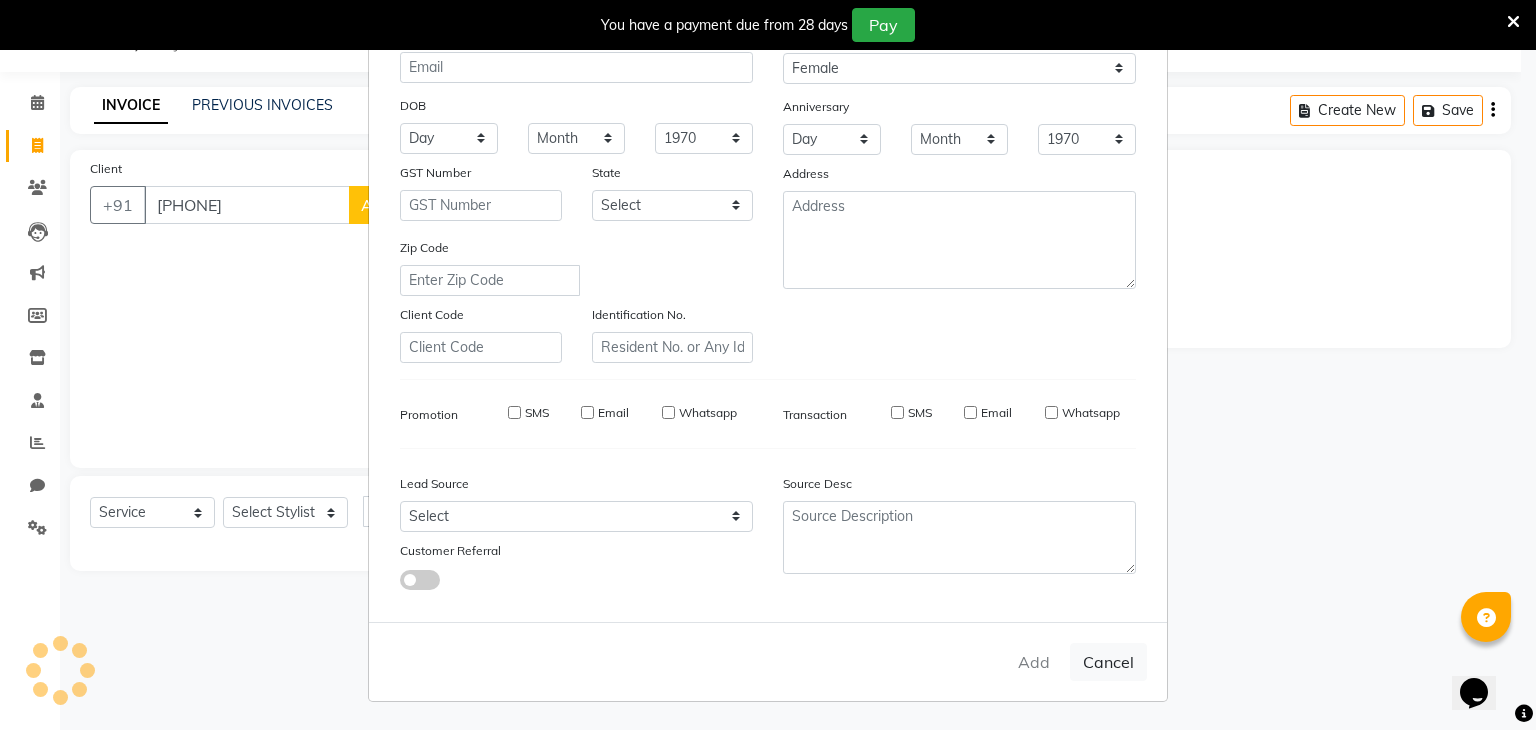 type 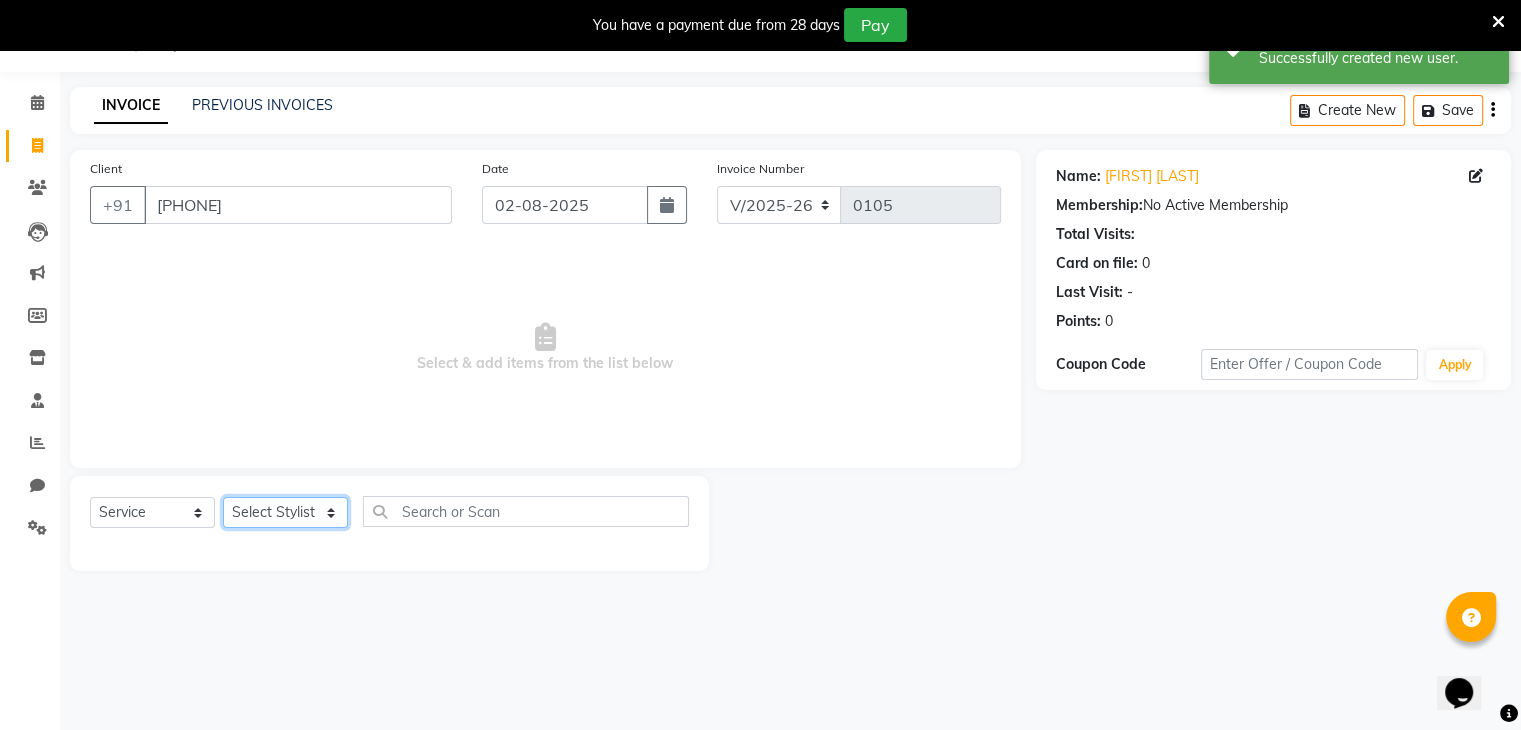 click on "Select Stylist [FIRST] [FIRST] [FIRST] [FIRST] [FIRST] [FIRST] [FIRST] [FIRST]" 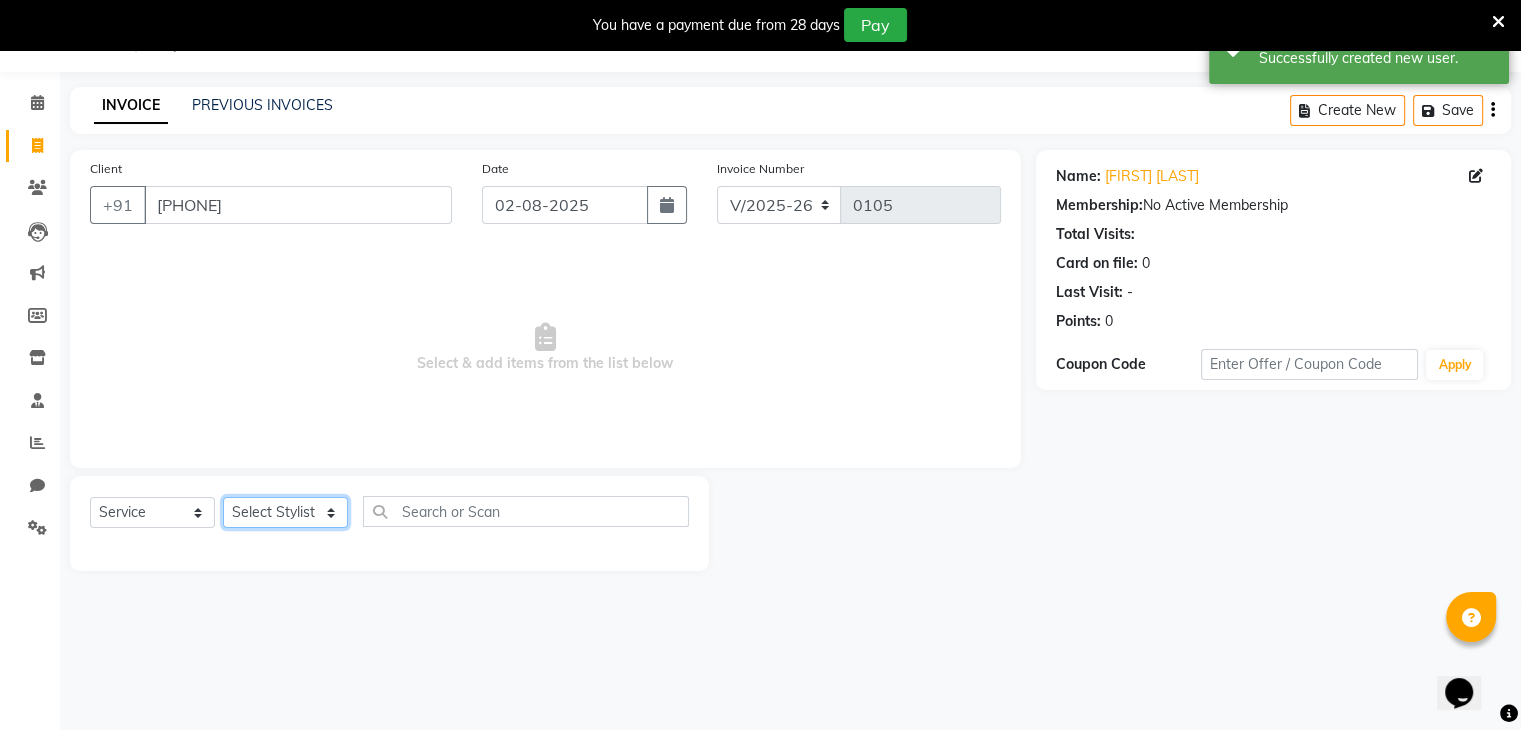 select on "86841" 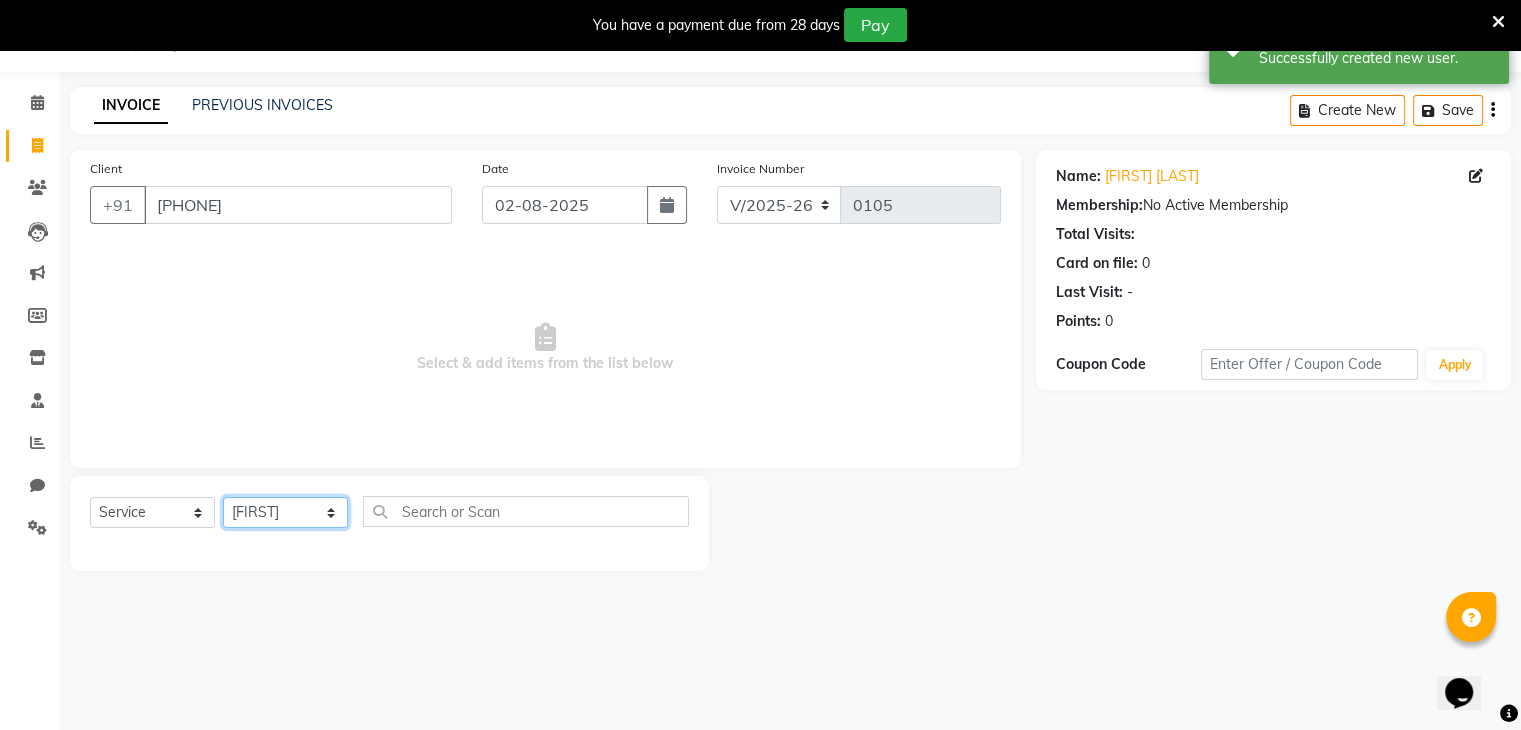 click on "Select Stylist [FIRST] [FIRST] [FIRST] [FIRST] [FIRST] [FIRST] [FIRST] [FIRST]" 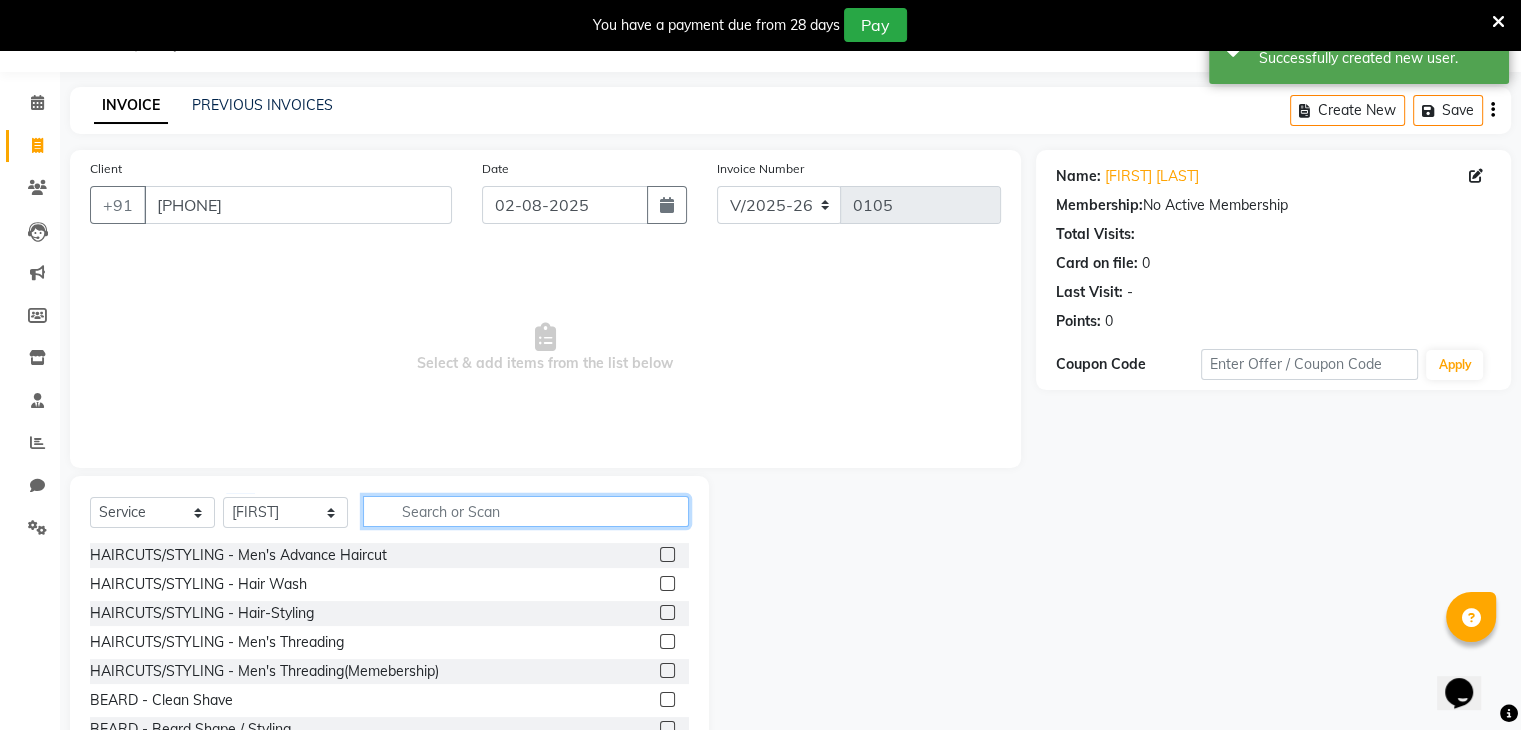 click 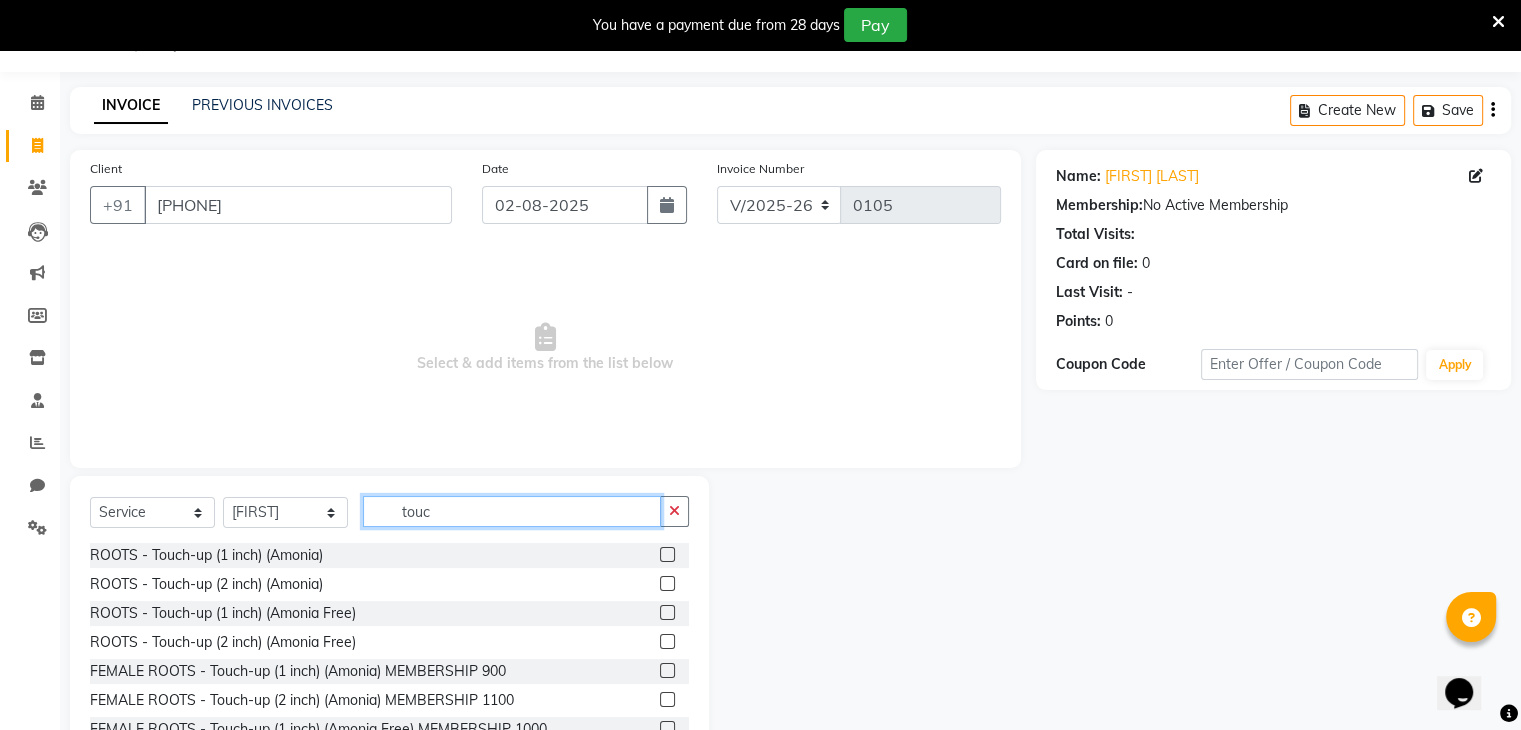 type on "touc" 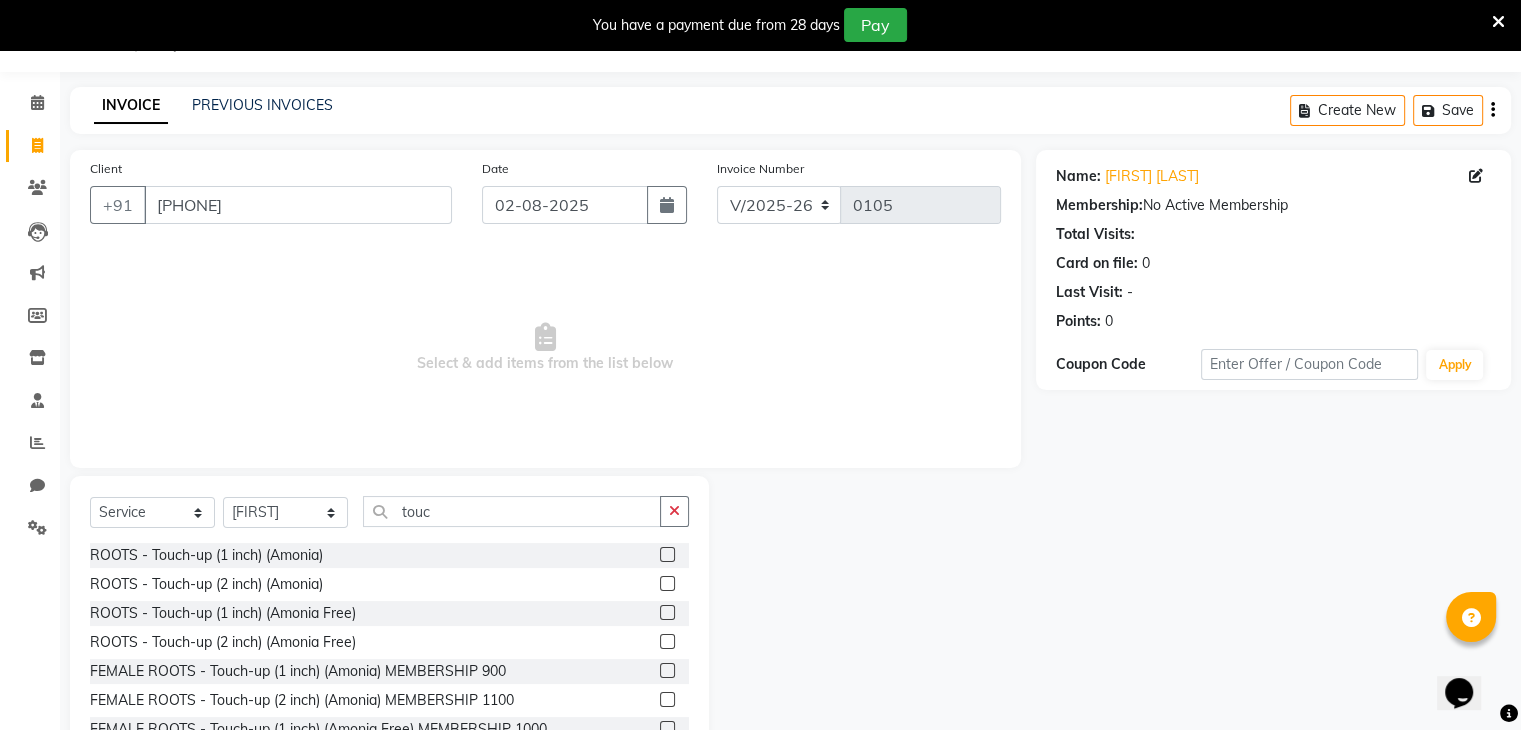 click 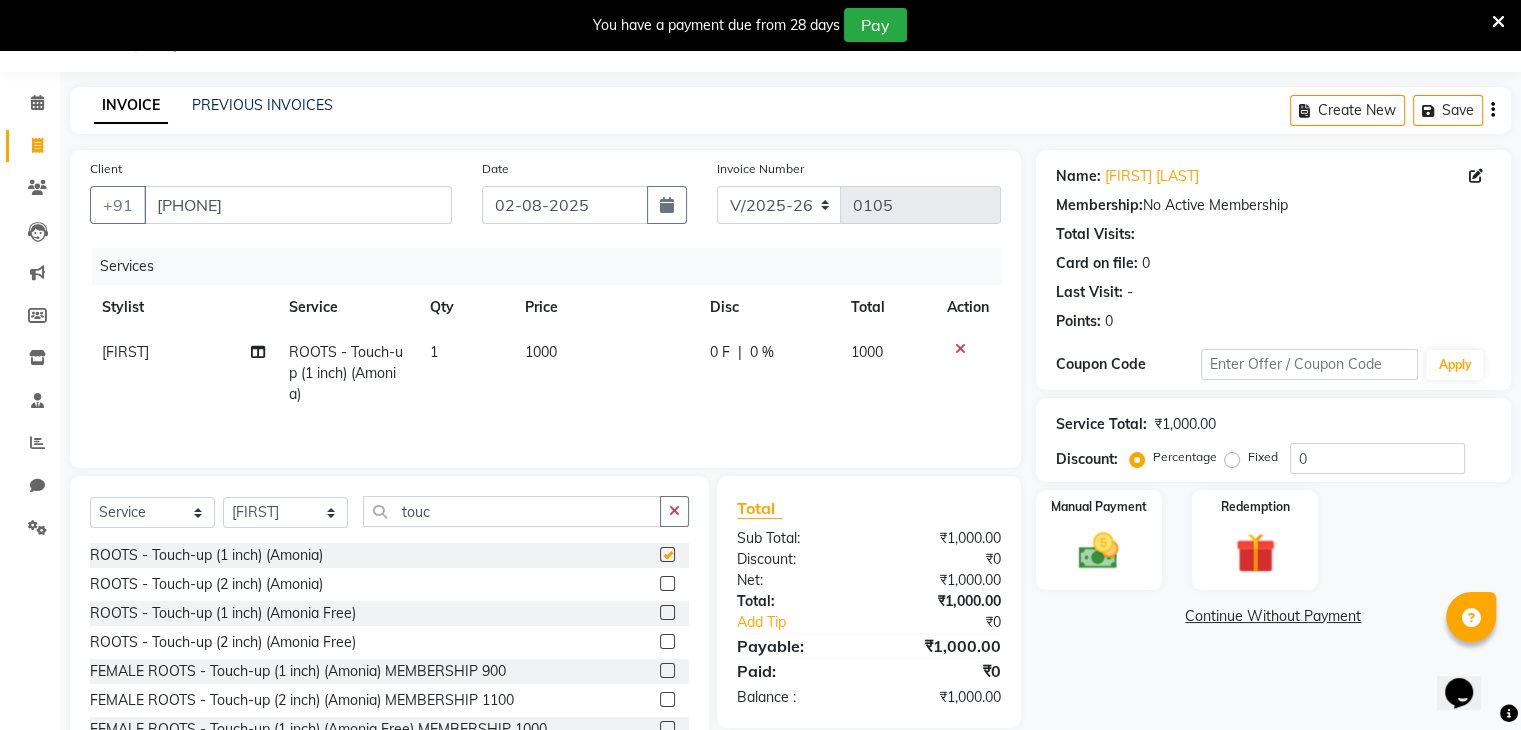 checkbox on "false" 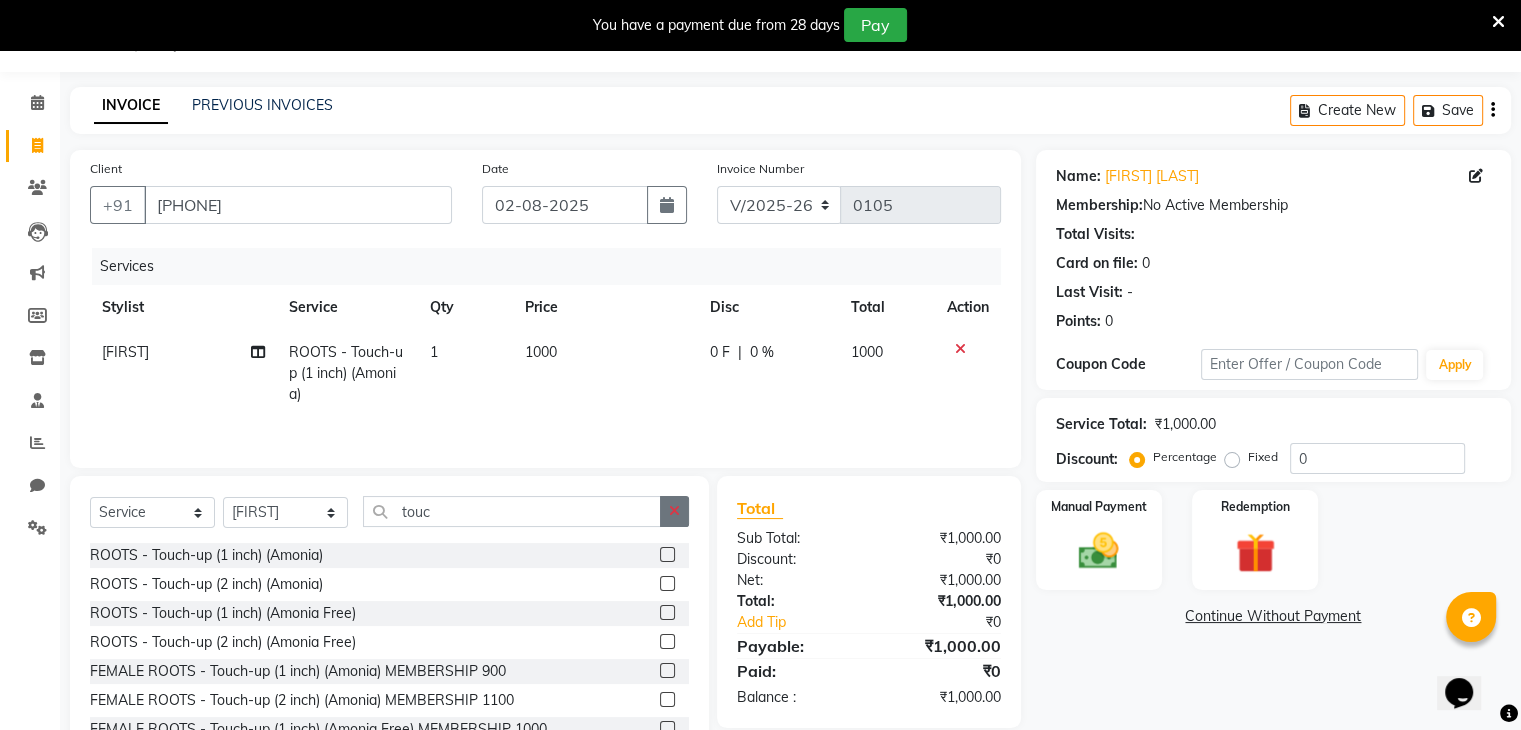 click 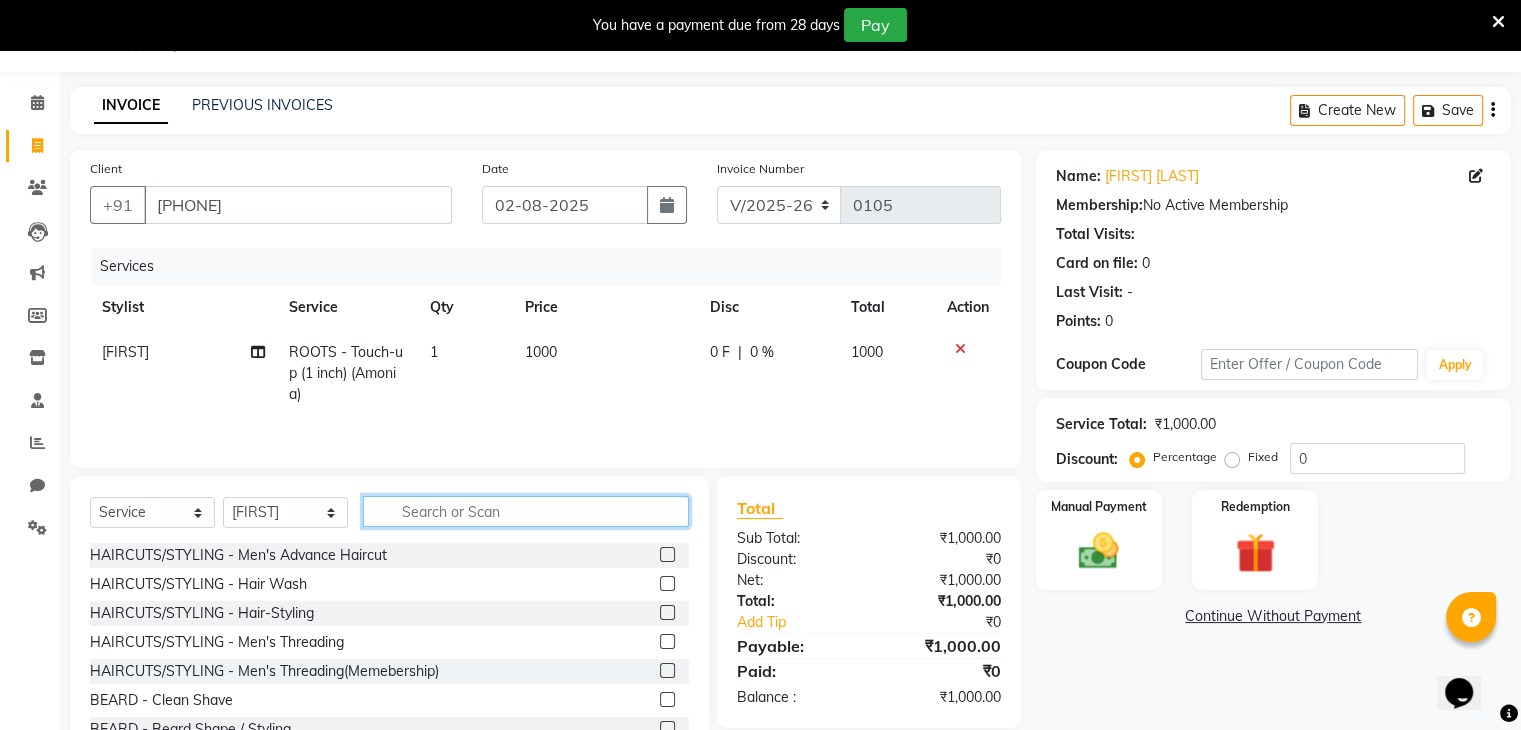 click 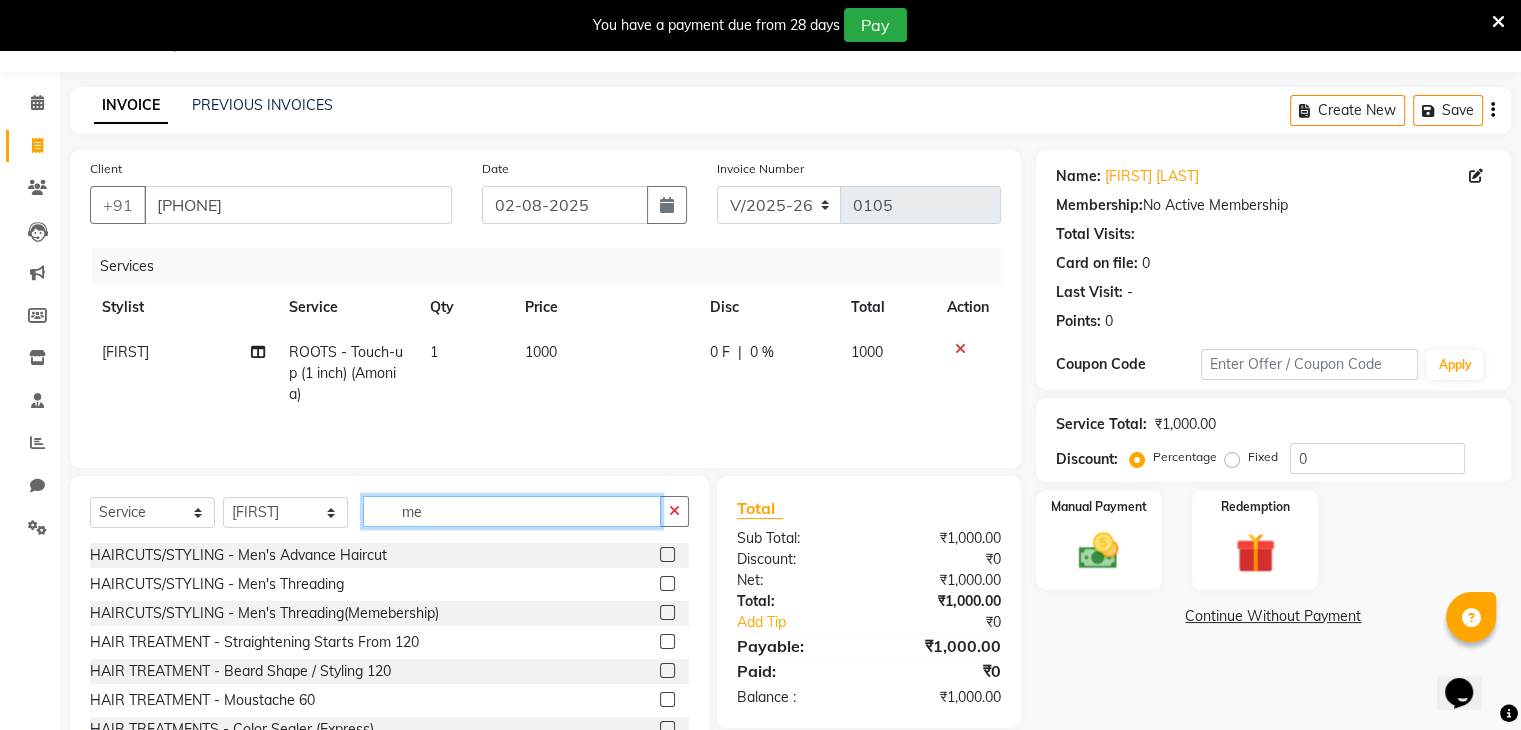 type on "m" 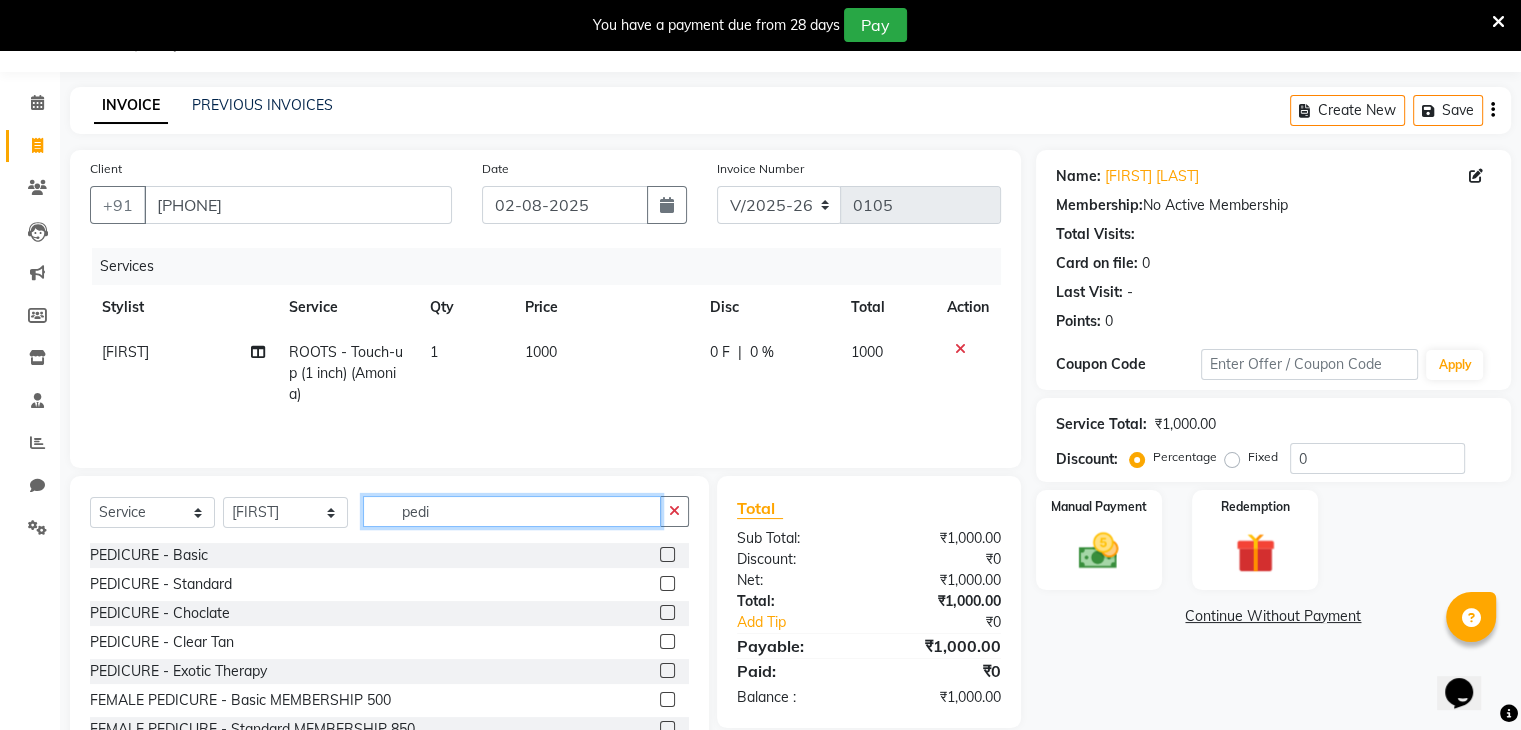 type on "pedi" 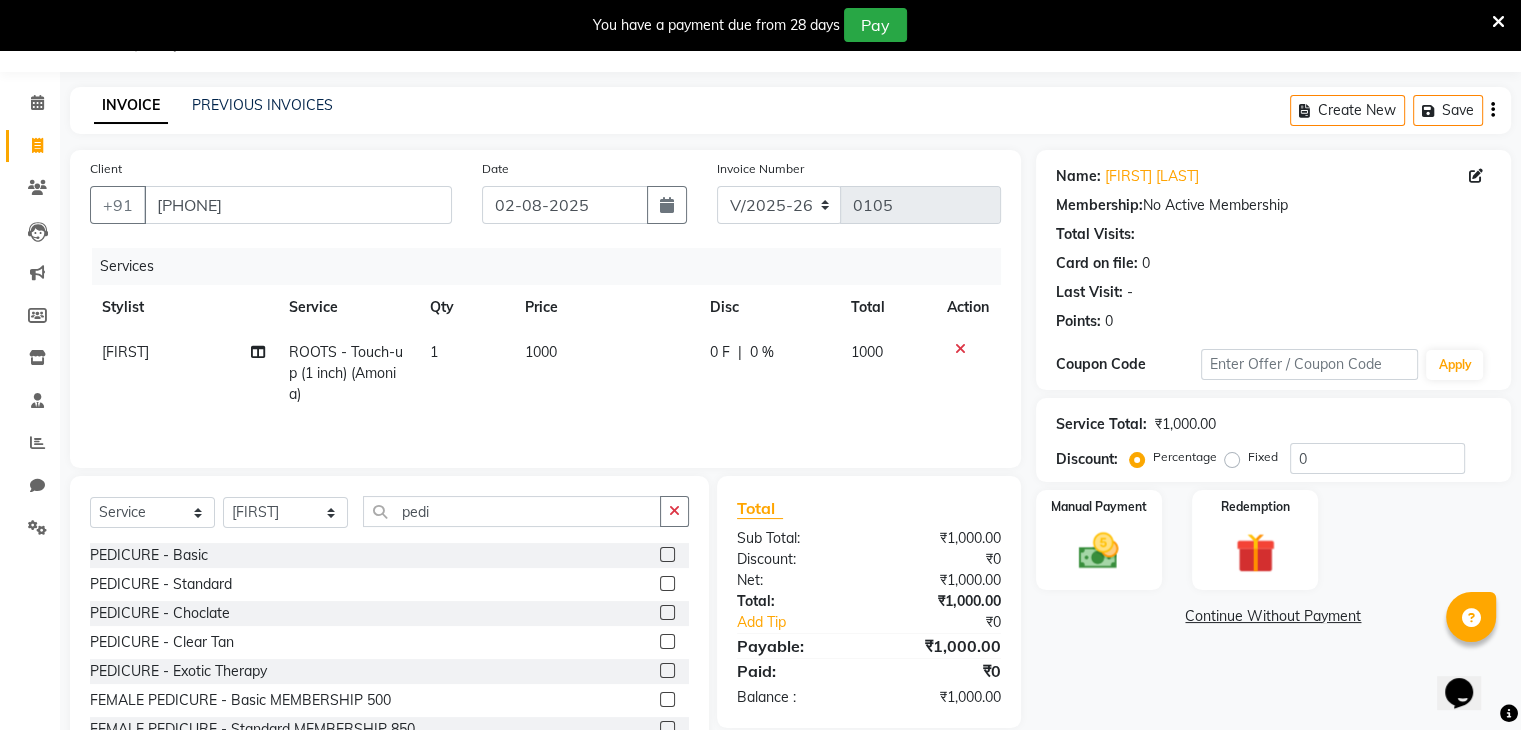 click on "0 F" 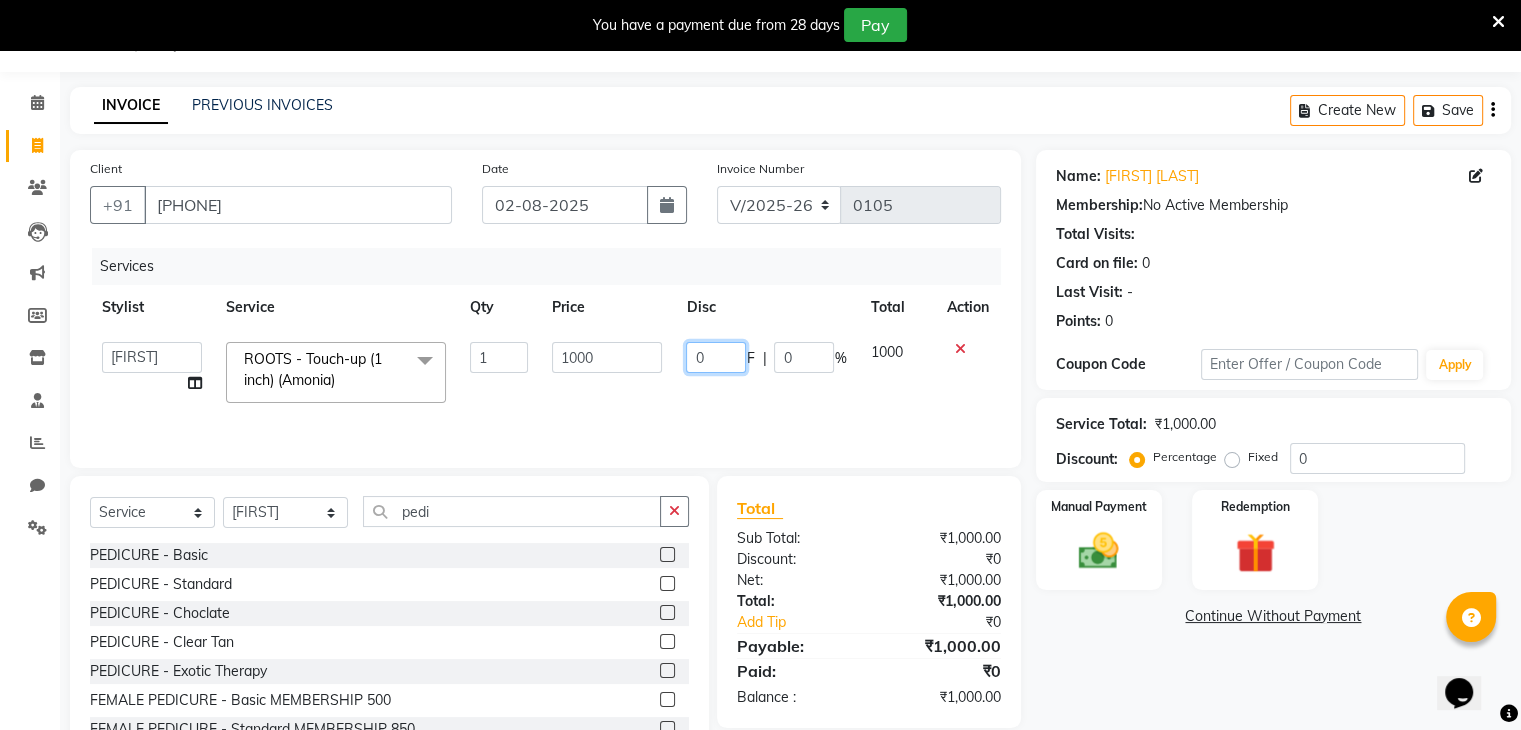 click on "0" 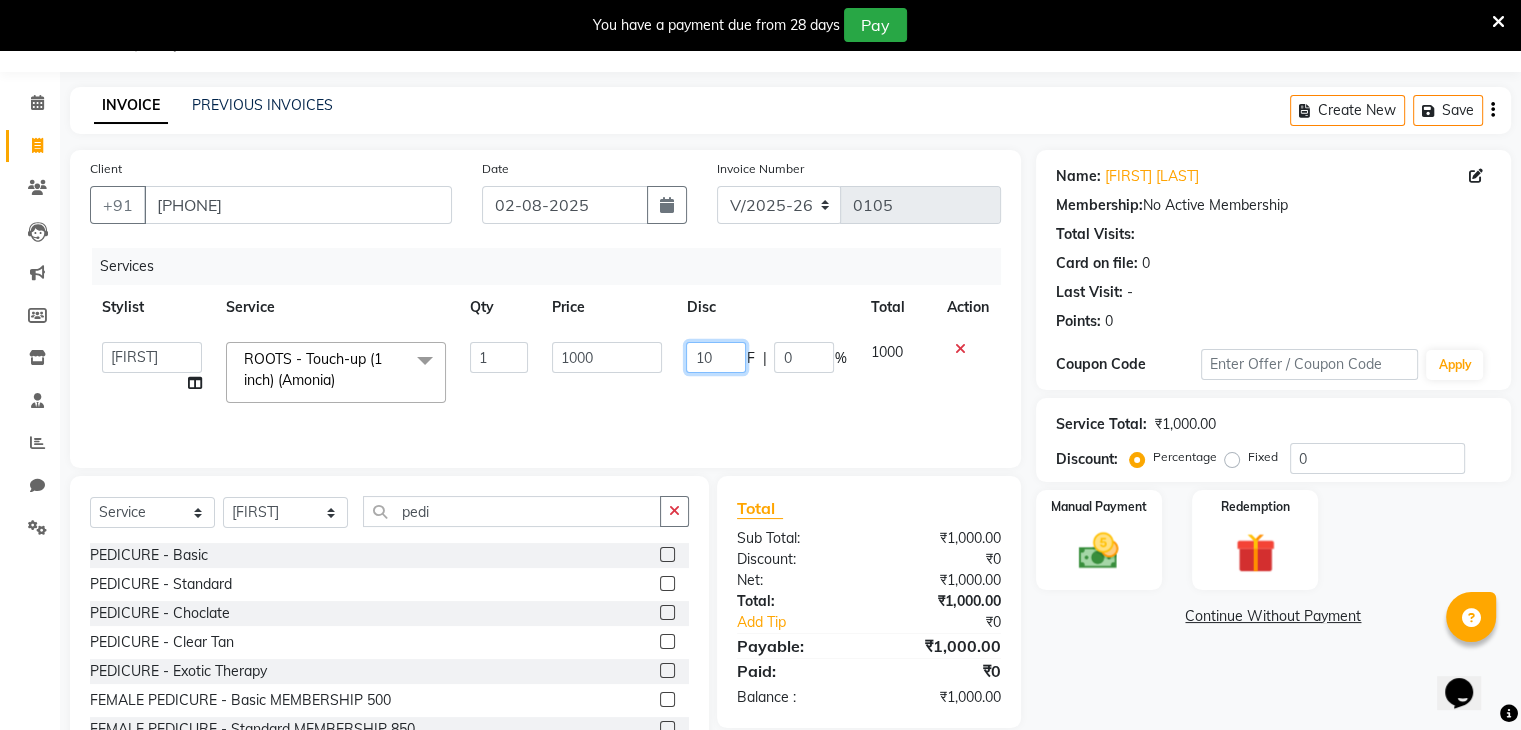 type on "100" 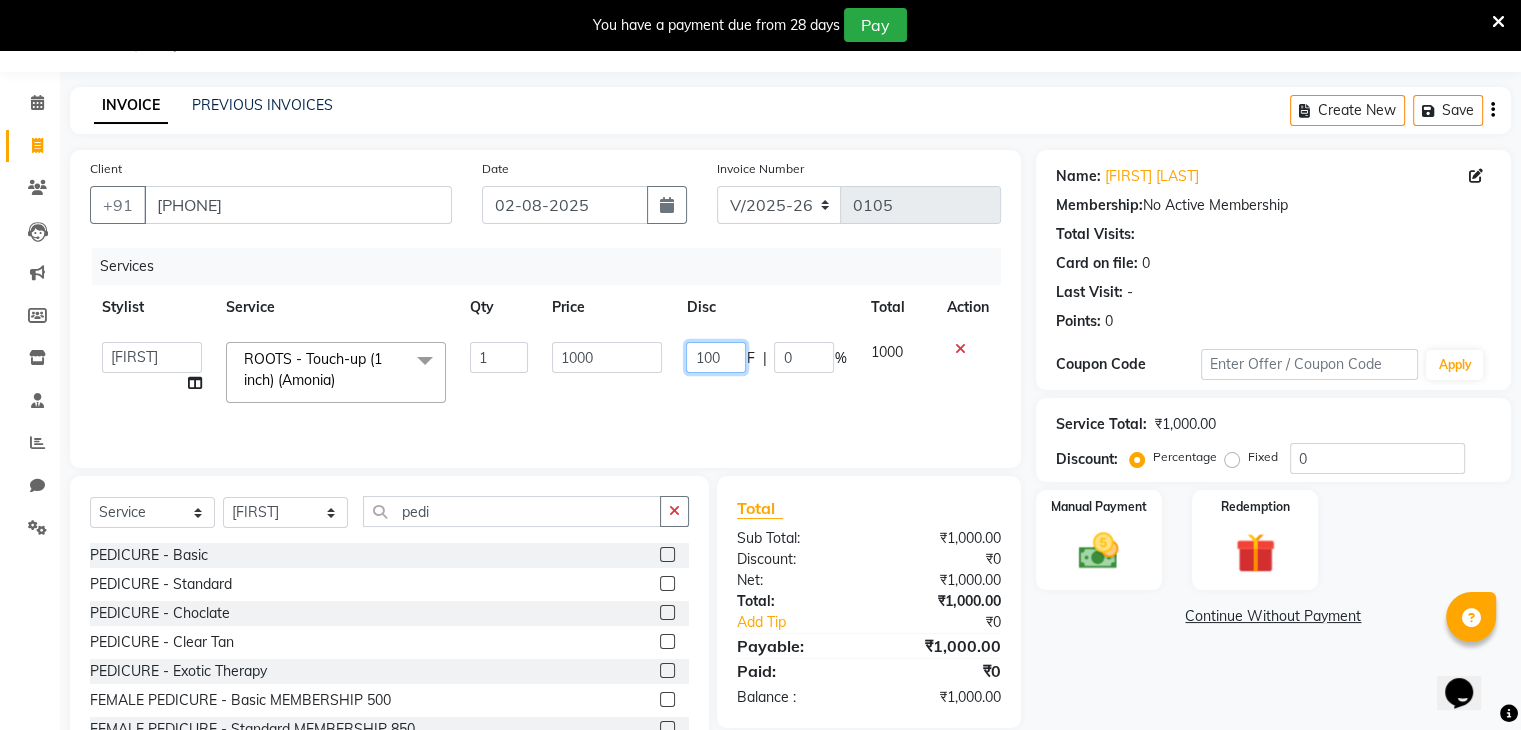 scroll, scrollTop: 122, scrollLeft: 0, axis: vertical 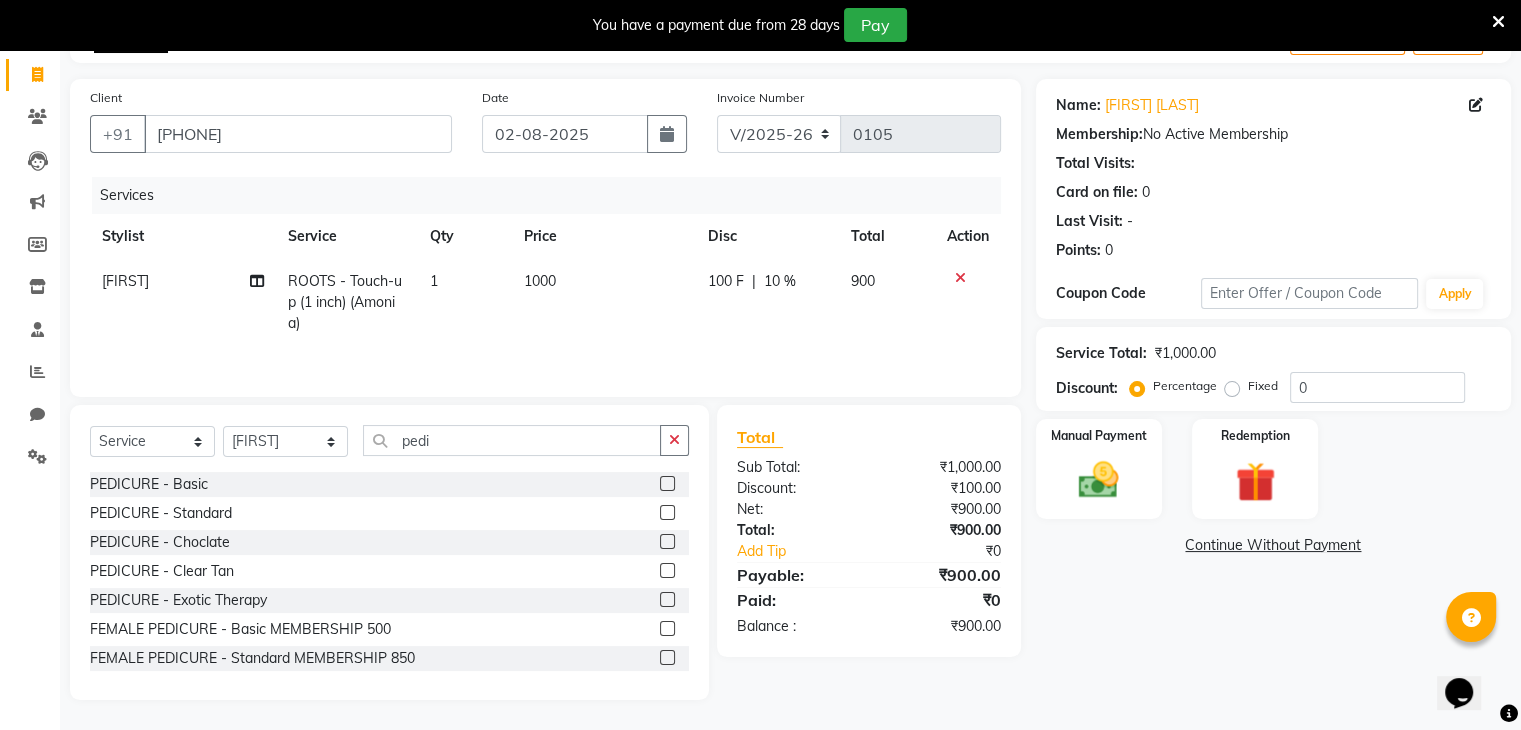 click 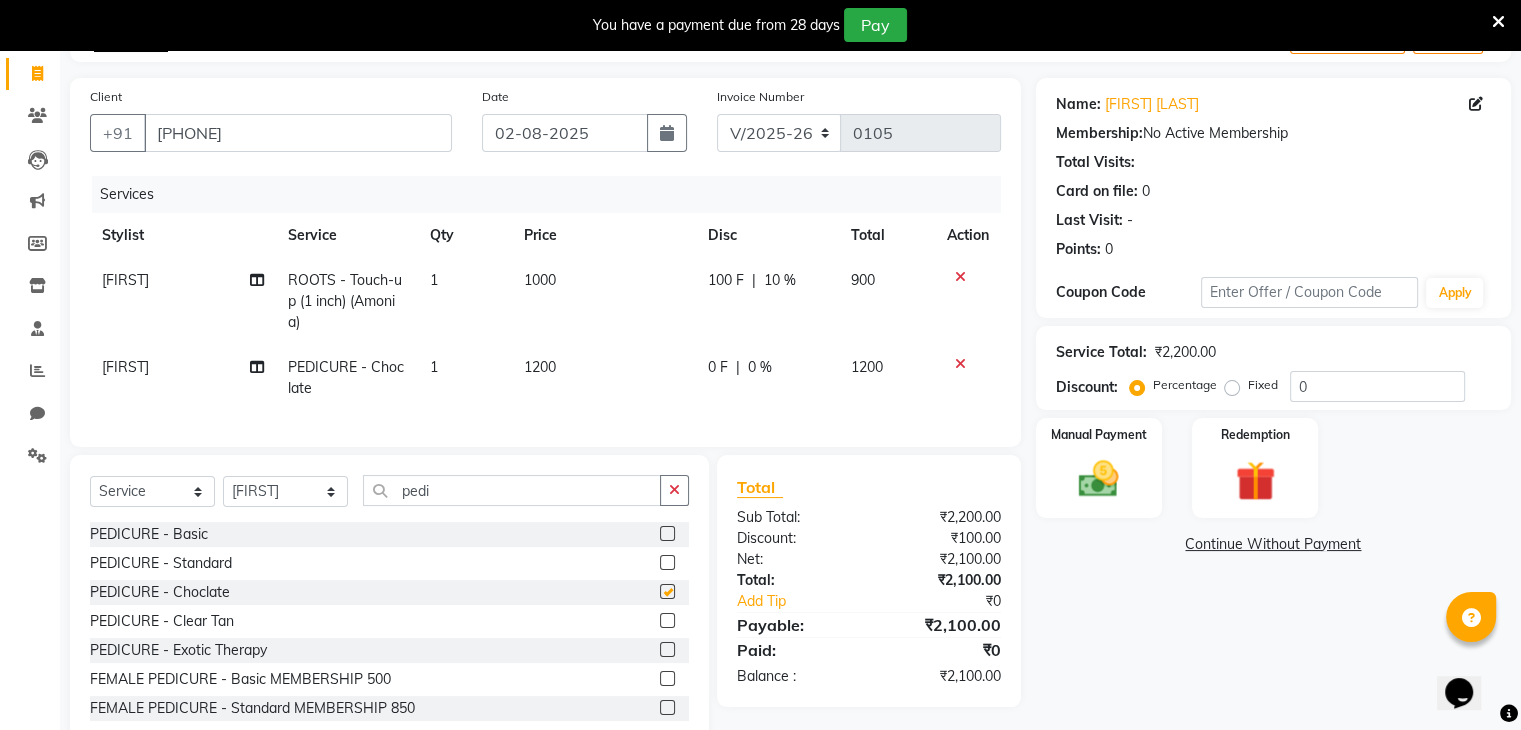 checkbox on "false" 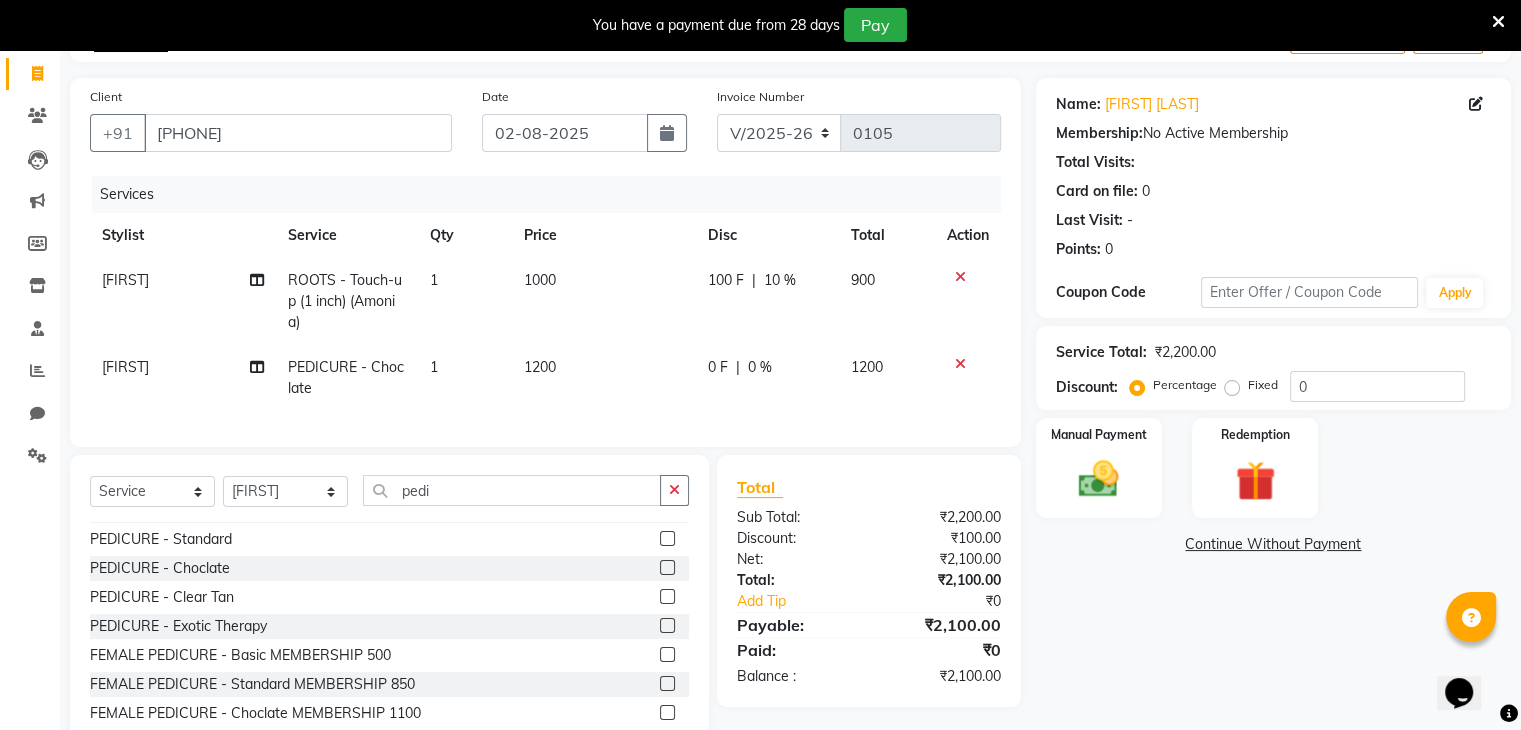 scroll, scrollTop: 22, scrollLeft: 0, axis: vertical 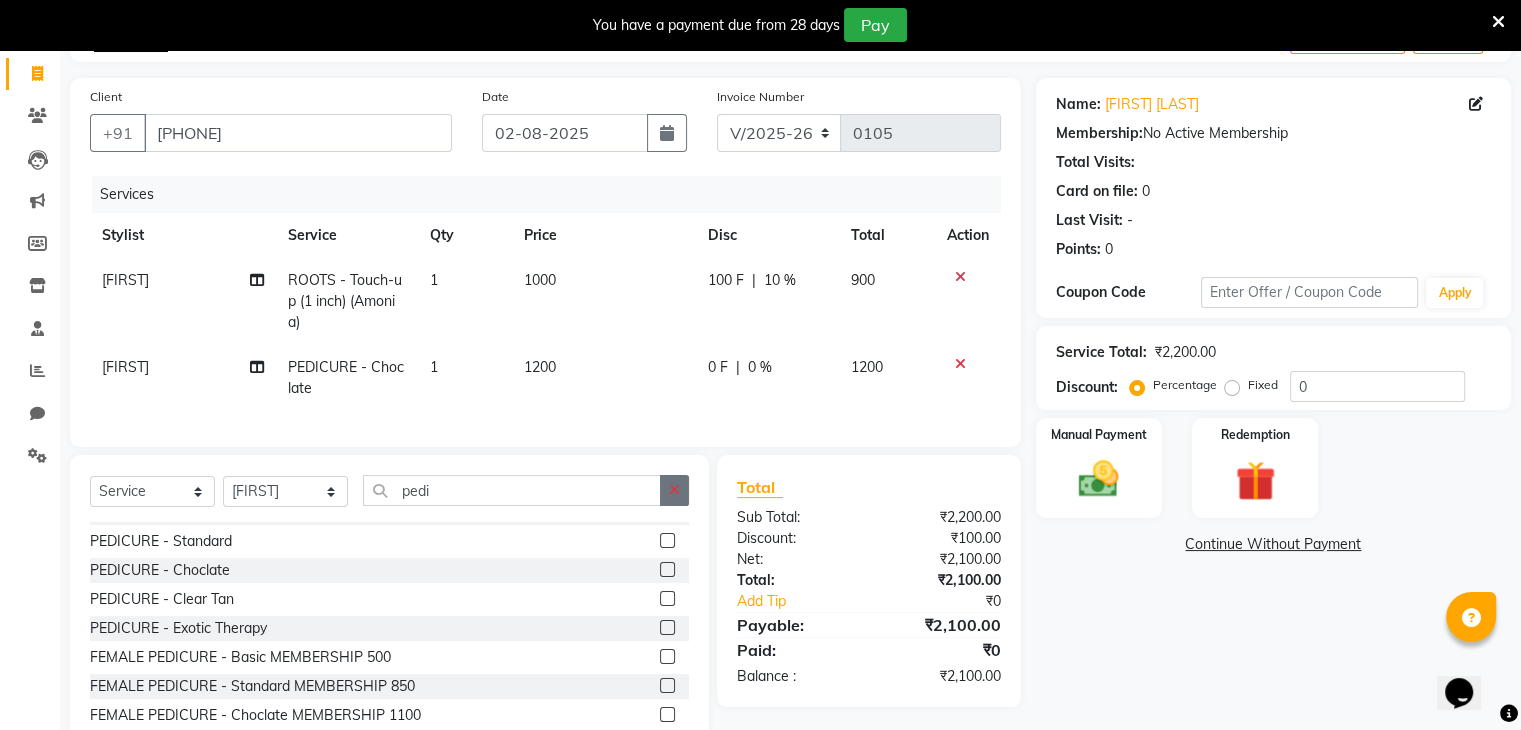 click 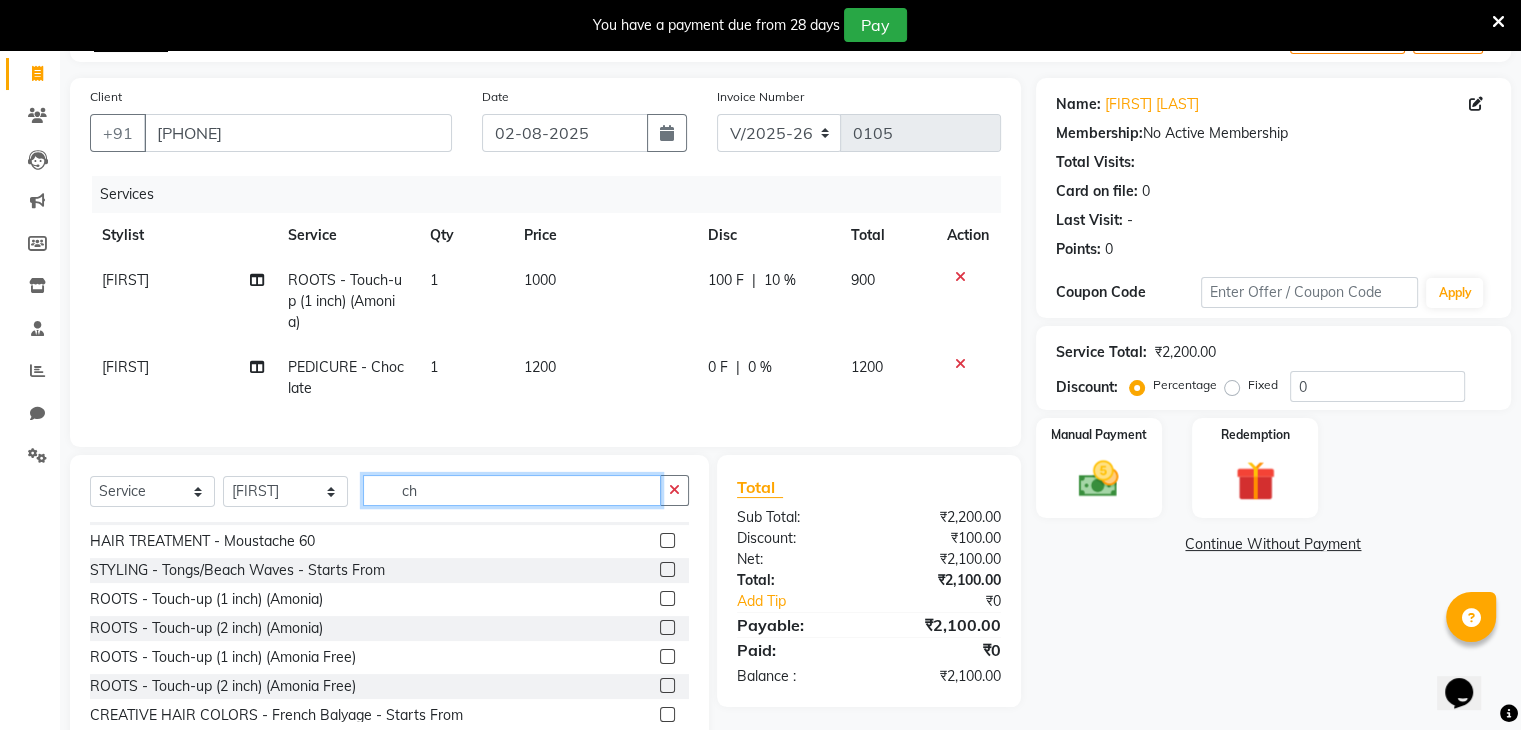 scroll, scrollTop: 0, scrollLeft: 0, axis: both 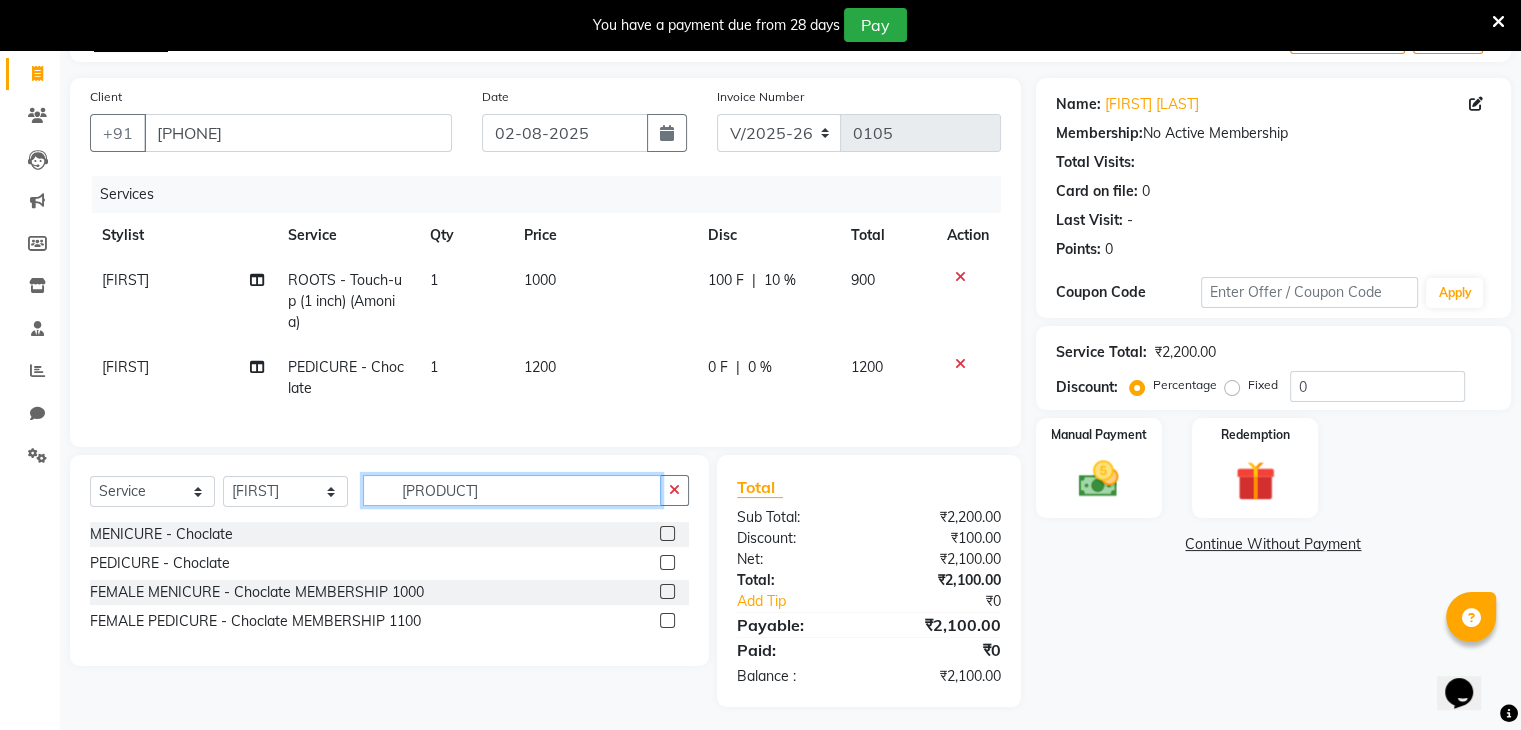 type on "[PRODUCT]" 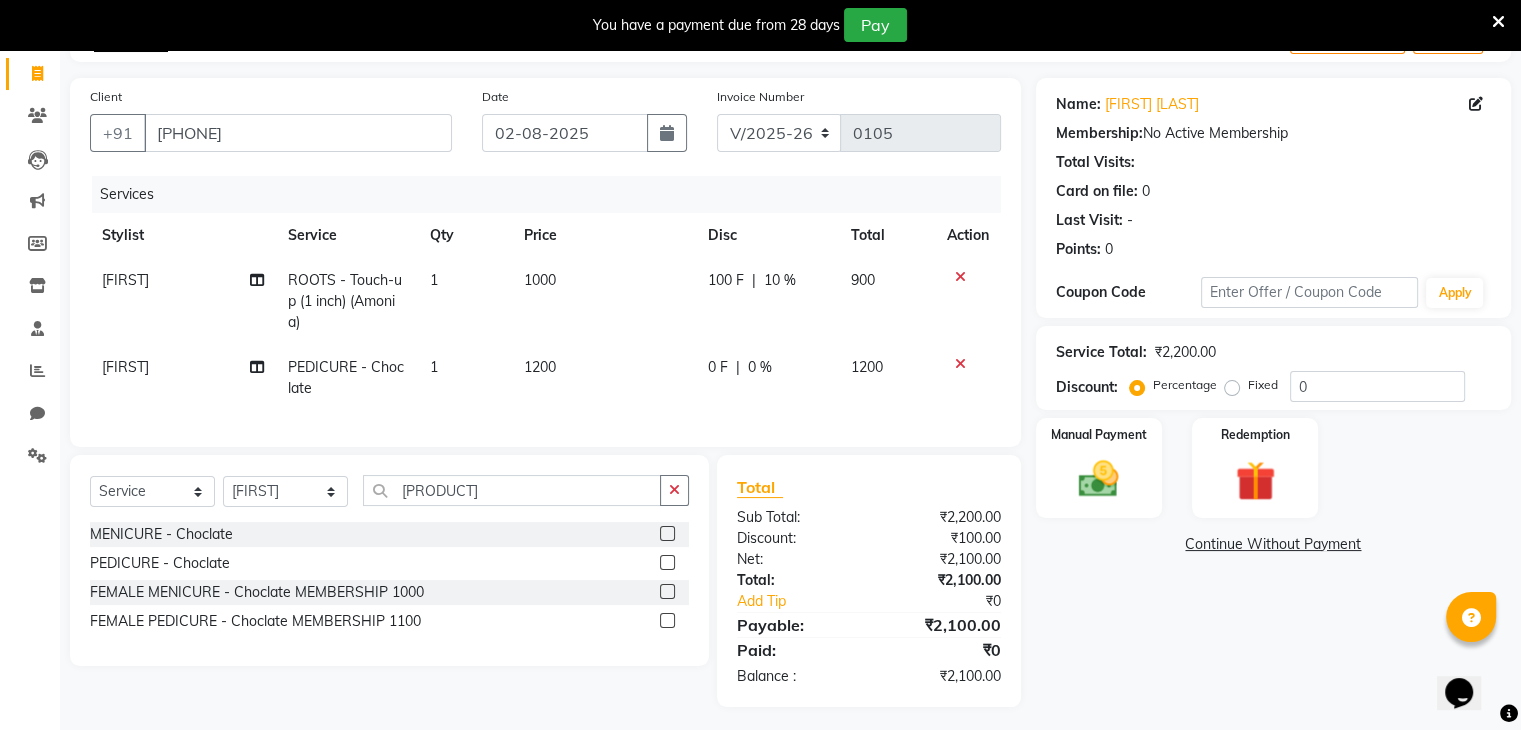 click 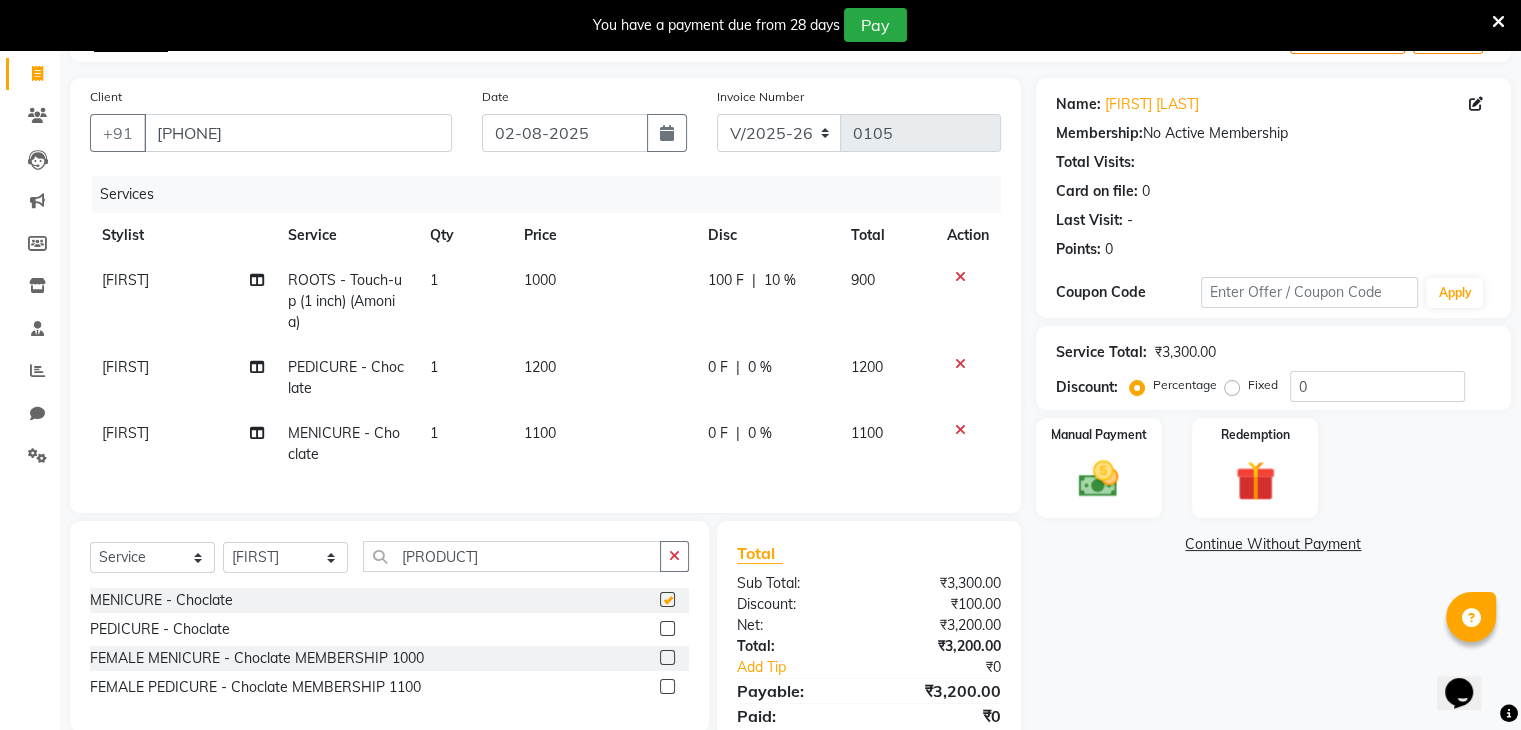 checkbox on "false" 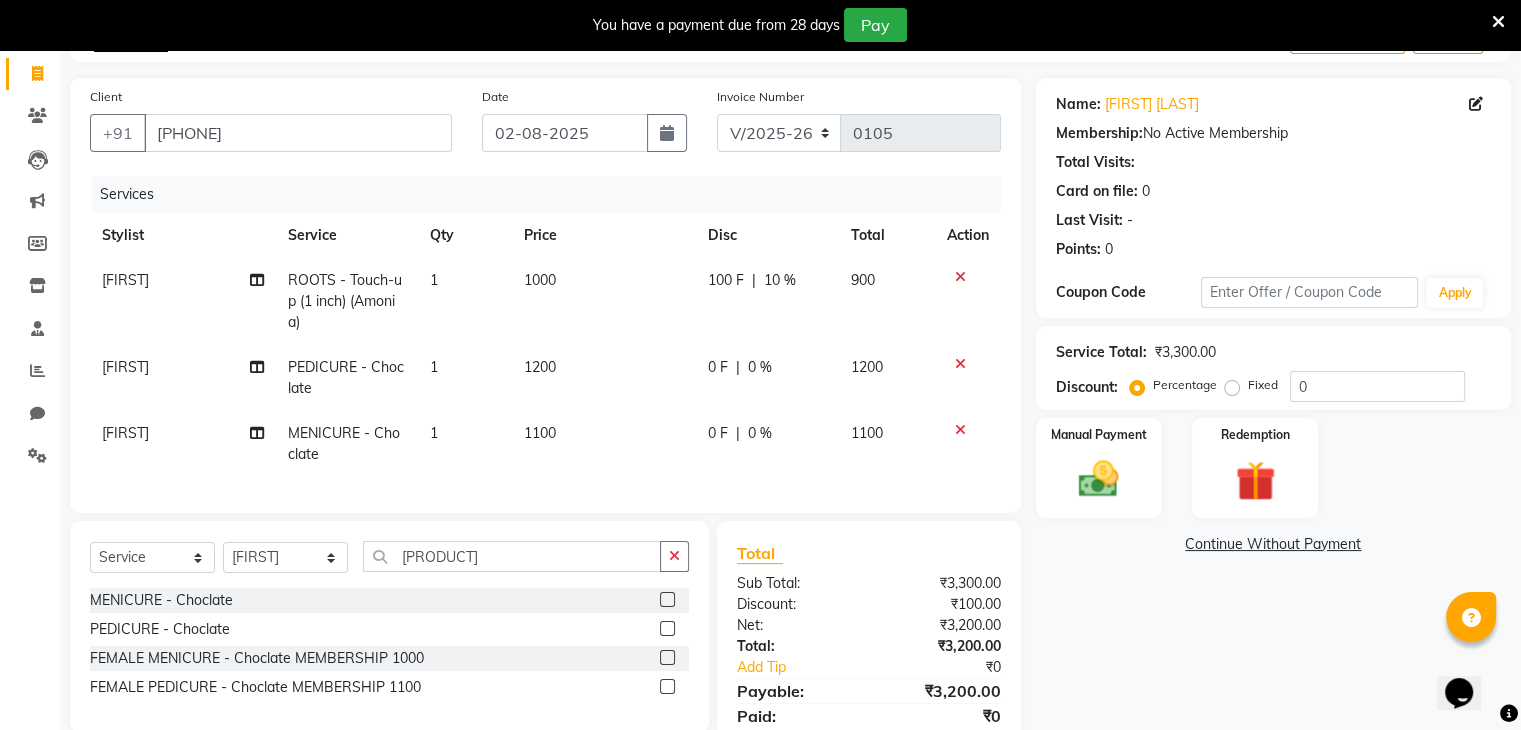 click on "0 F" 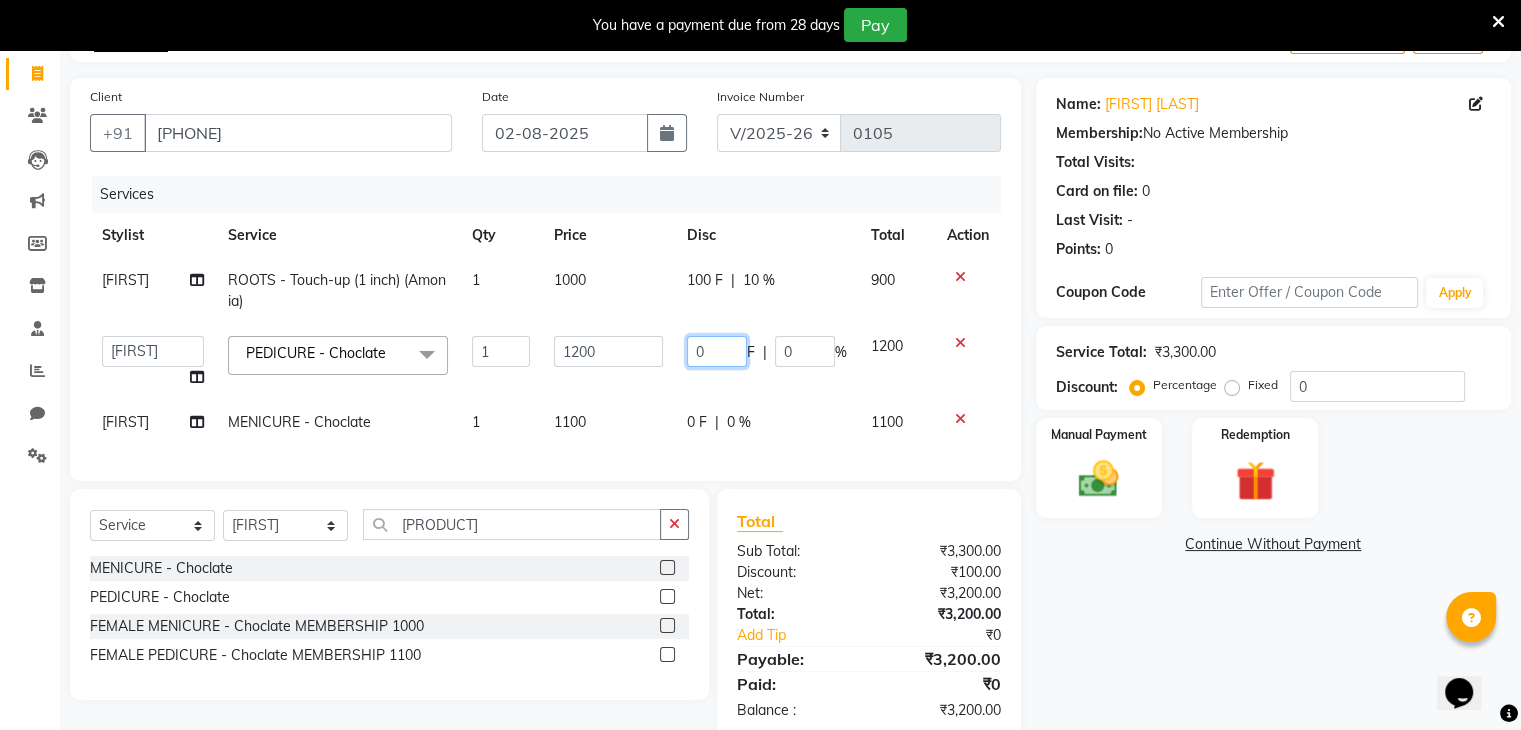 click on "0" 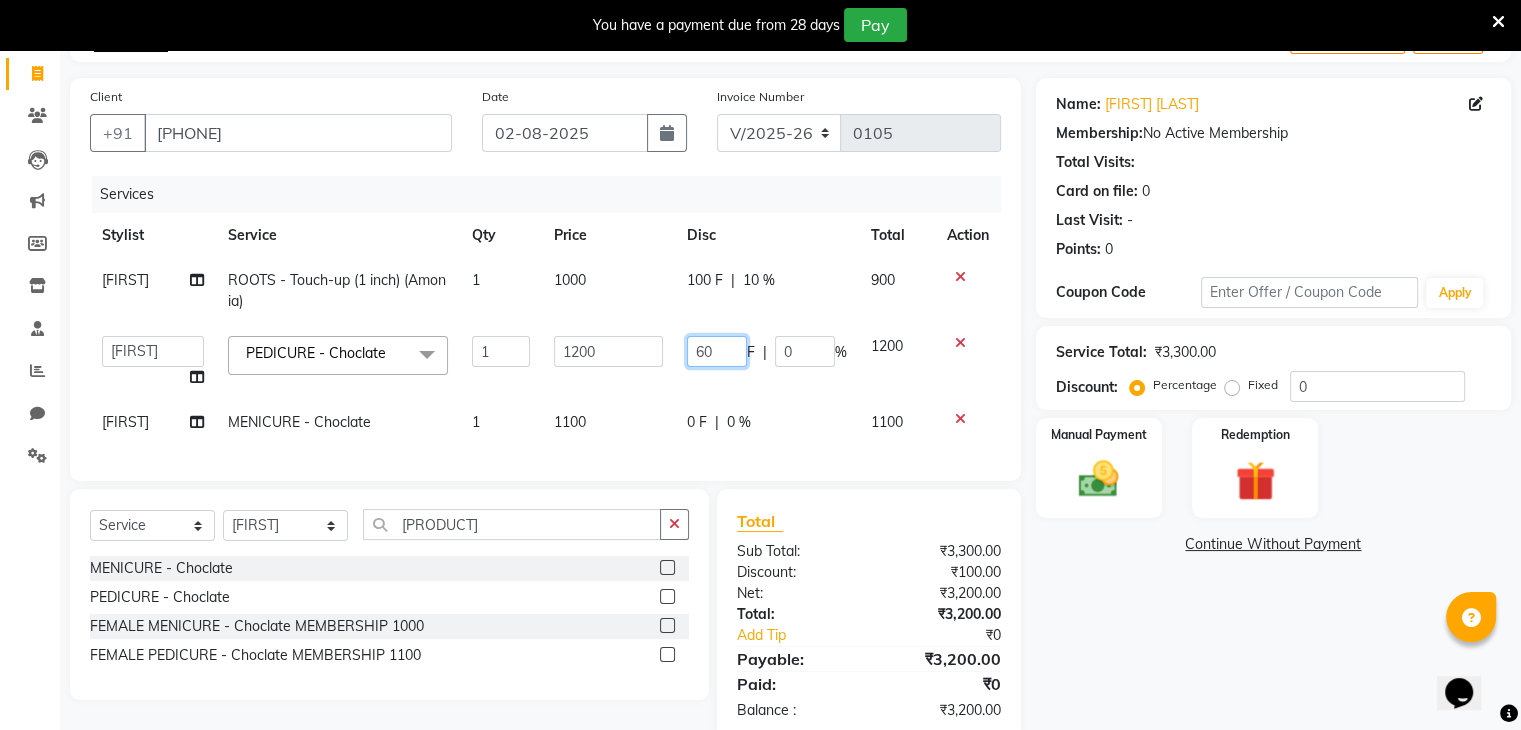 type on "600" 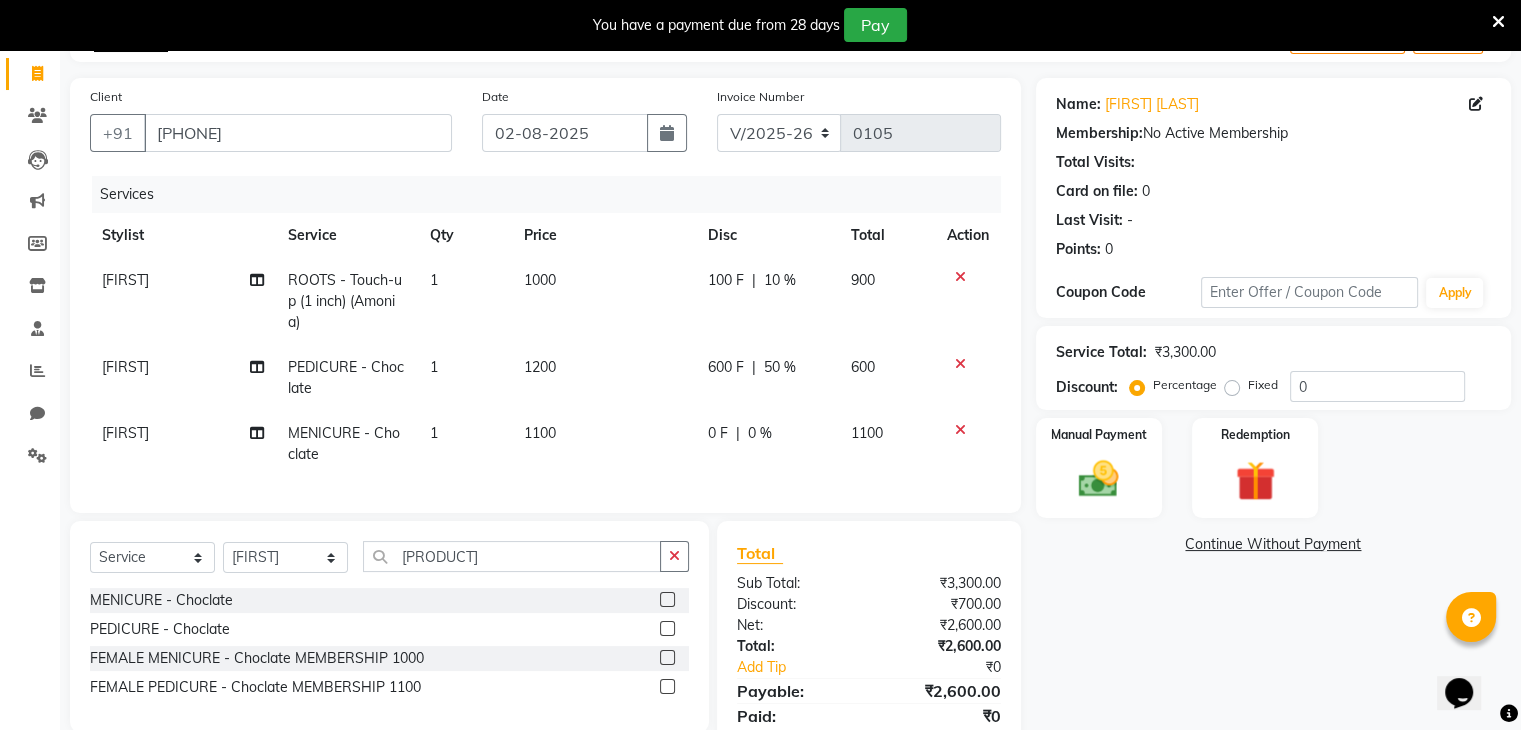 click on "0 F | 0 %" 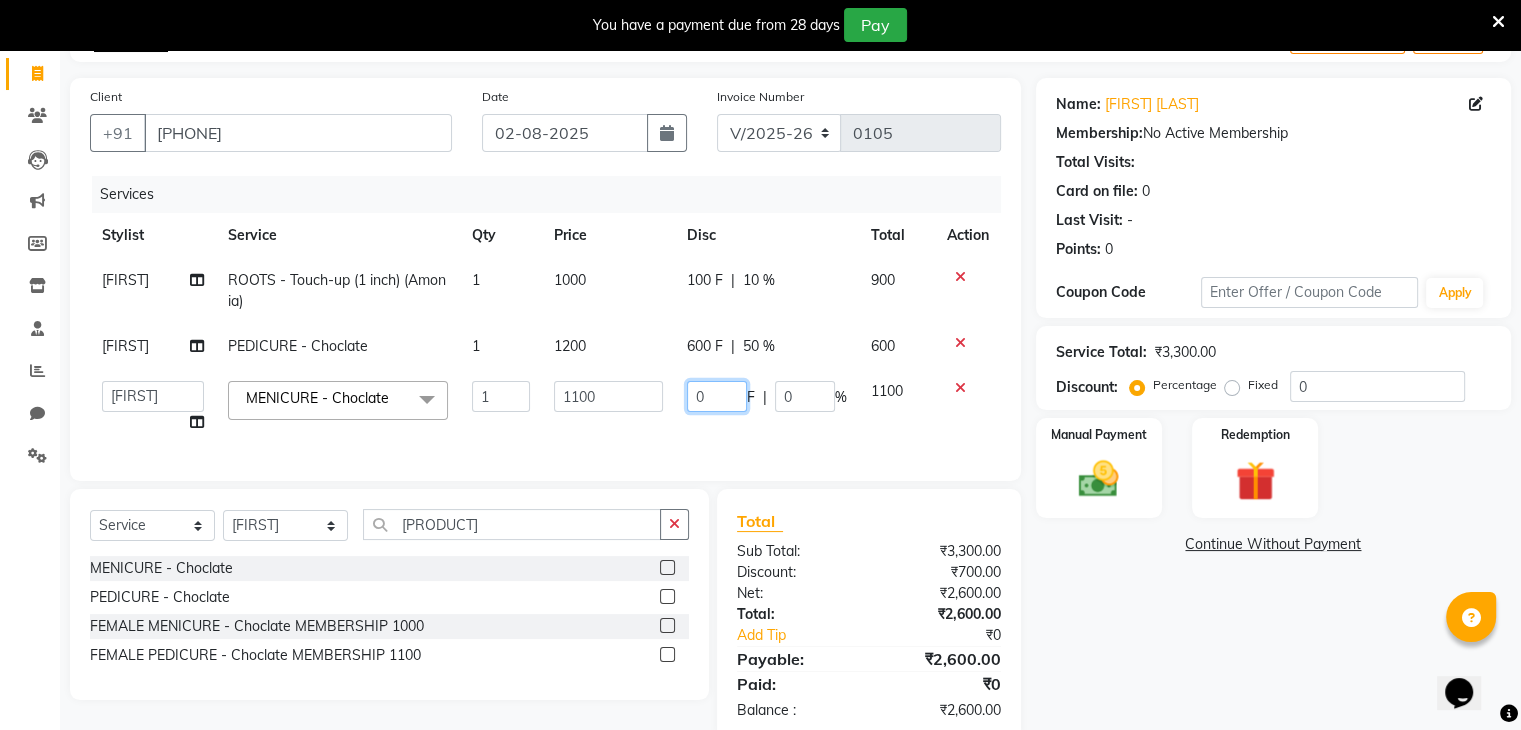 click on "0" 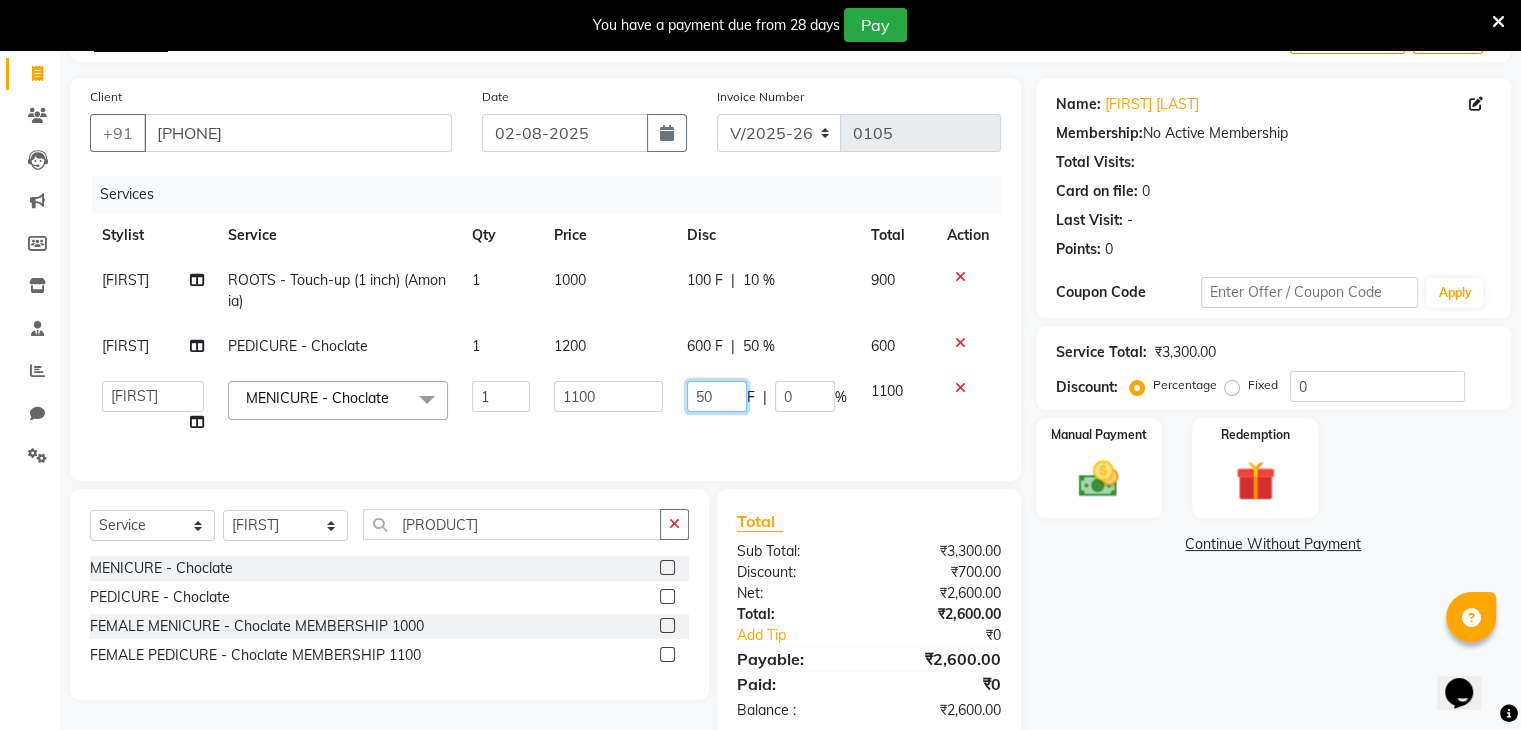 type on "500" 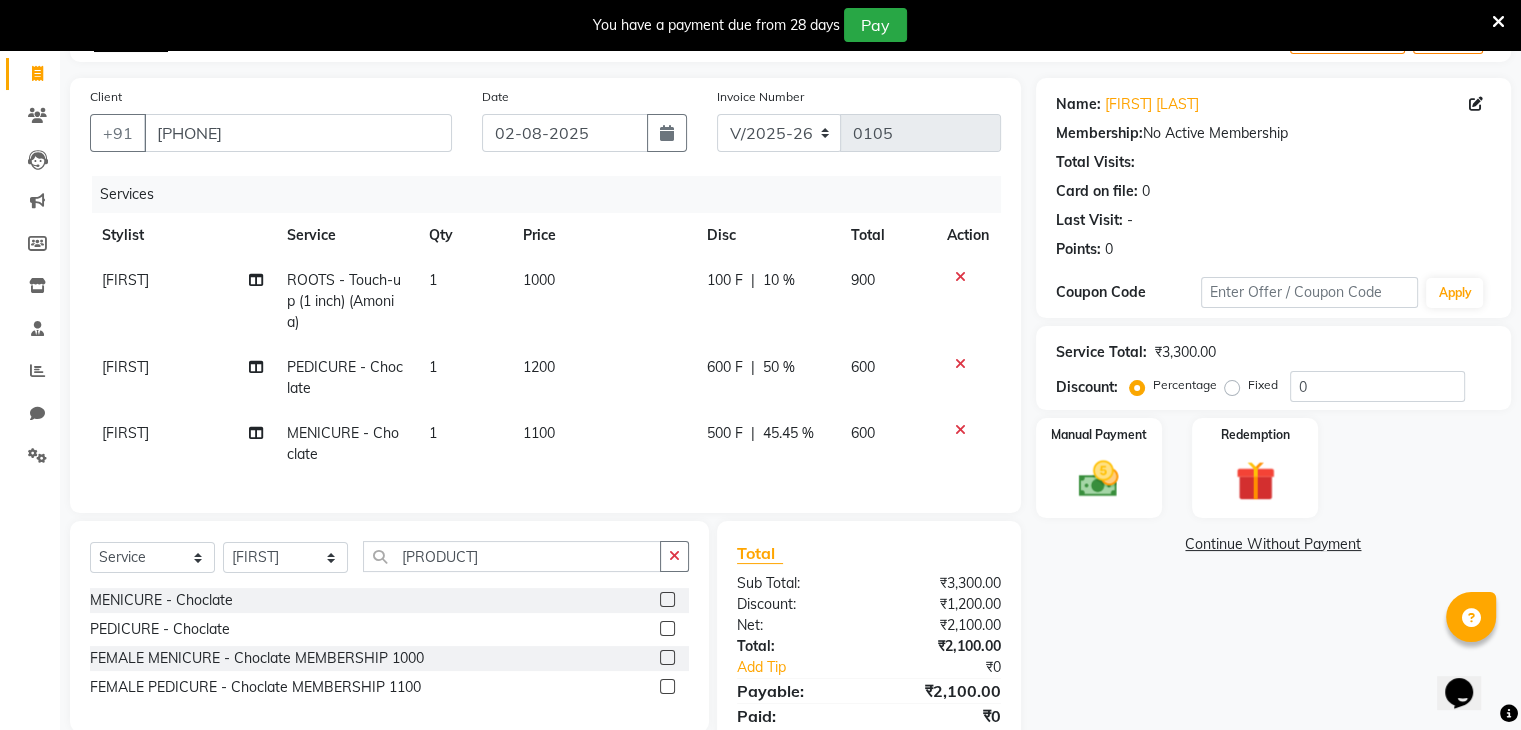 click on "1000" 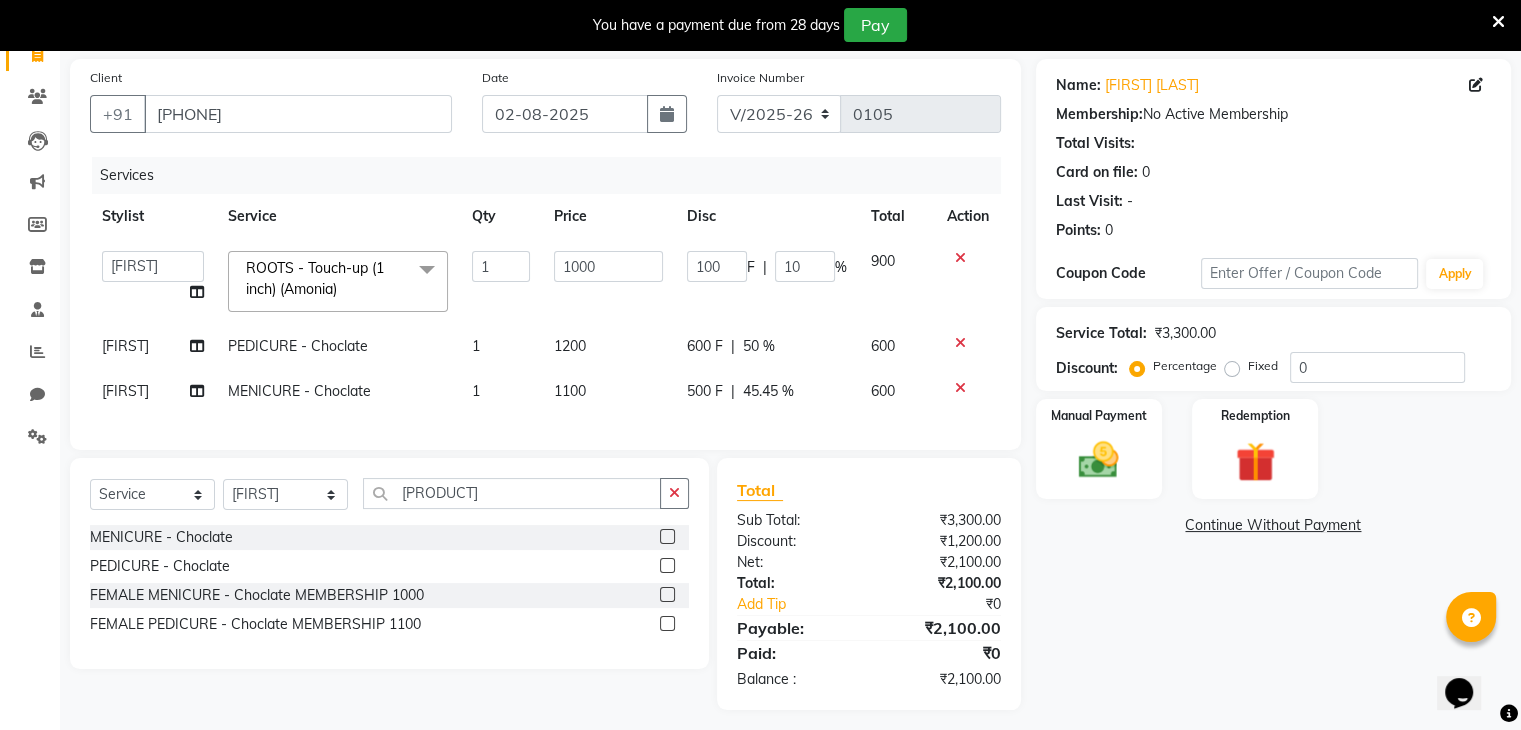 scroll, scrollTop: 140, scrollLeft: 0, axis: vertical 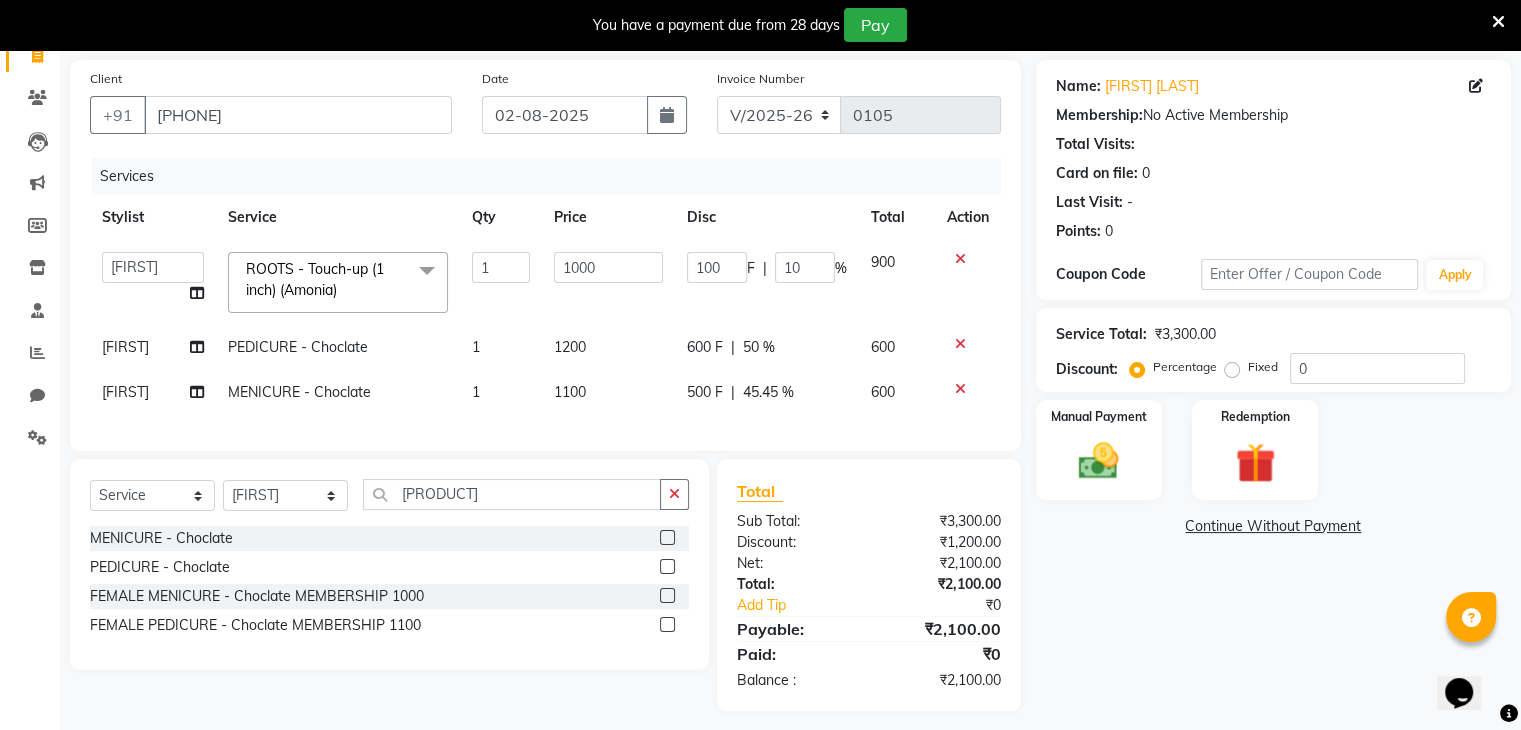 click on "500 F" 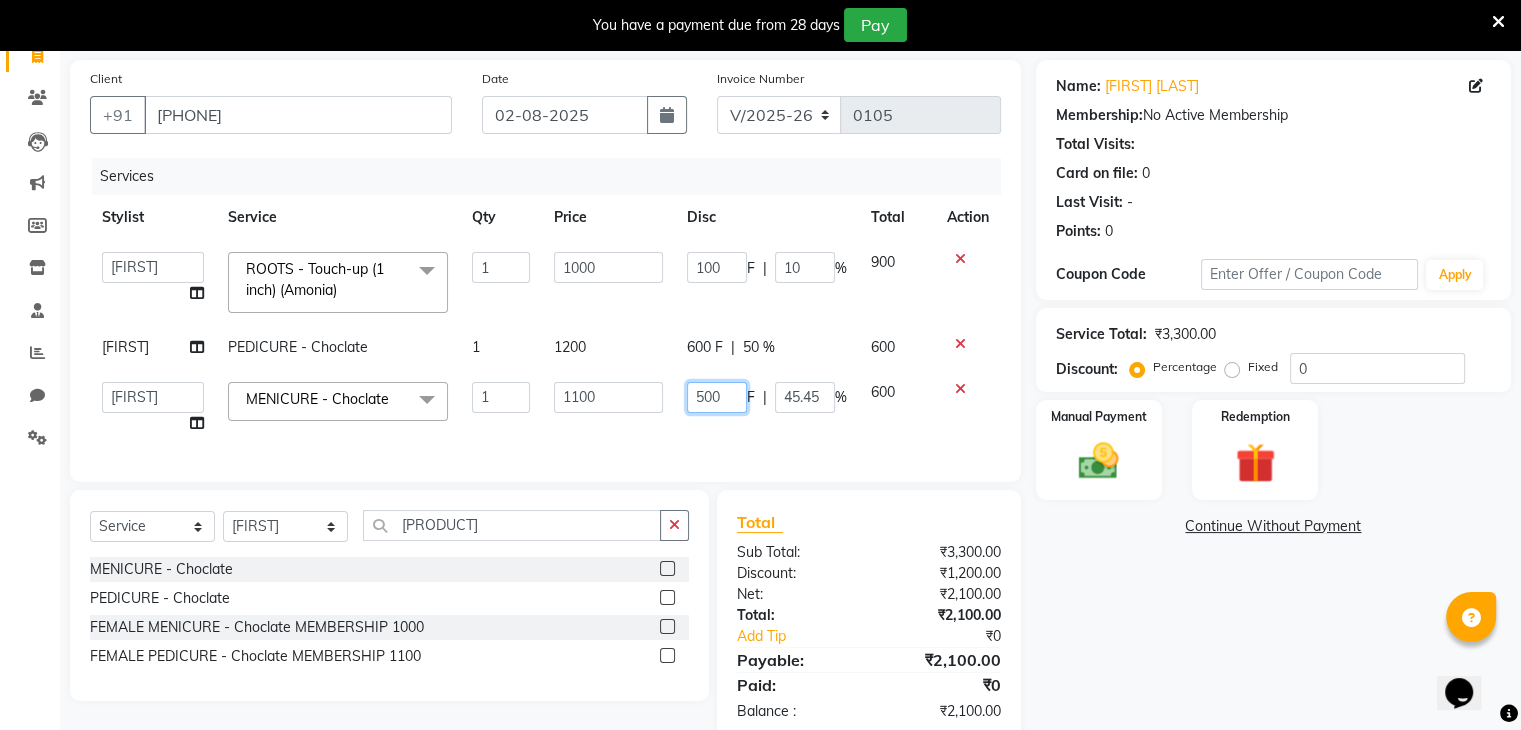 click on "500" 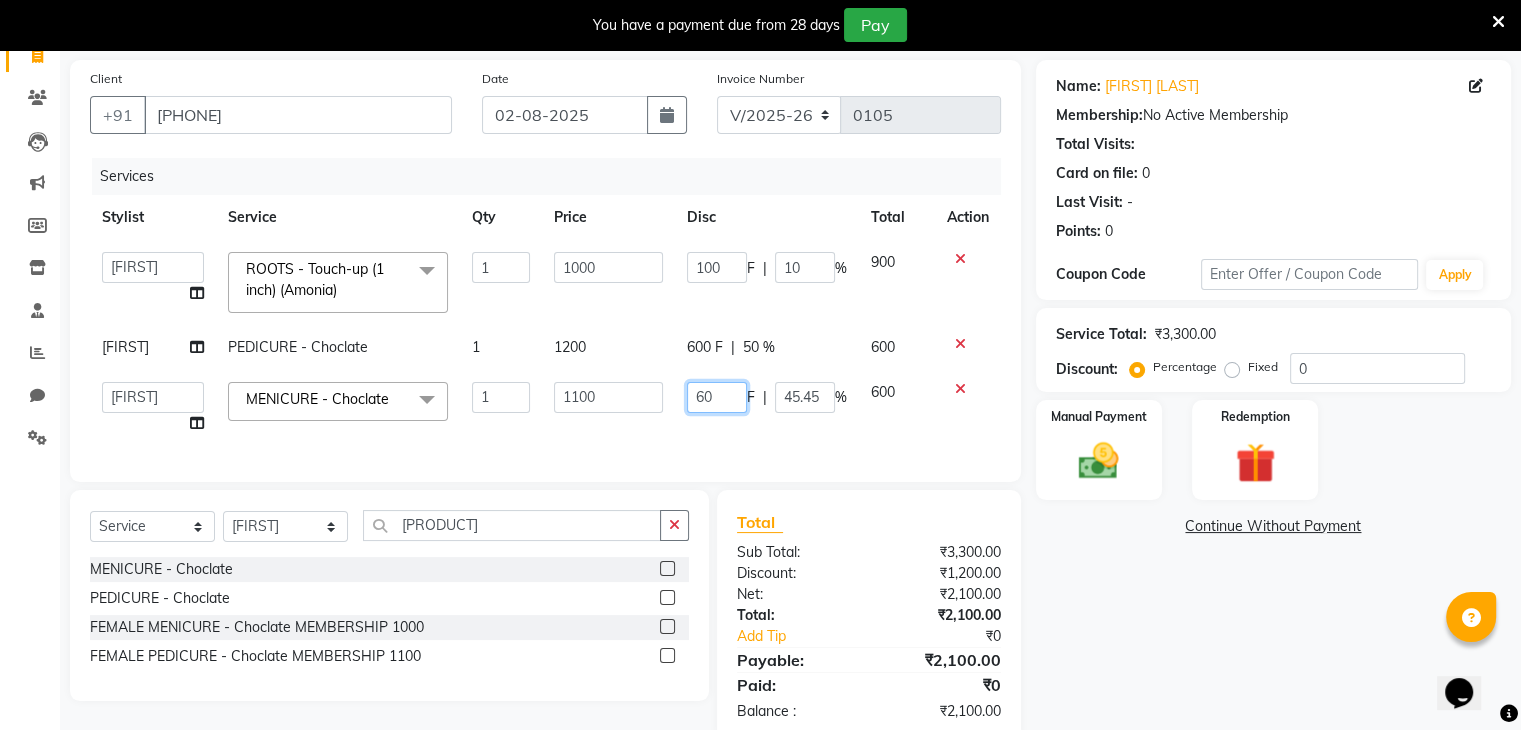 type on "600" 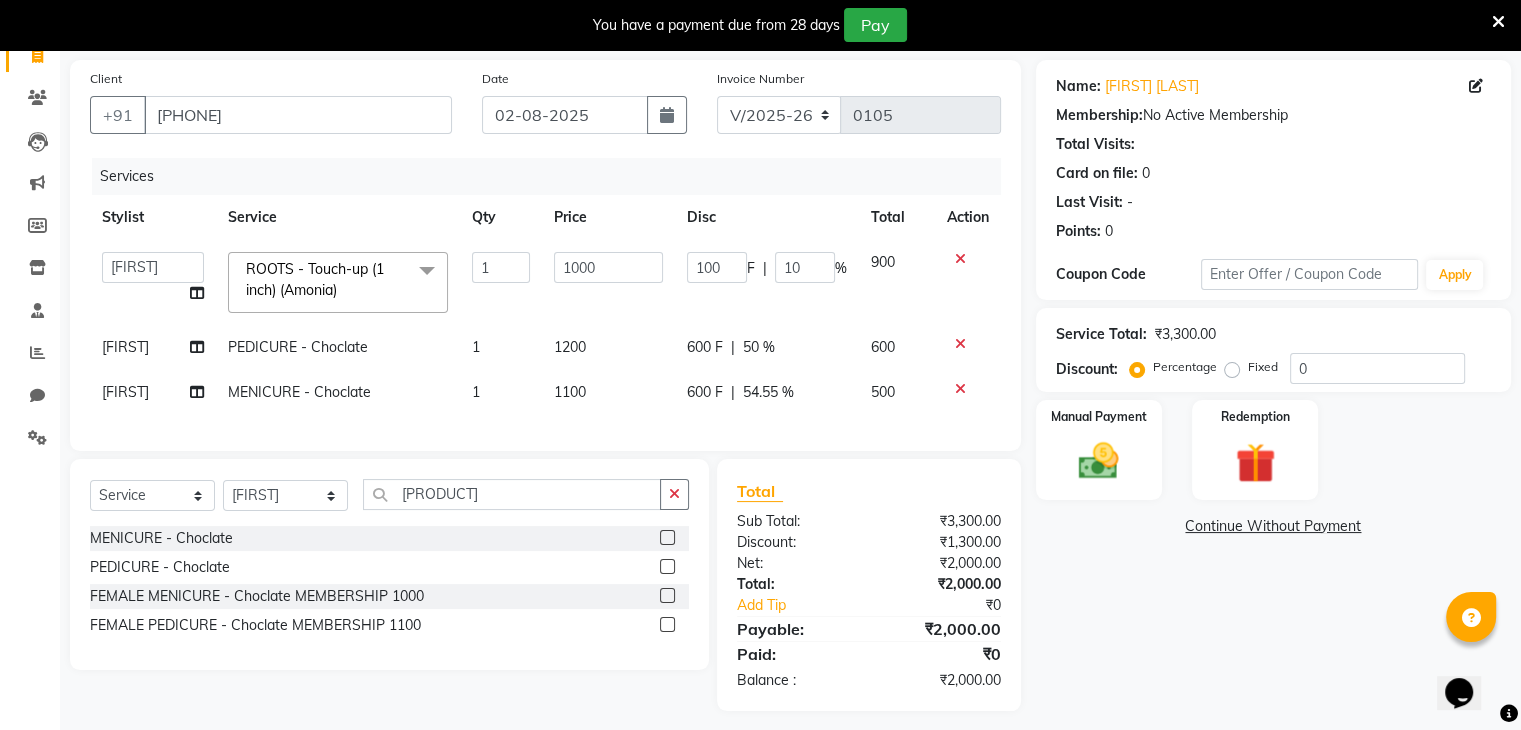 click on "1000" 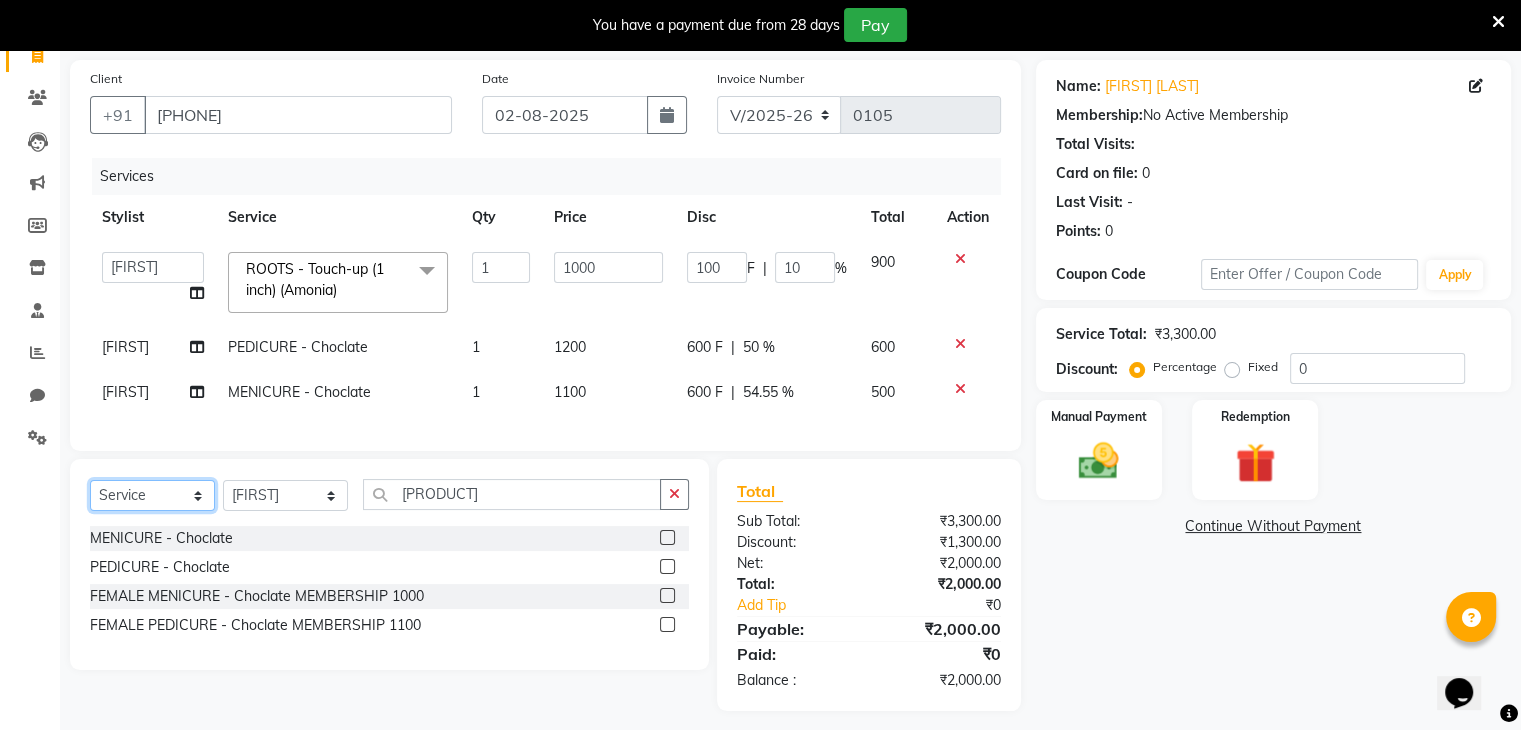 click on "Select  Service  Product  Membership  Package Voucher Prepaid Gift Card" 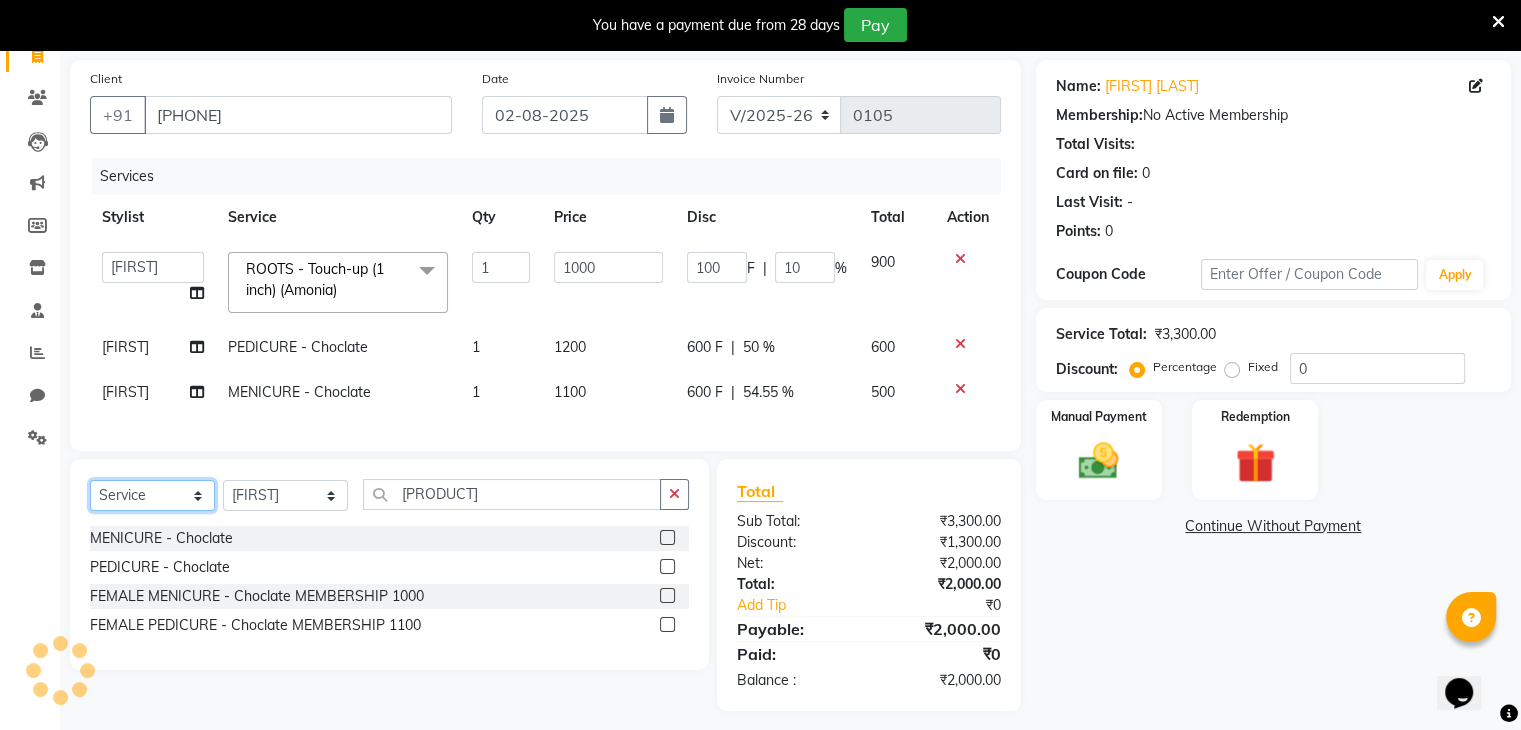 click on "Select  Service  Product  Membership  Package Voucher Prepaid Gift Card" 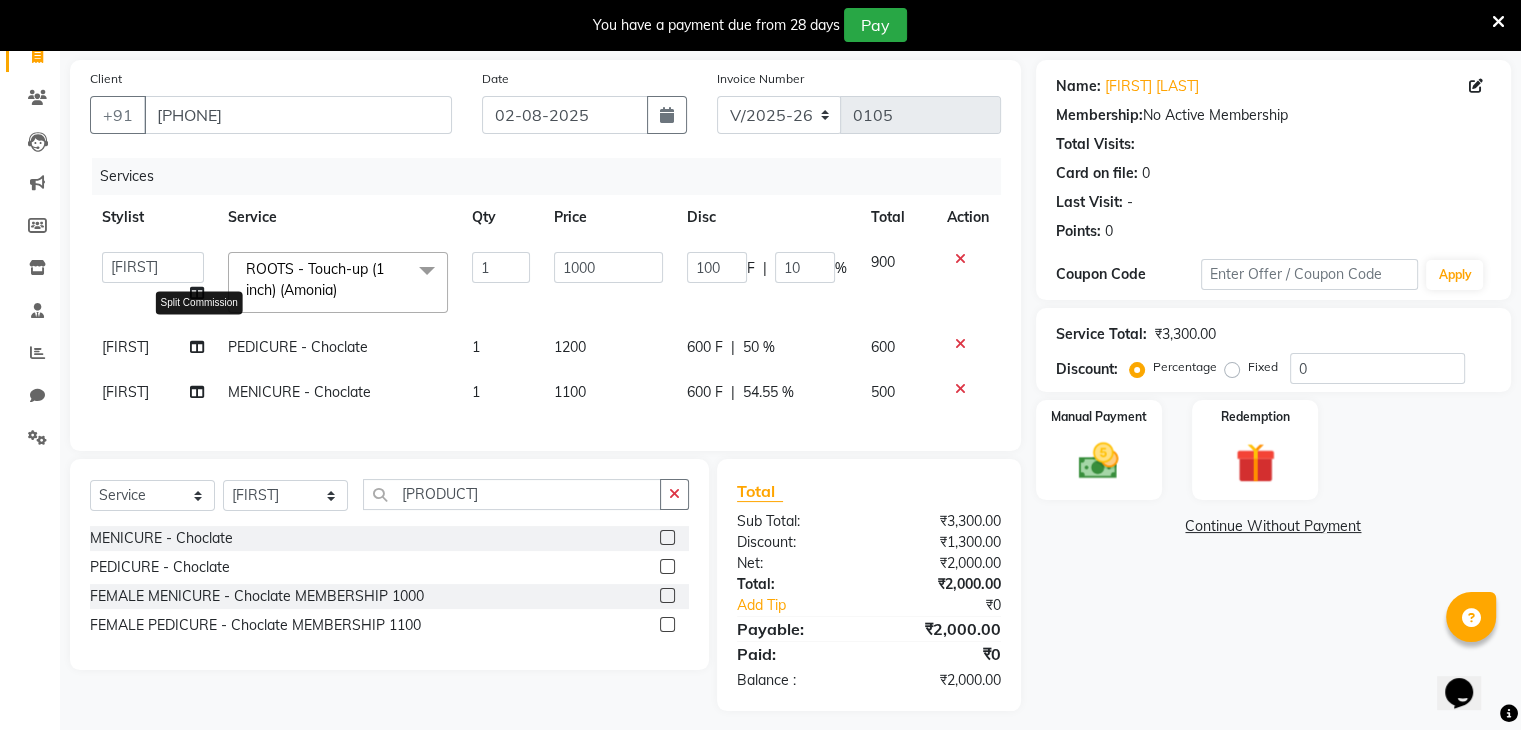 click 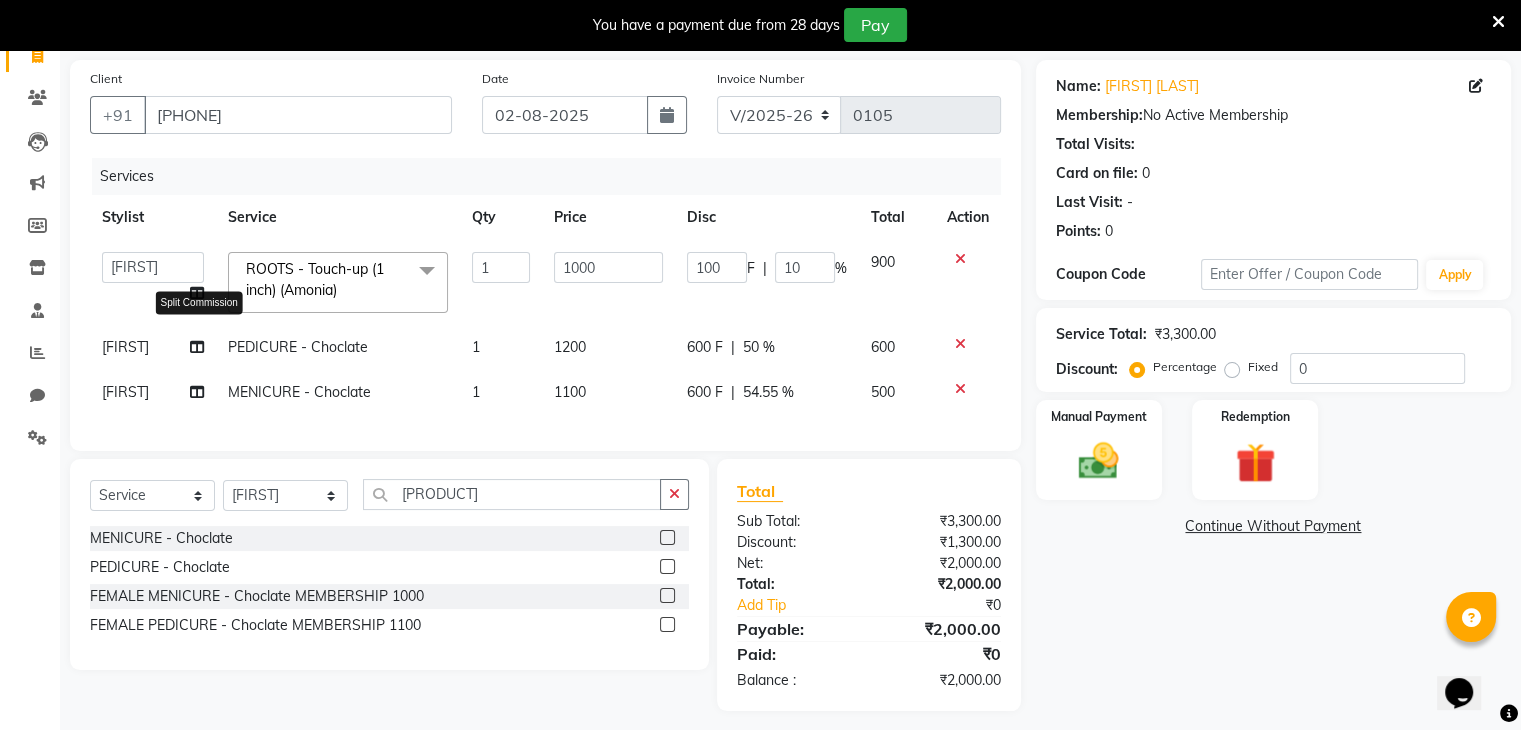 select on "86841" 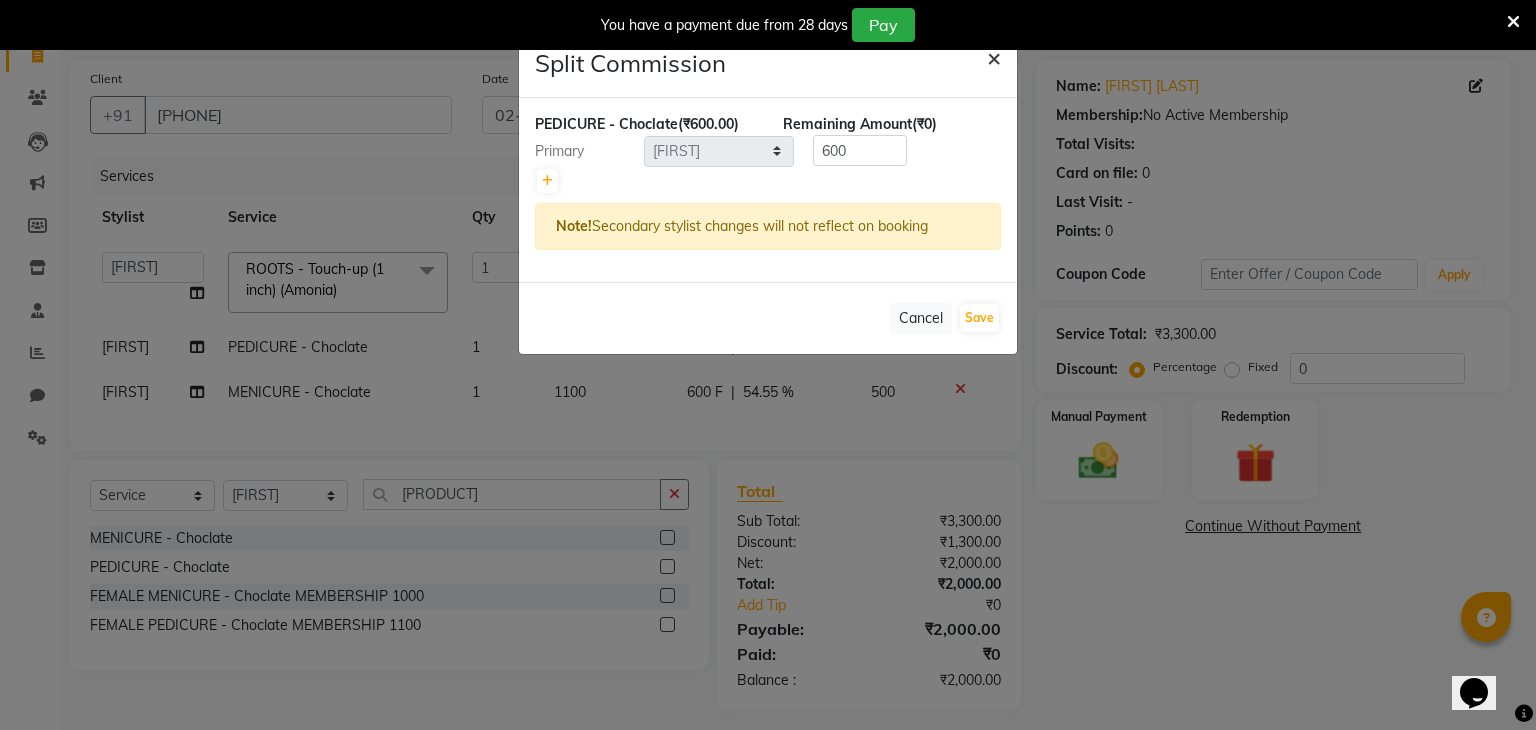 click on "×" 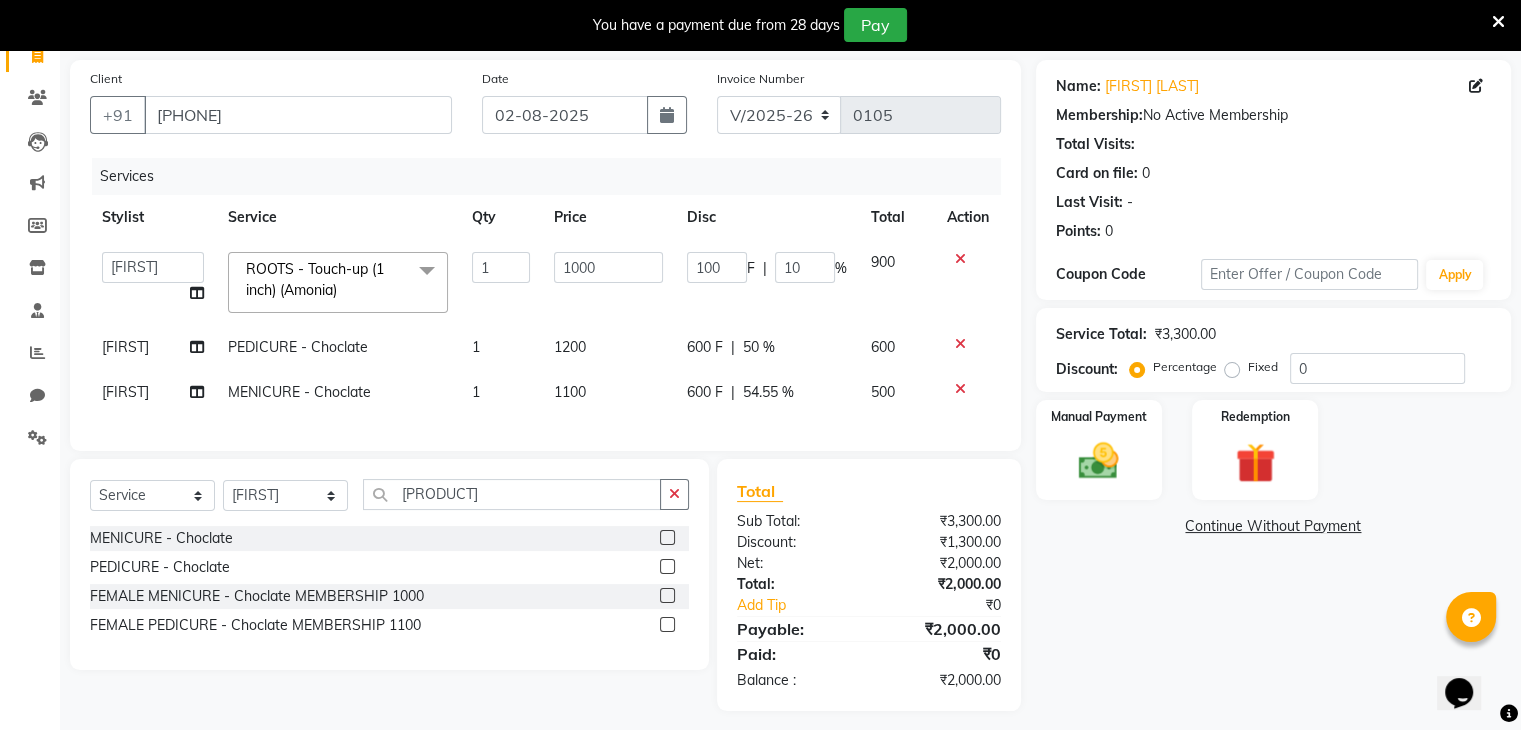 click 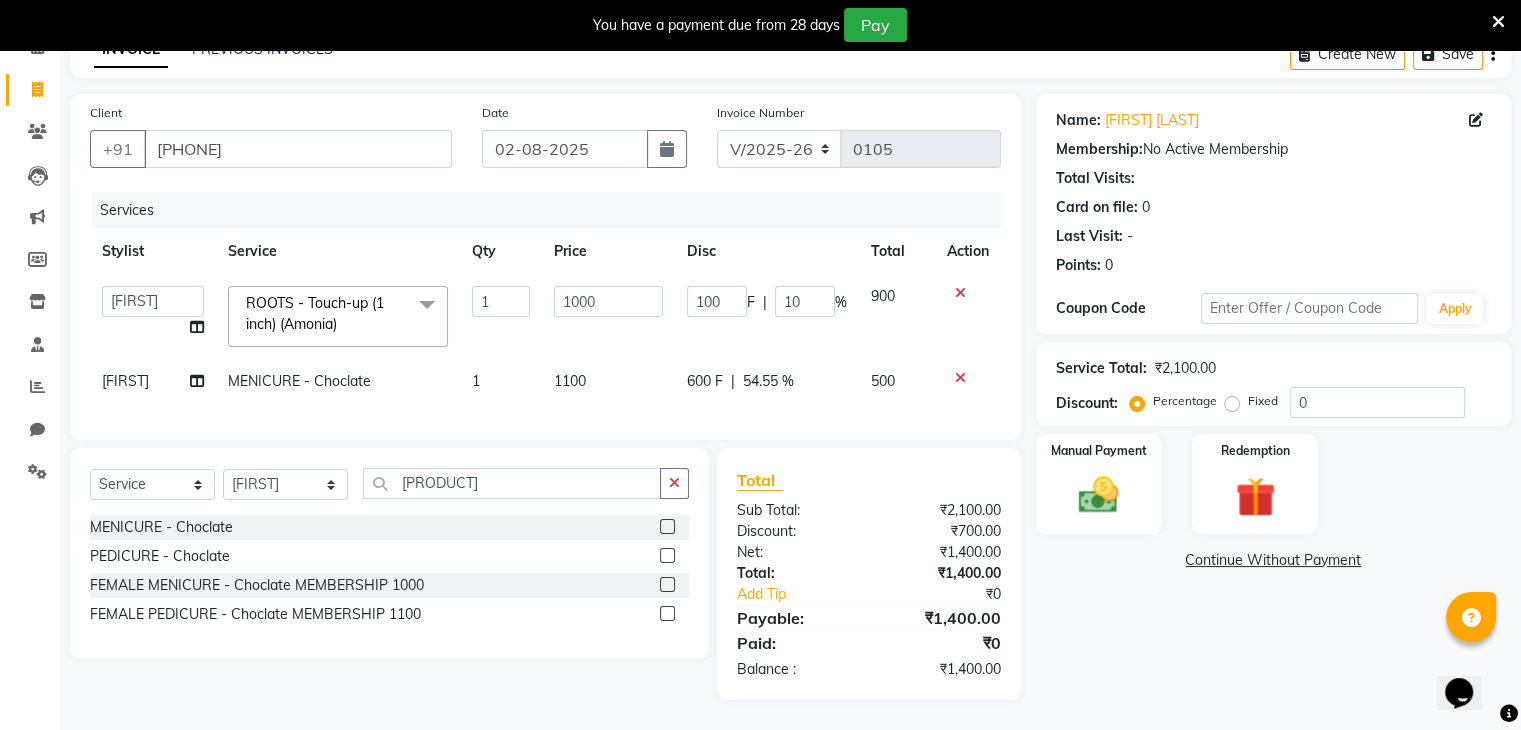 scroll, scrollTop: 121, scrollLeft: 0, axis: vertical 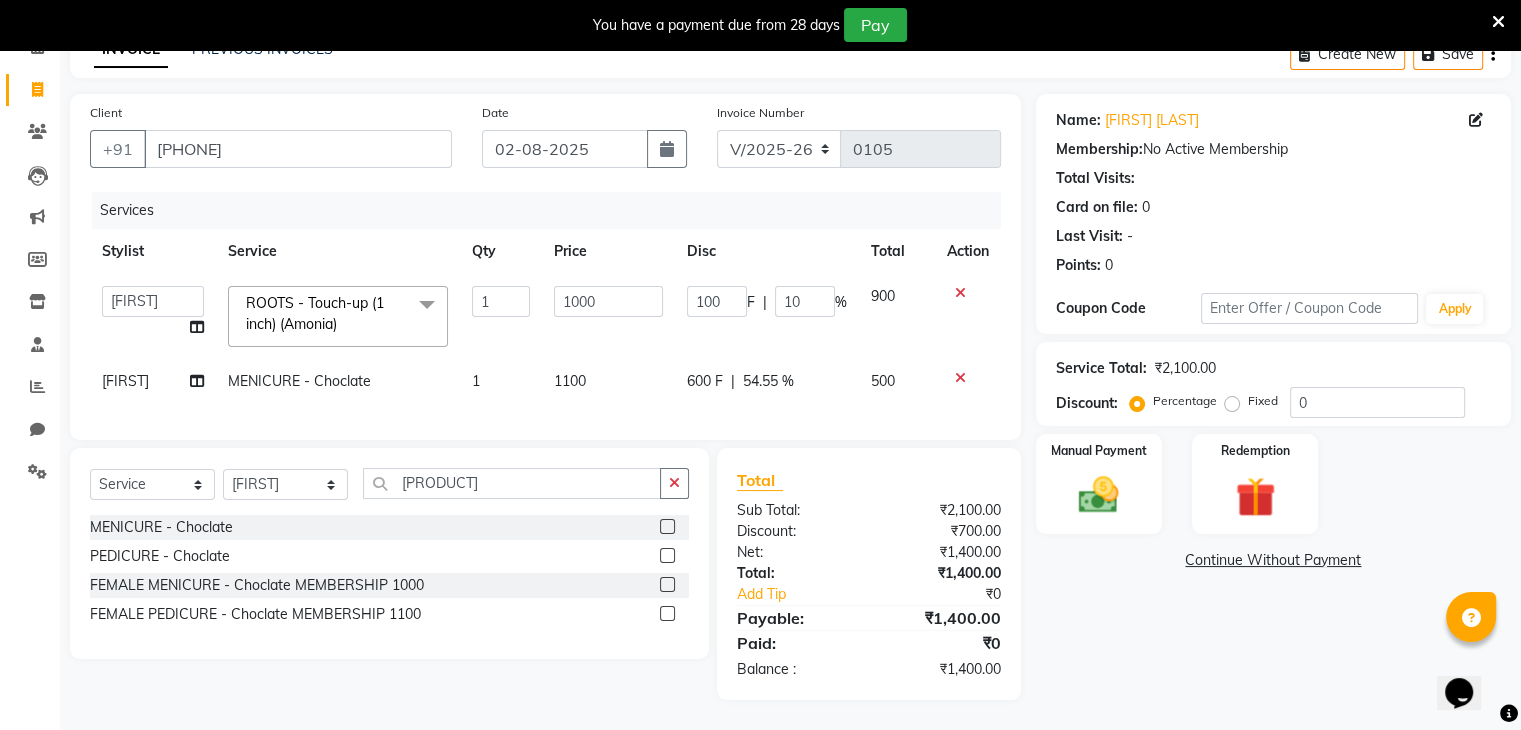 click 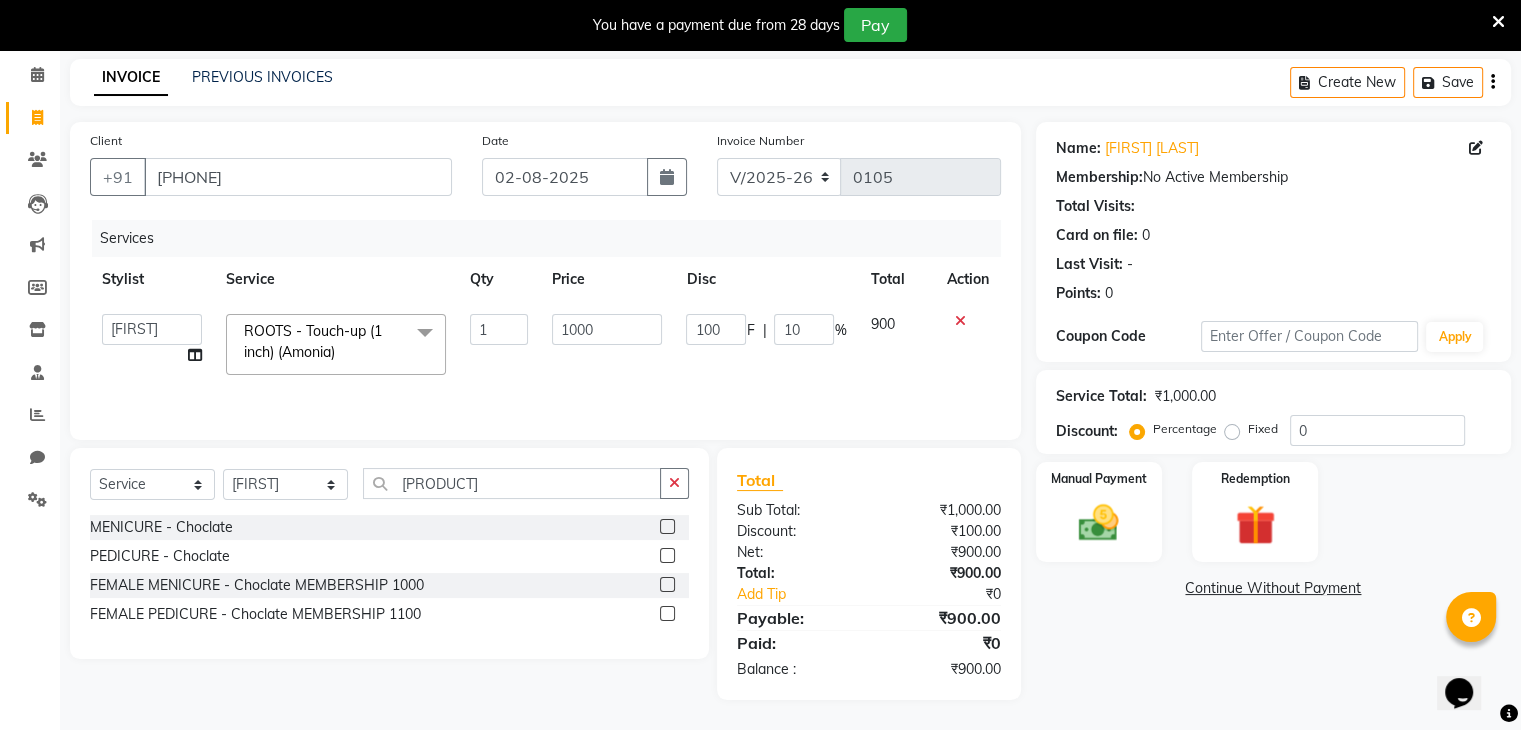 scroll, scrollTop: 79, scrollLeft: 0, axis: vertical 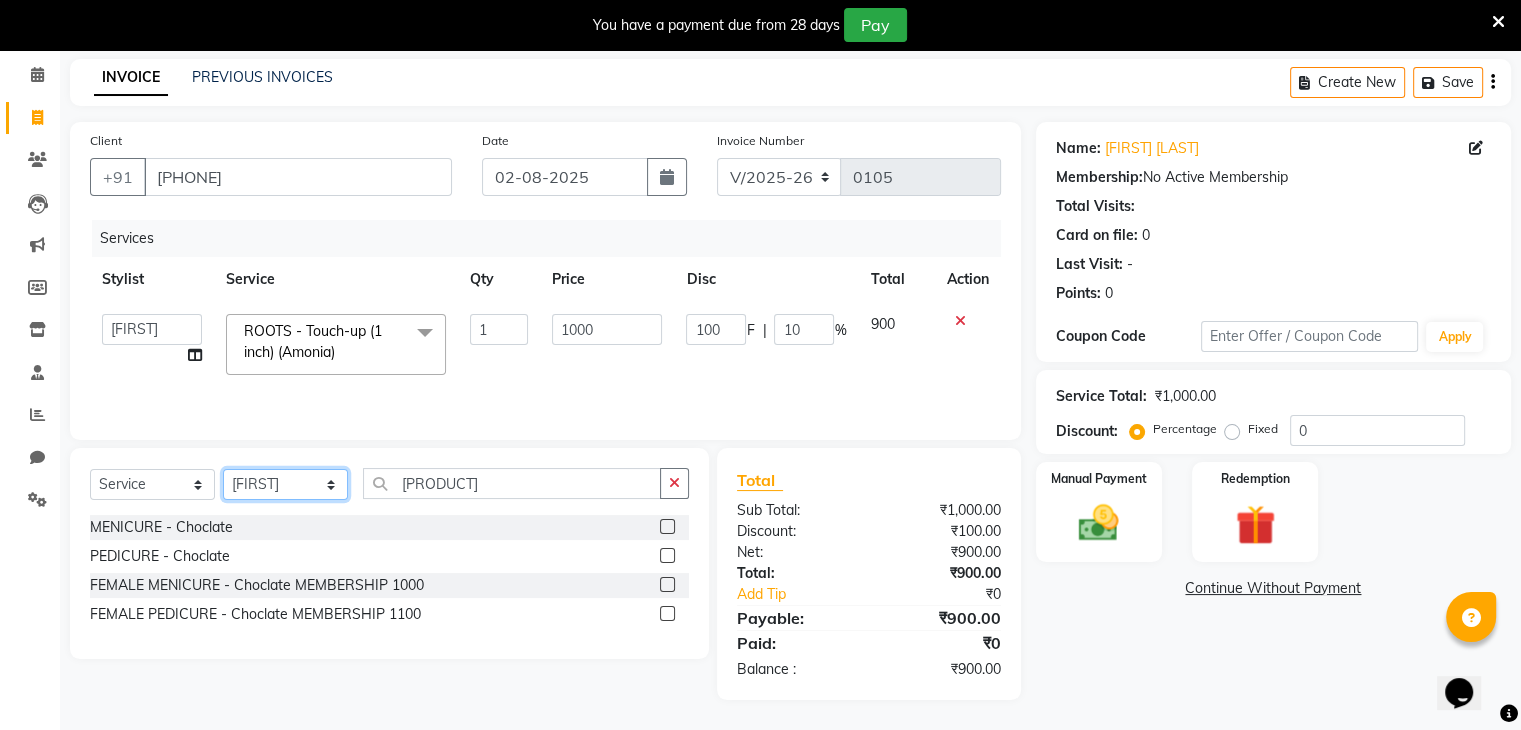 click on "Select Stylist [FIRST] [FIRST] [FIRST] [FIRST] [FIRST] [FIRST] [FIRST] [FIRST]" 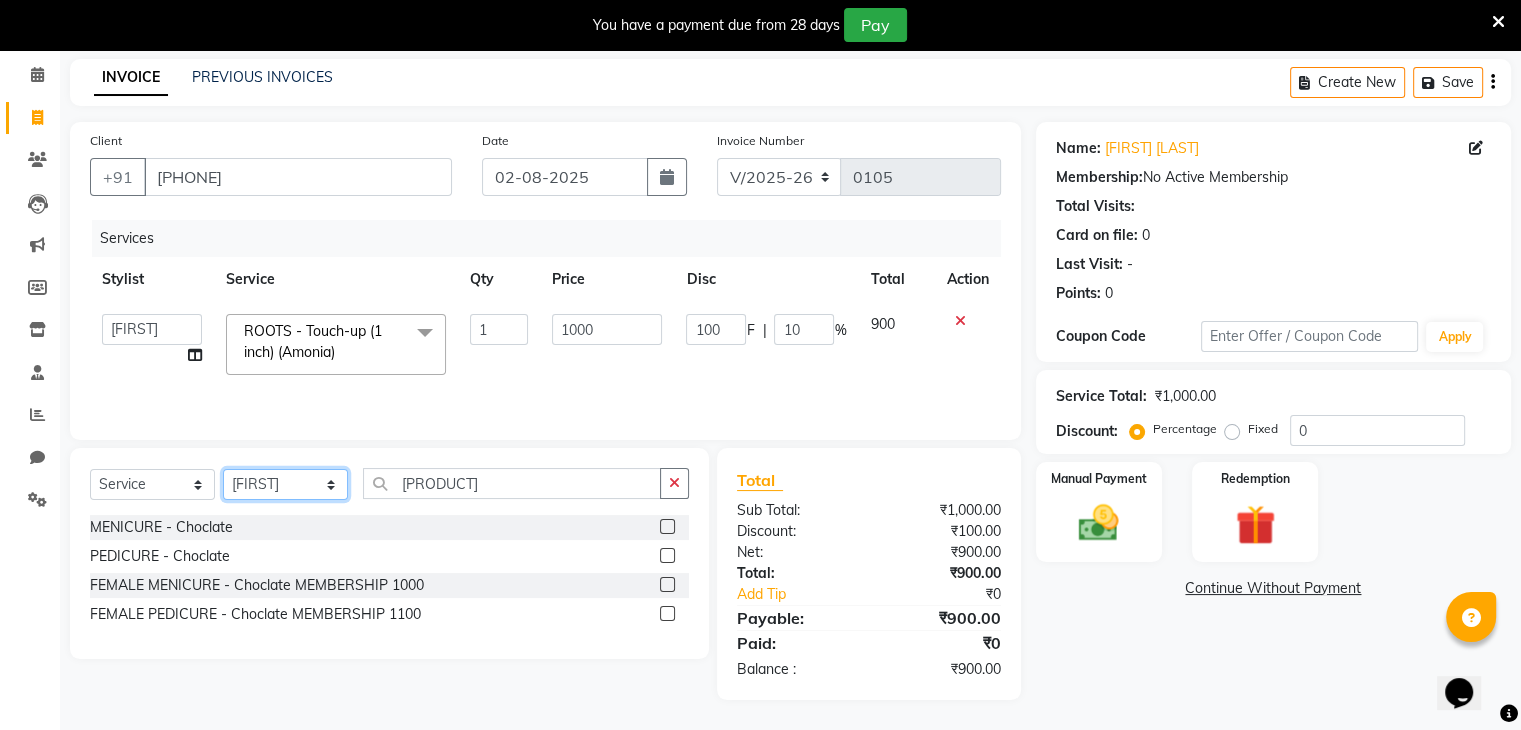 select on "81971" 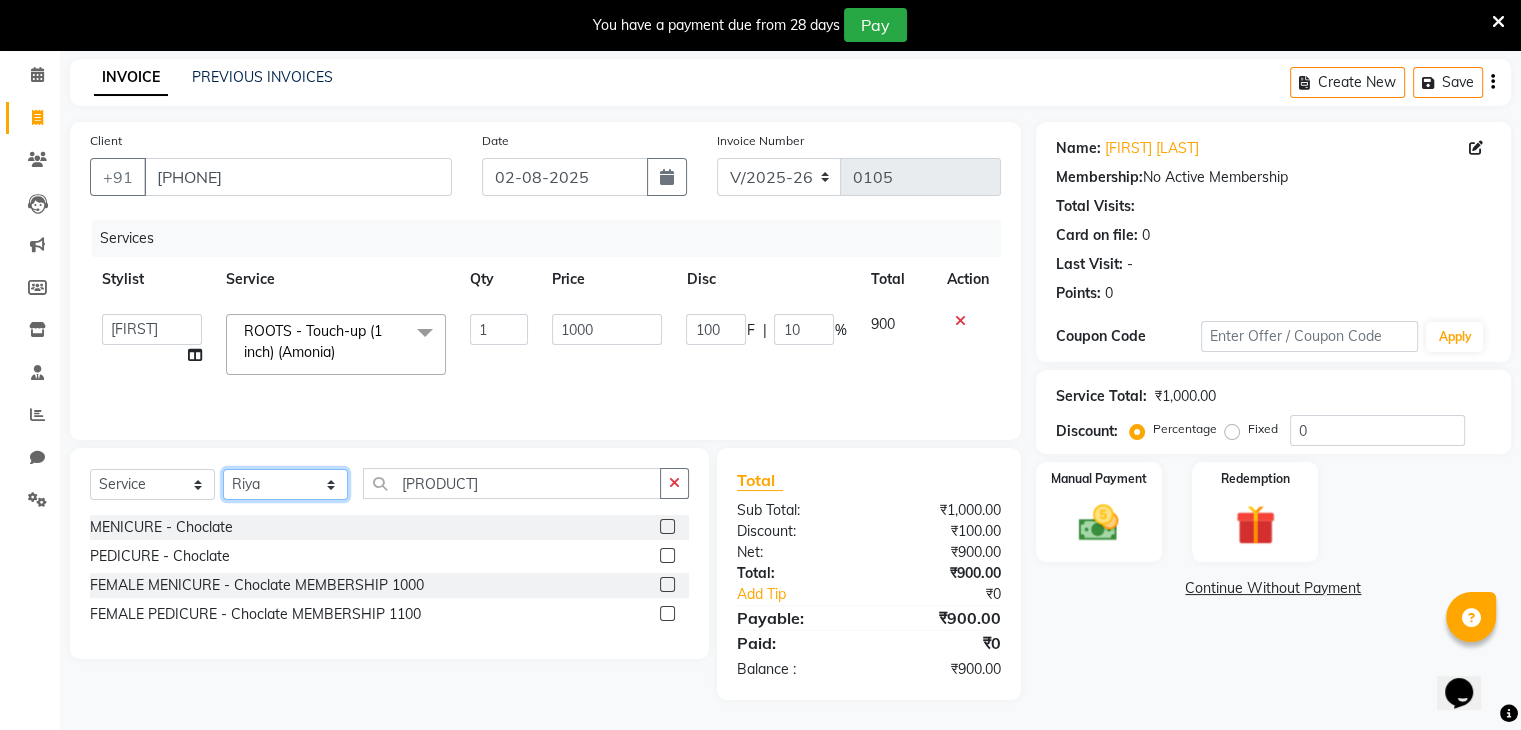 click on "Select Stylist [FIRST] [FIRST] [FIRST] [FIRST] [FIRST] [FIRST] [FIRST] [FIRST]" 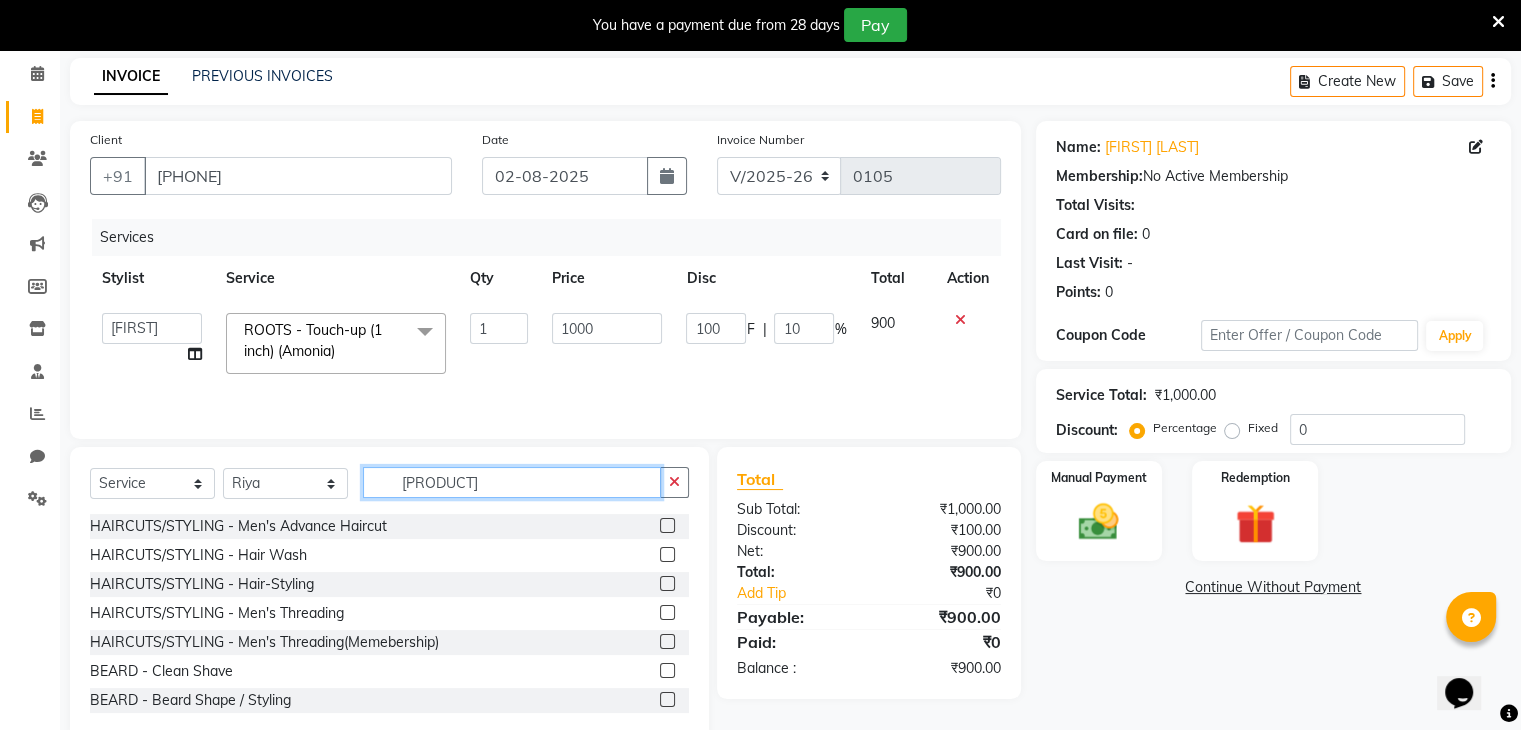 click on "[PRODUCT]" 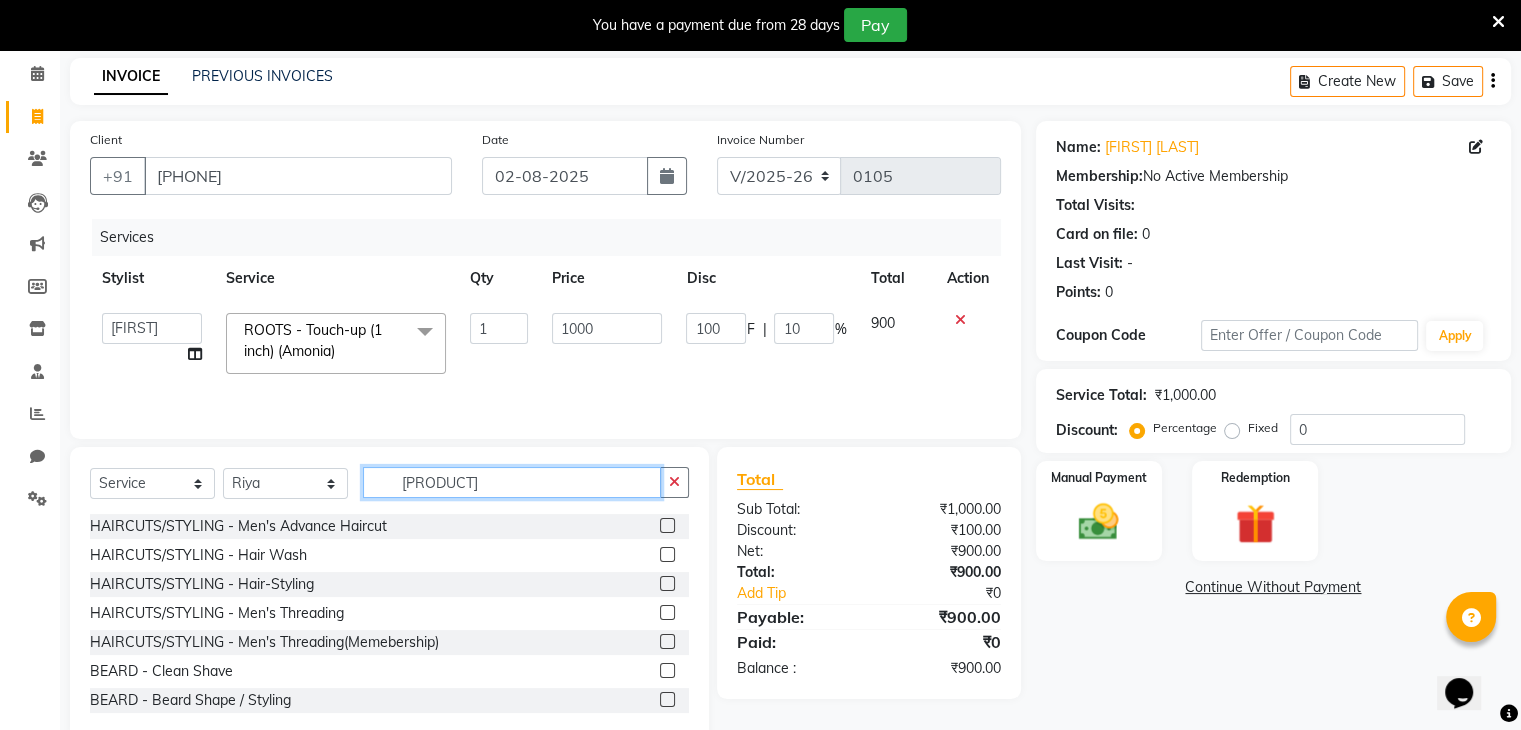 click on "[PRODUCT]" 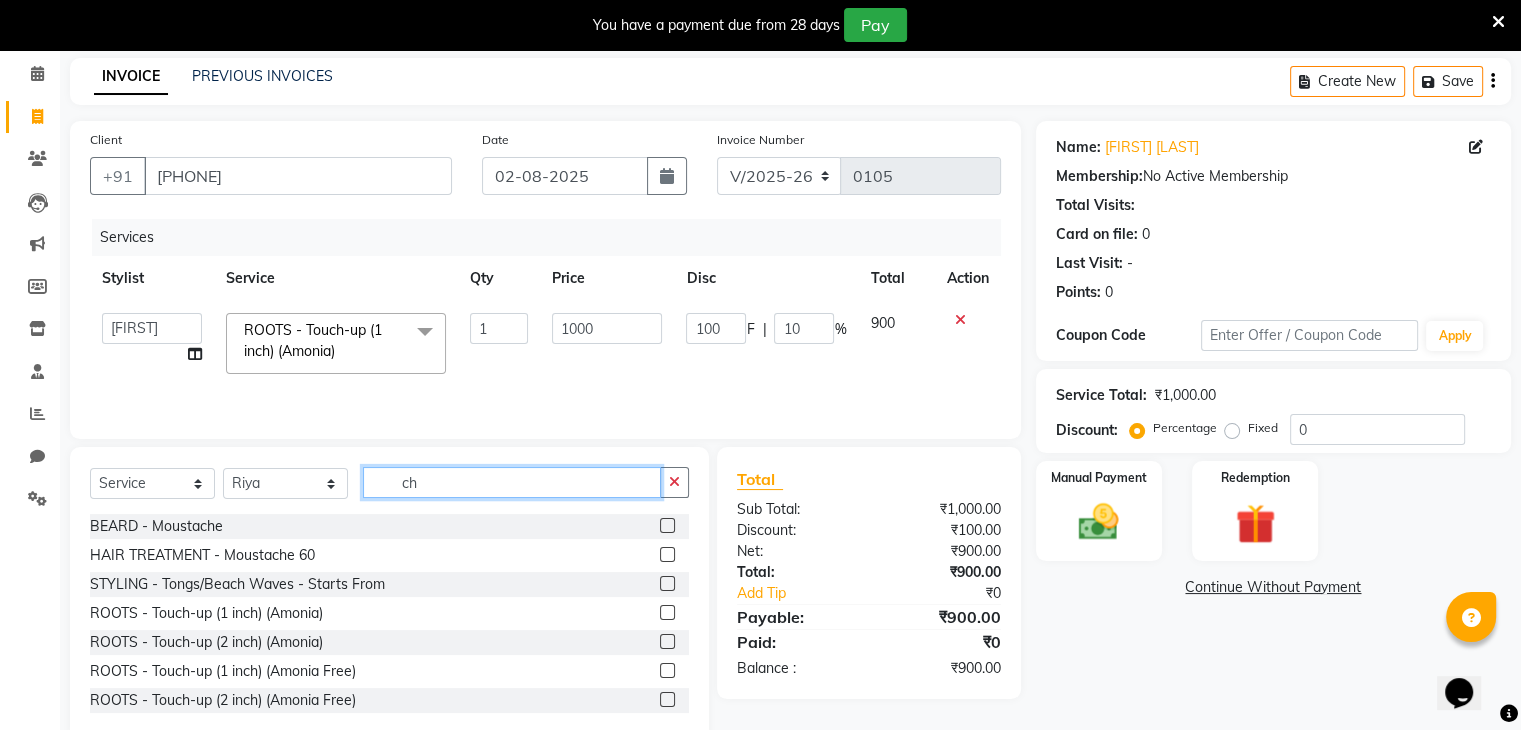 type on "c" 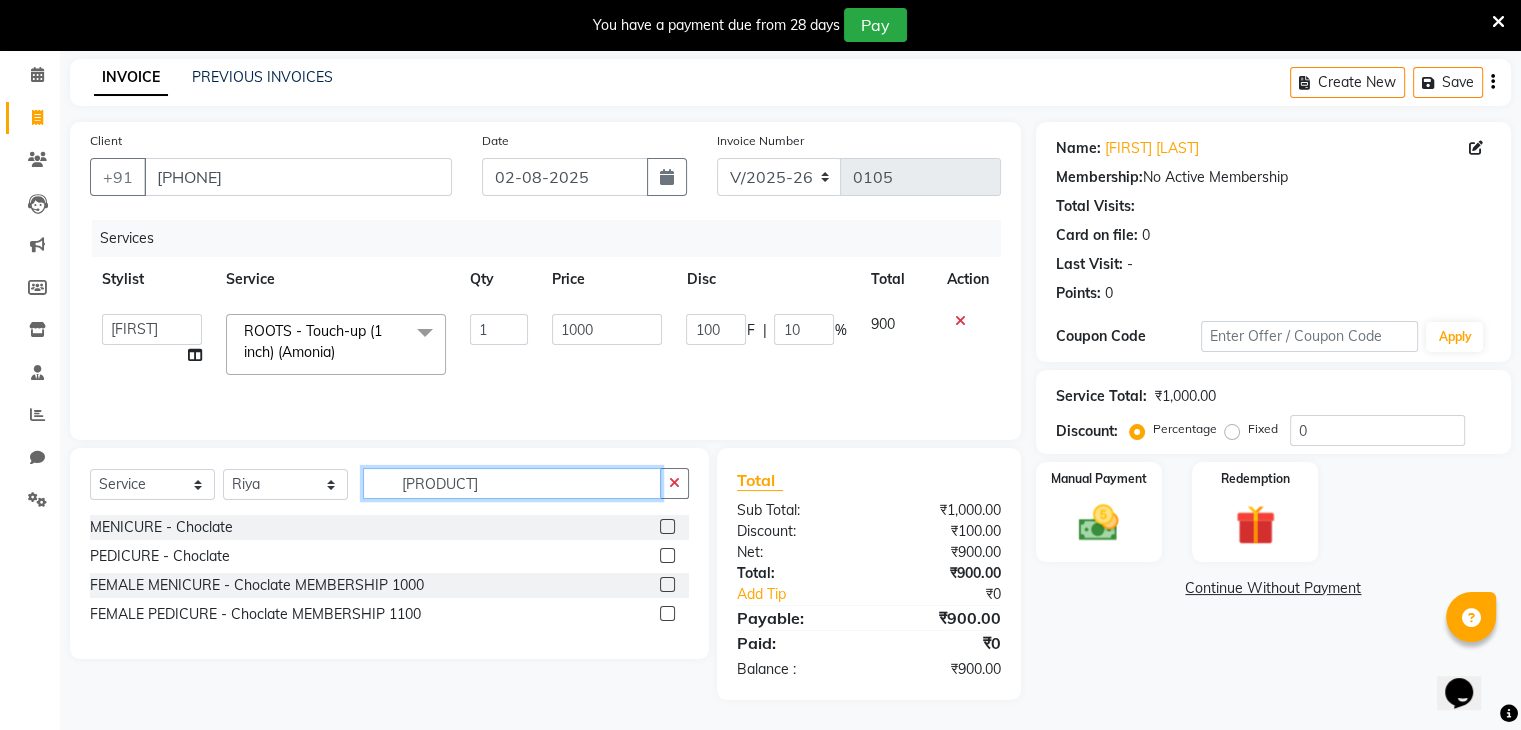 type on "[PRODUCT]" 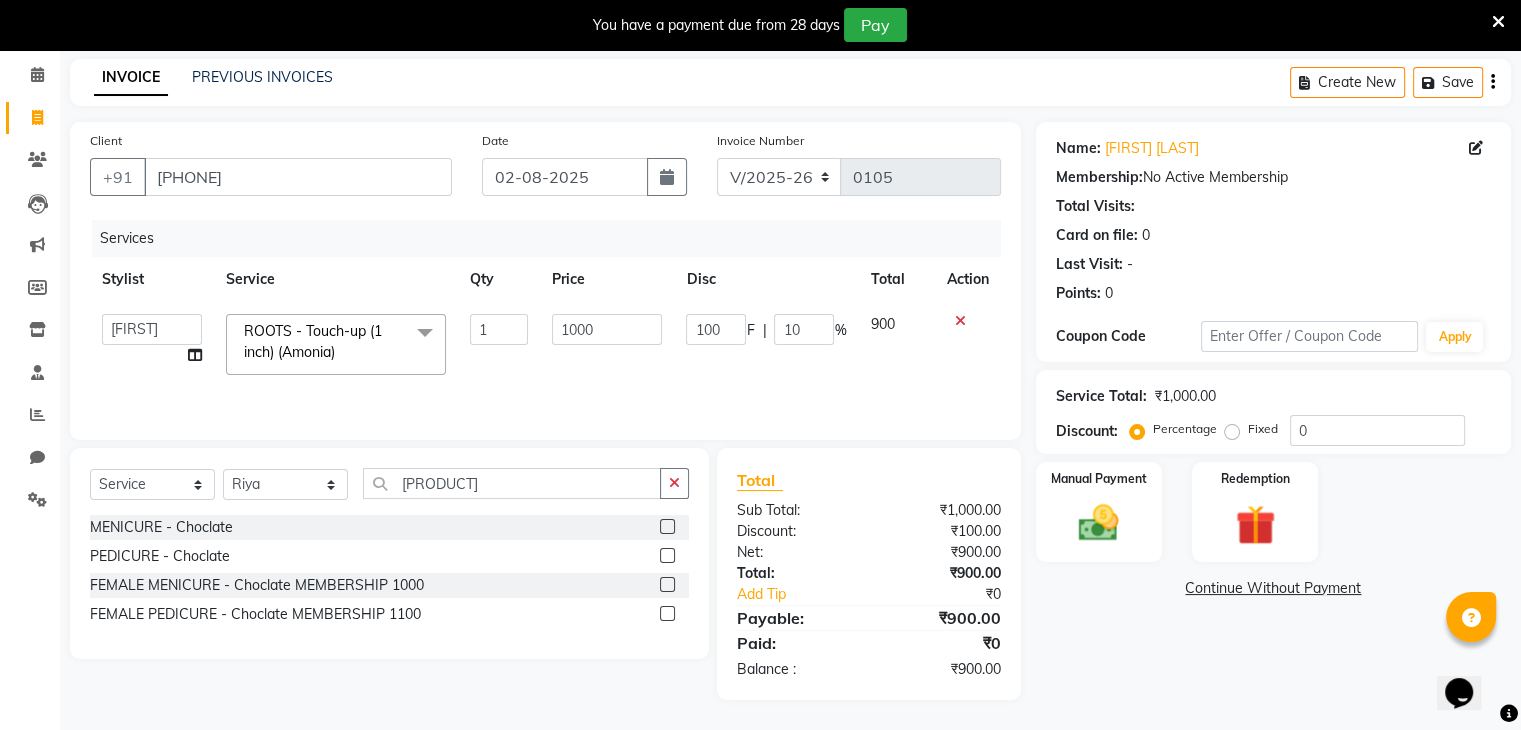 click 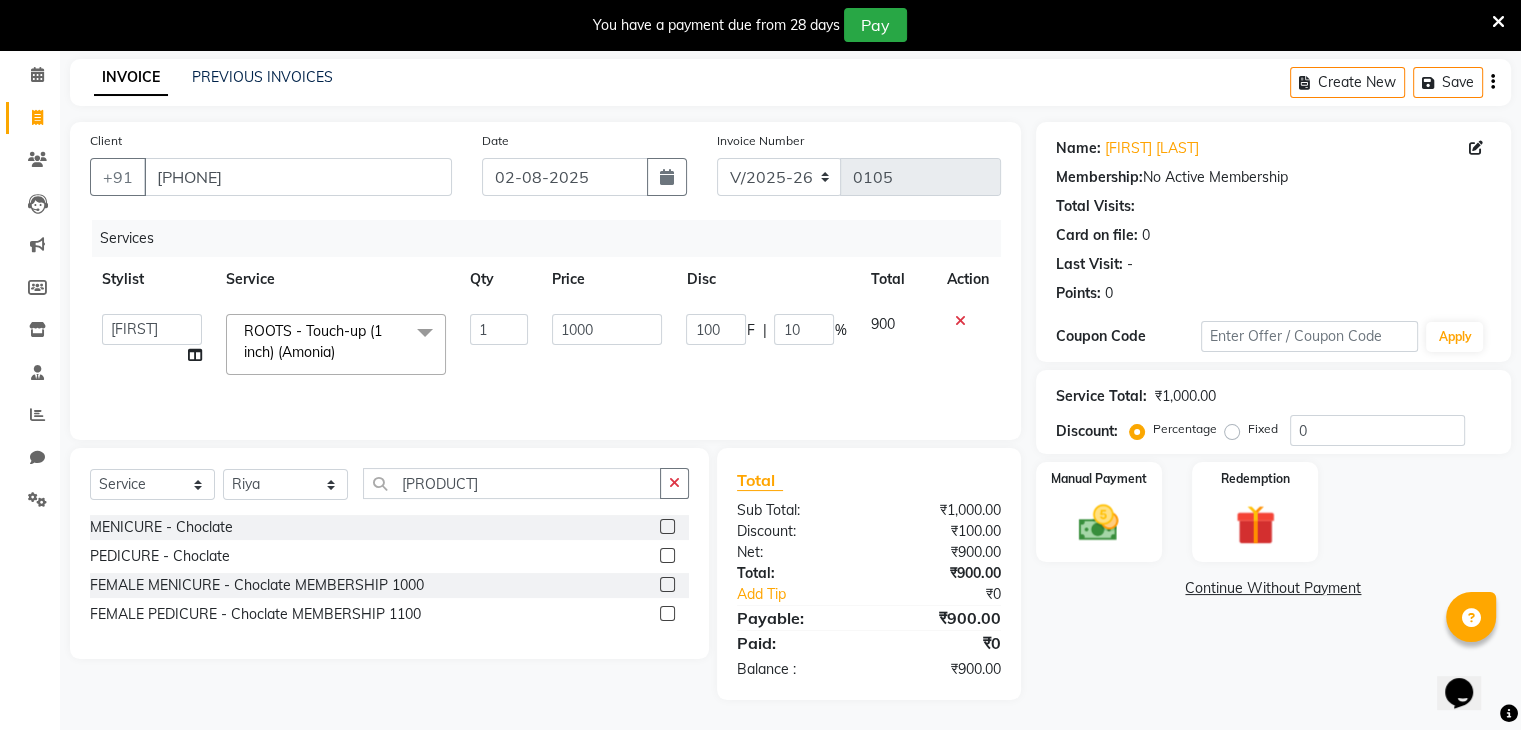click at bounding box center [666, 527] 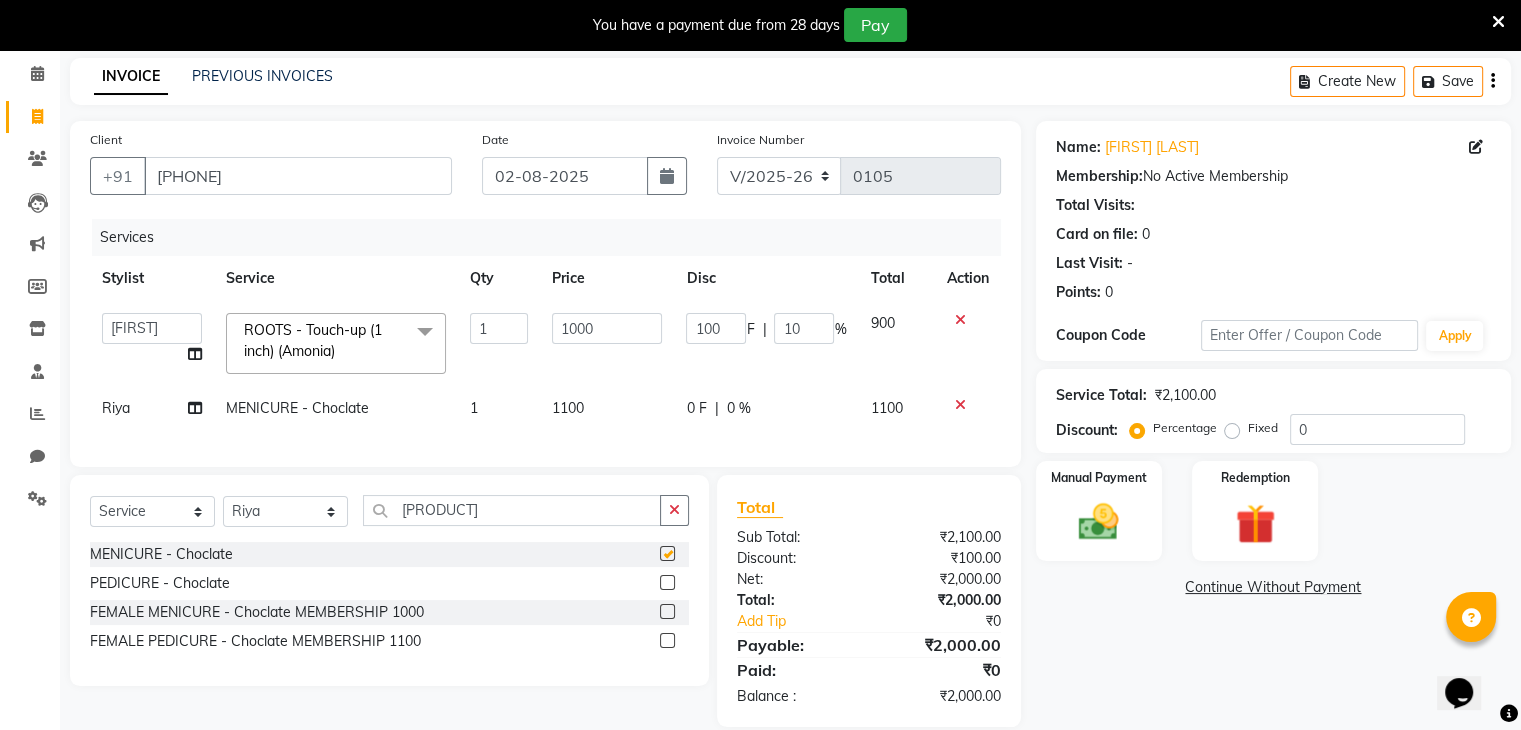 checkbox on "false" 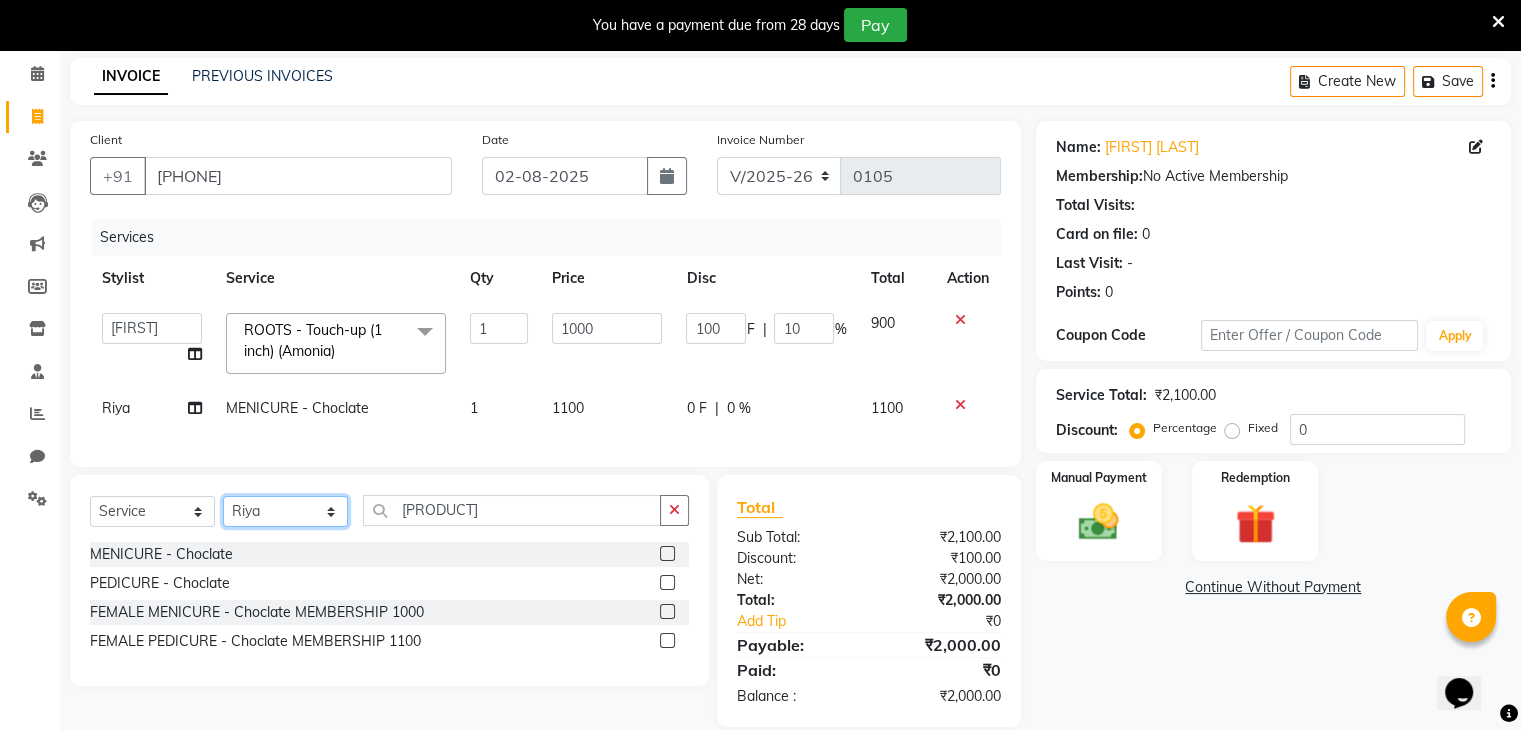click on "Select Stylist [FIRST] [FIRST] [FIRST] [FIRST] [FIRST] [FIRST] [FIRST] [FIRST]" 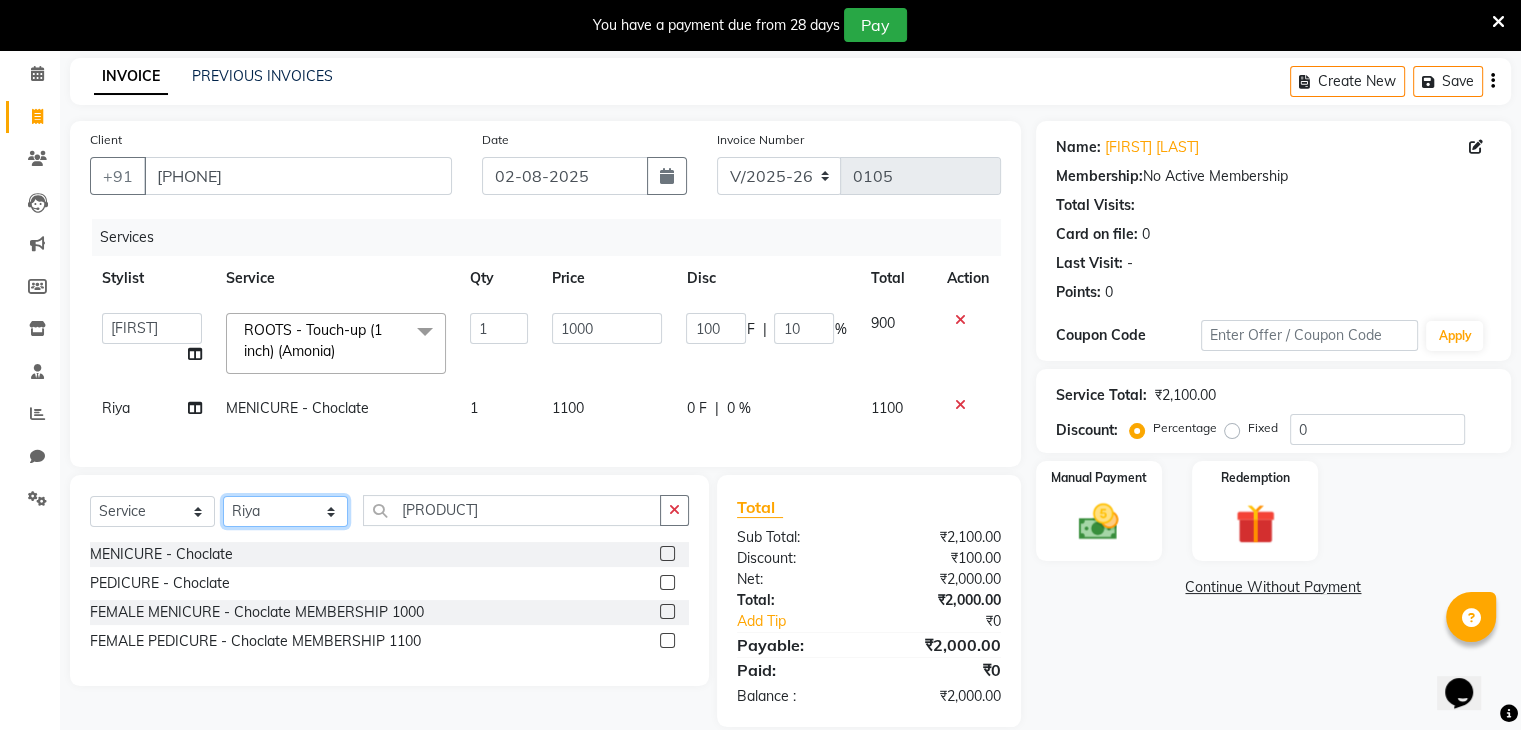 select on "86842" 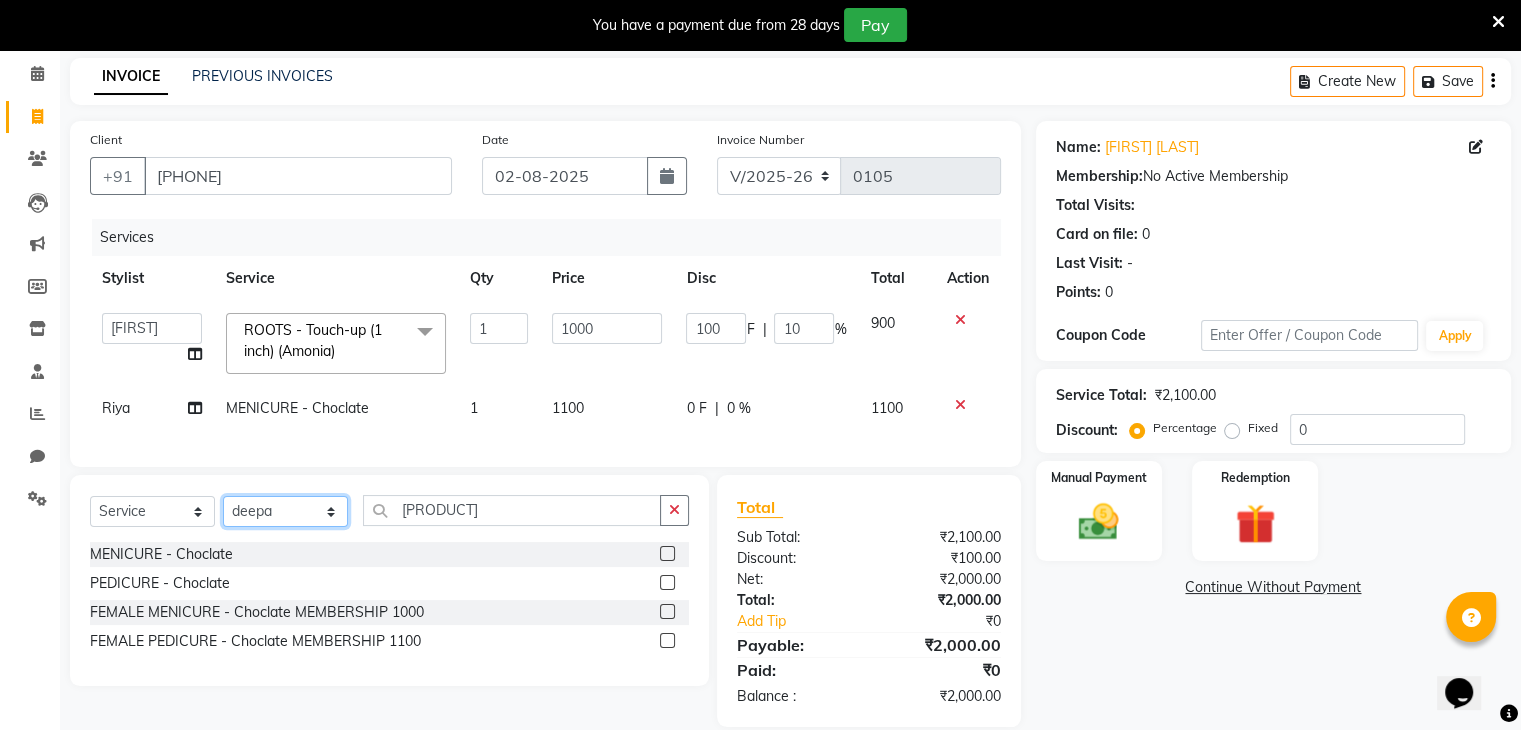 click on "Select Stylist [FIRST] [FIRST] [FIRST] [FIRST] [FIRST] [FIRST] [FIRST] [FIRST]" 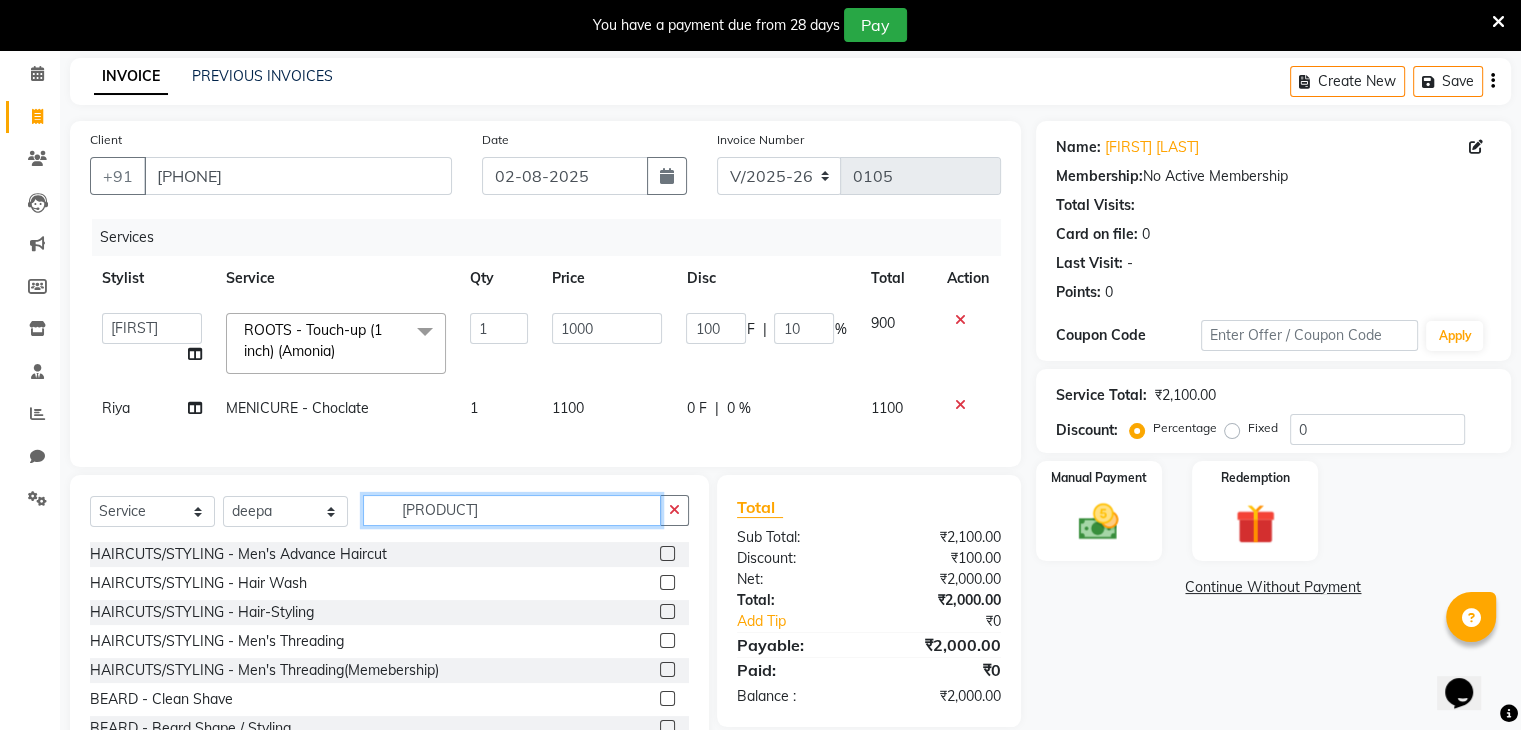 click on "[PRODUCT]" 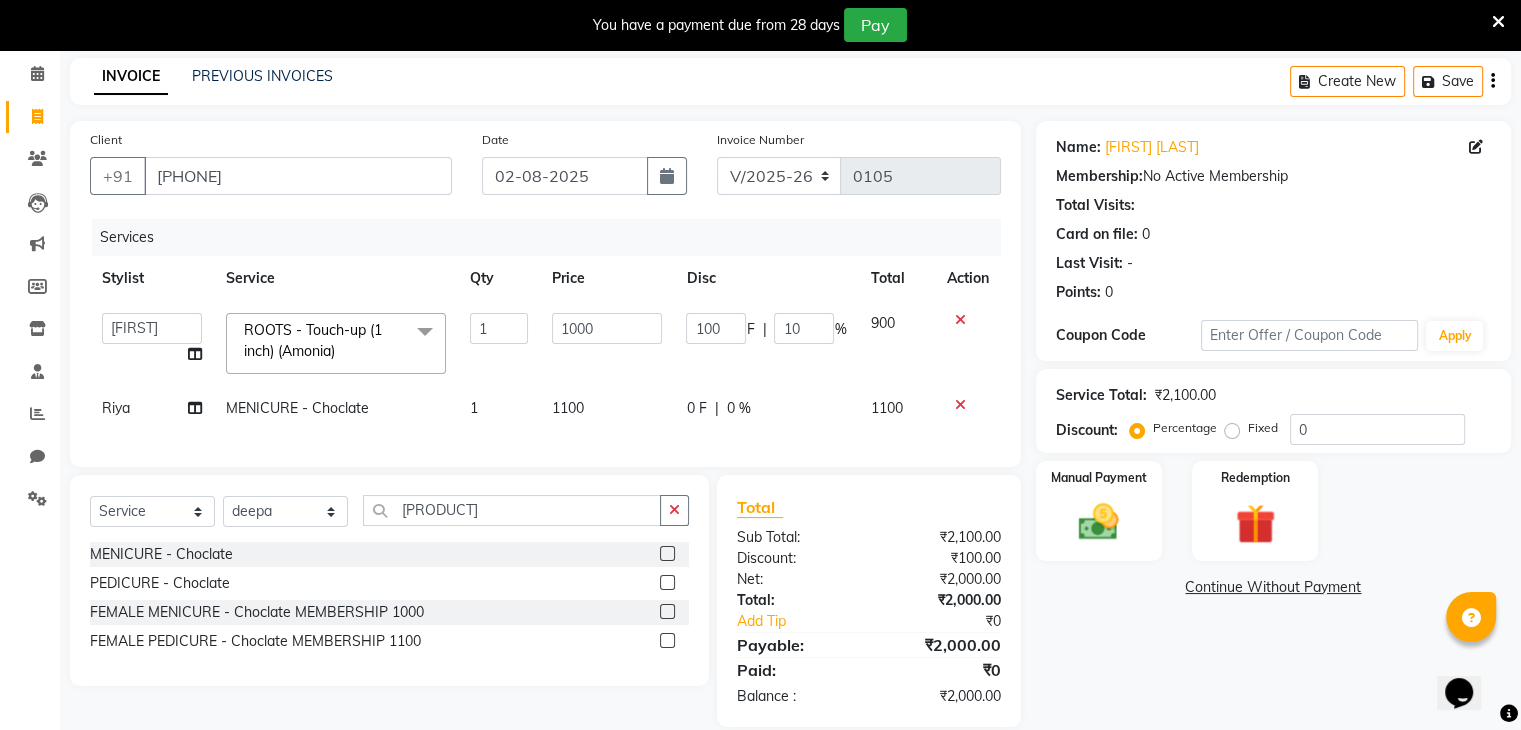 click 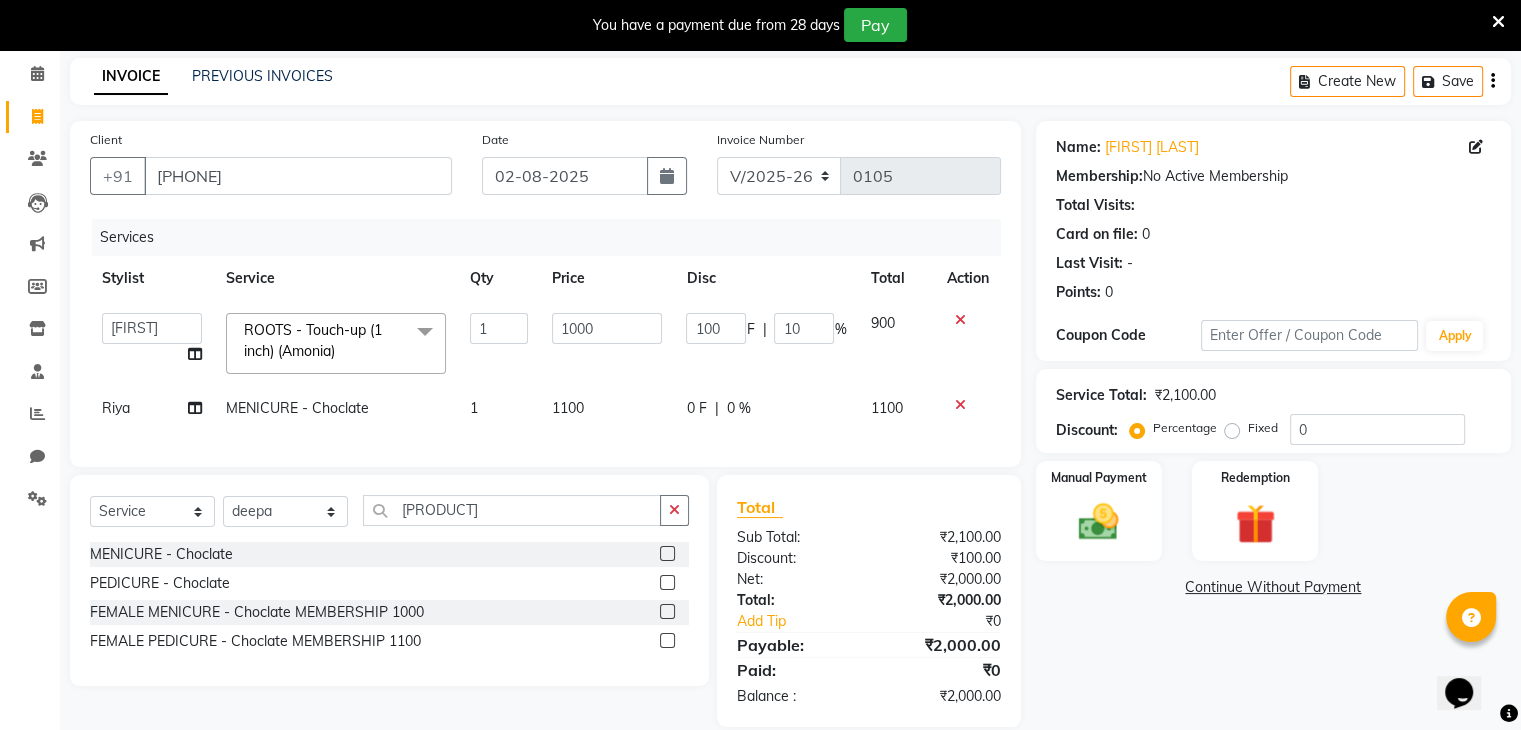 click at bounding box center (666, 583) 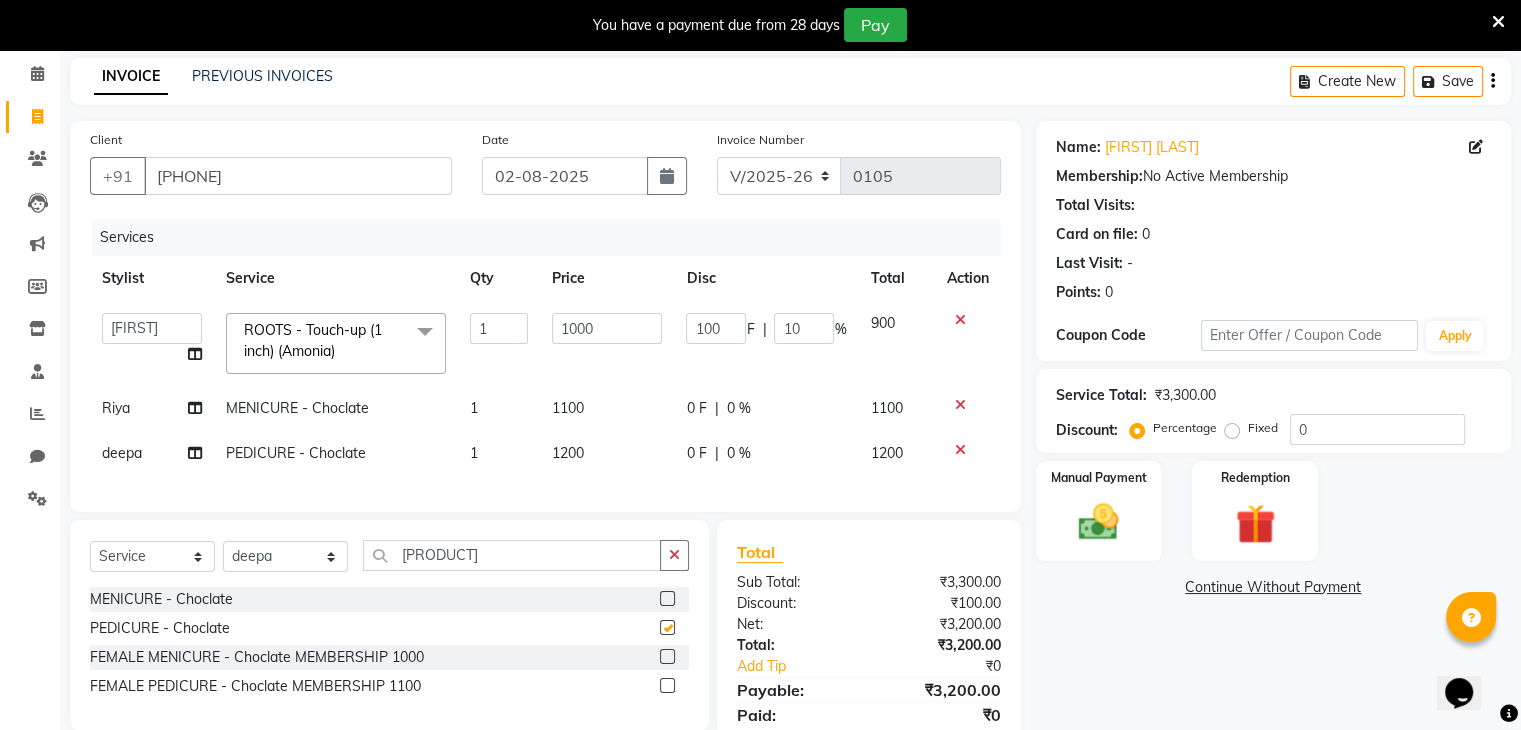 checkbox on "false" 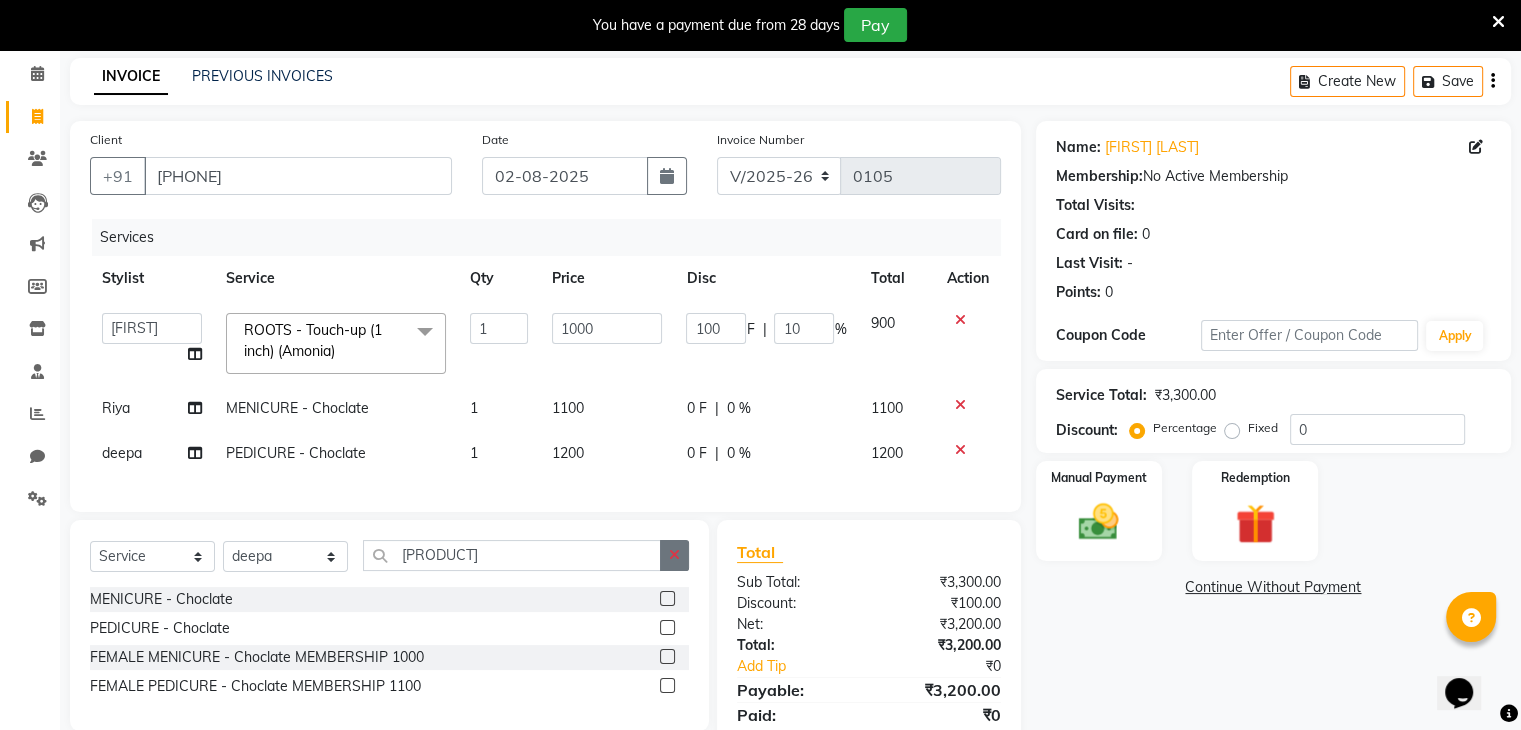 click 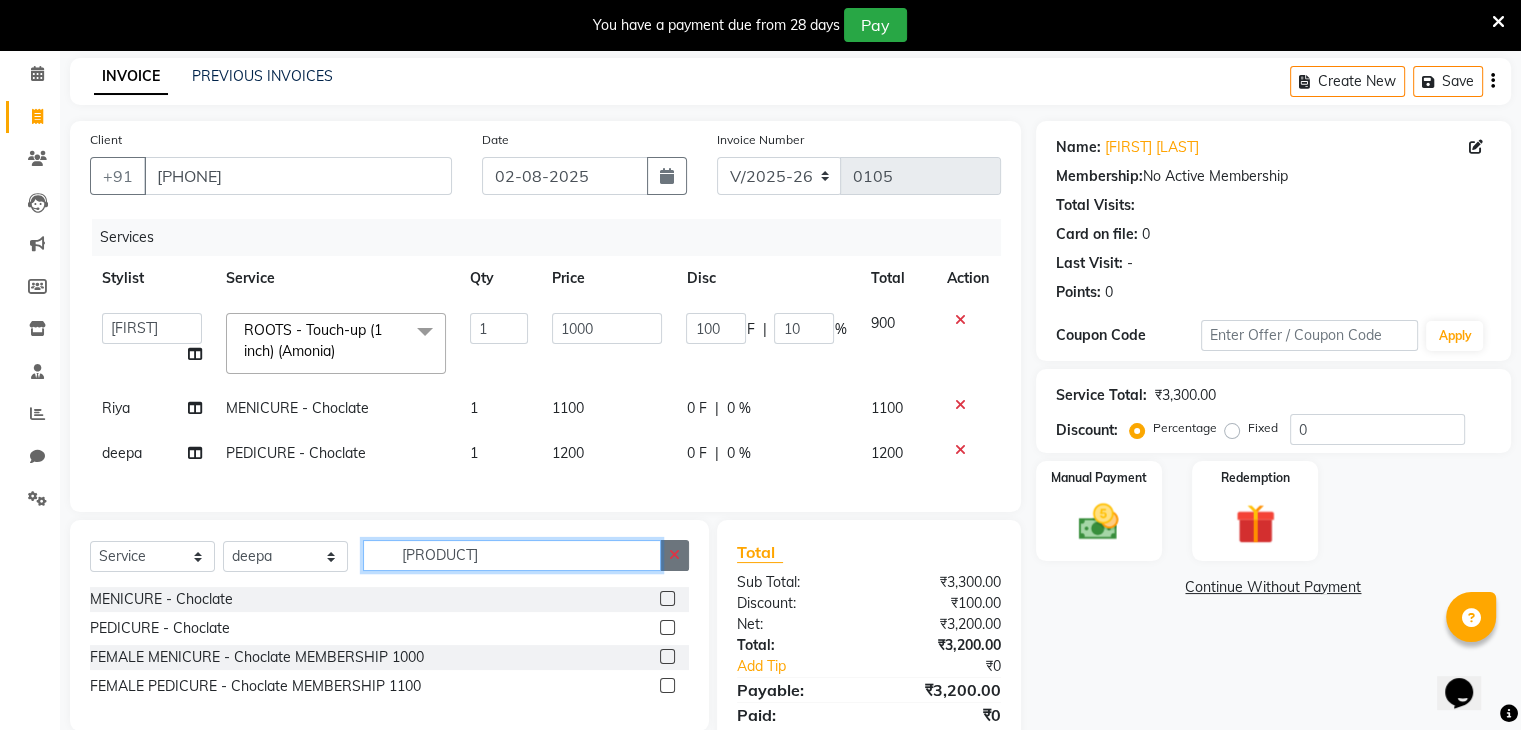 type 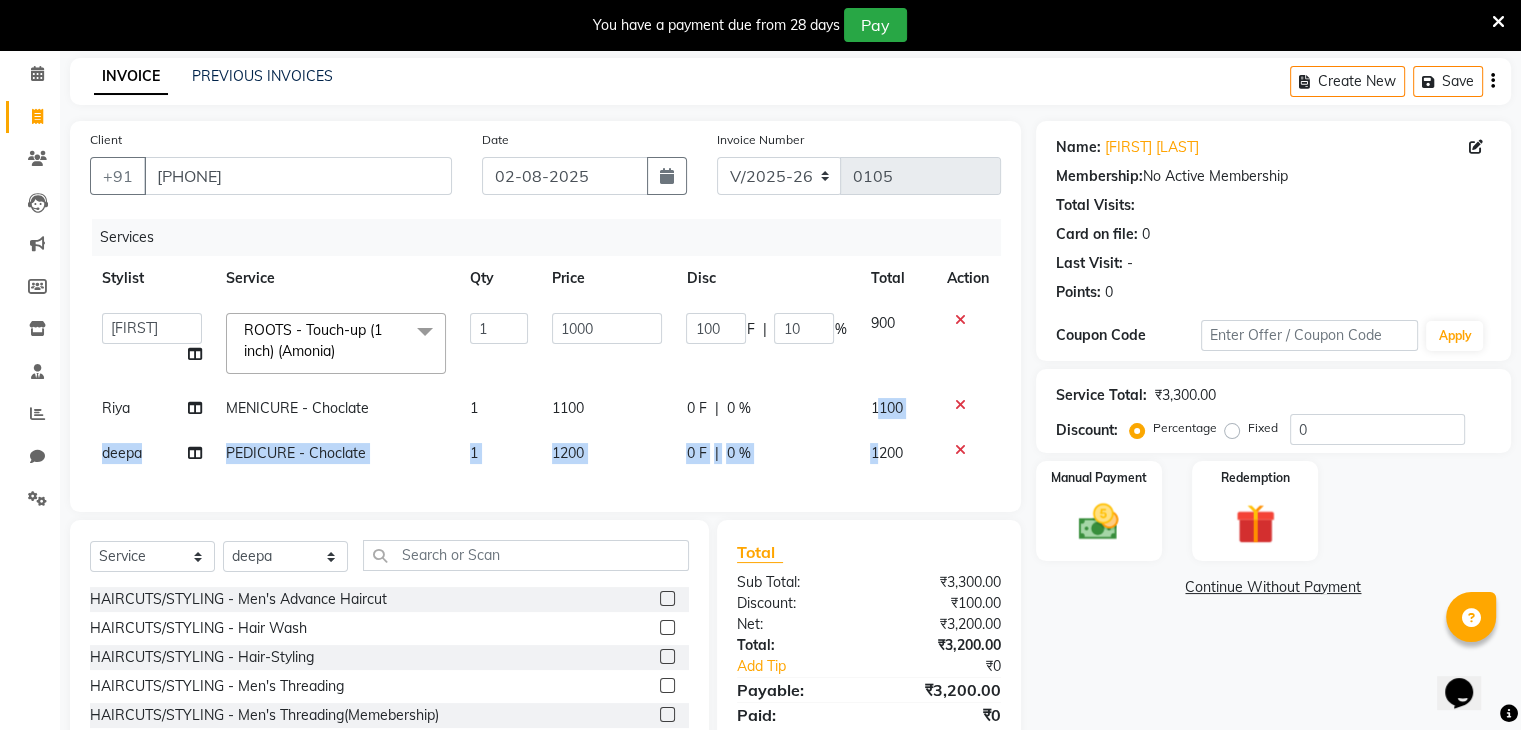 drag, startPoint x: 875, startPoint y: 413, endPoint x: 878, endPoint y: 444, distance: 31.144823 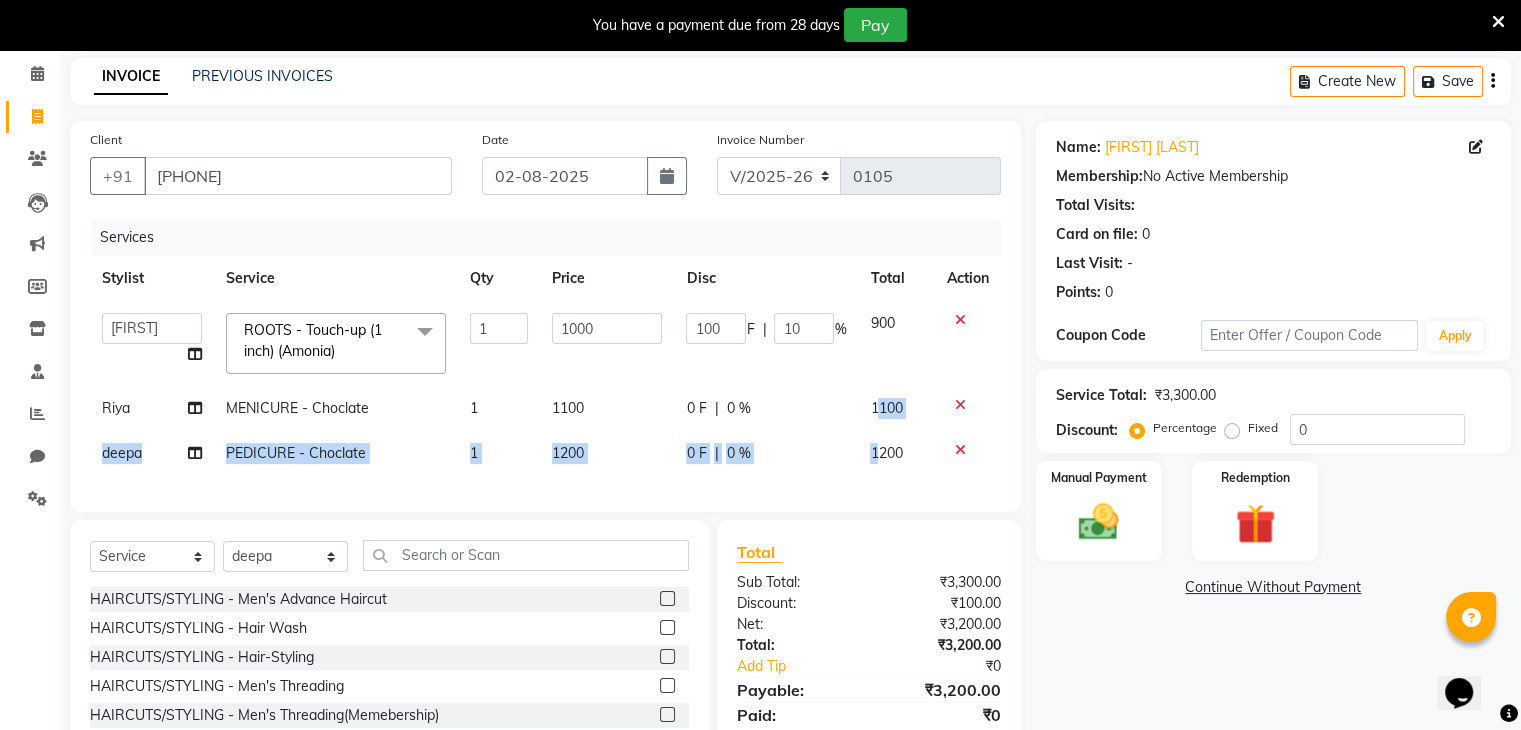 click on "[FIRST], [FIRST], [FIRST], [FIRST], [FIRST], [FIRST], [FIRST], [FIRST]" 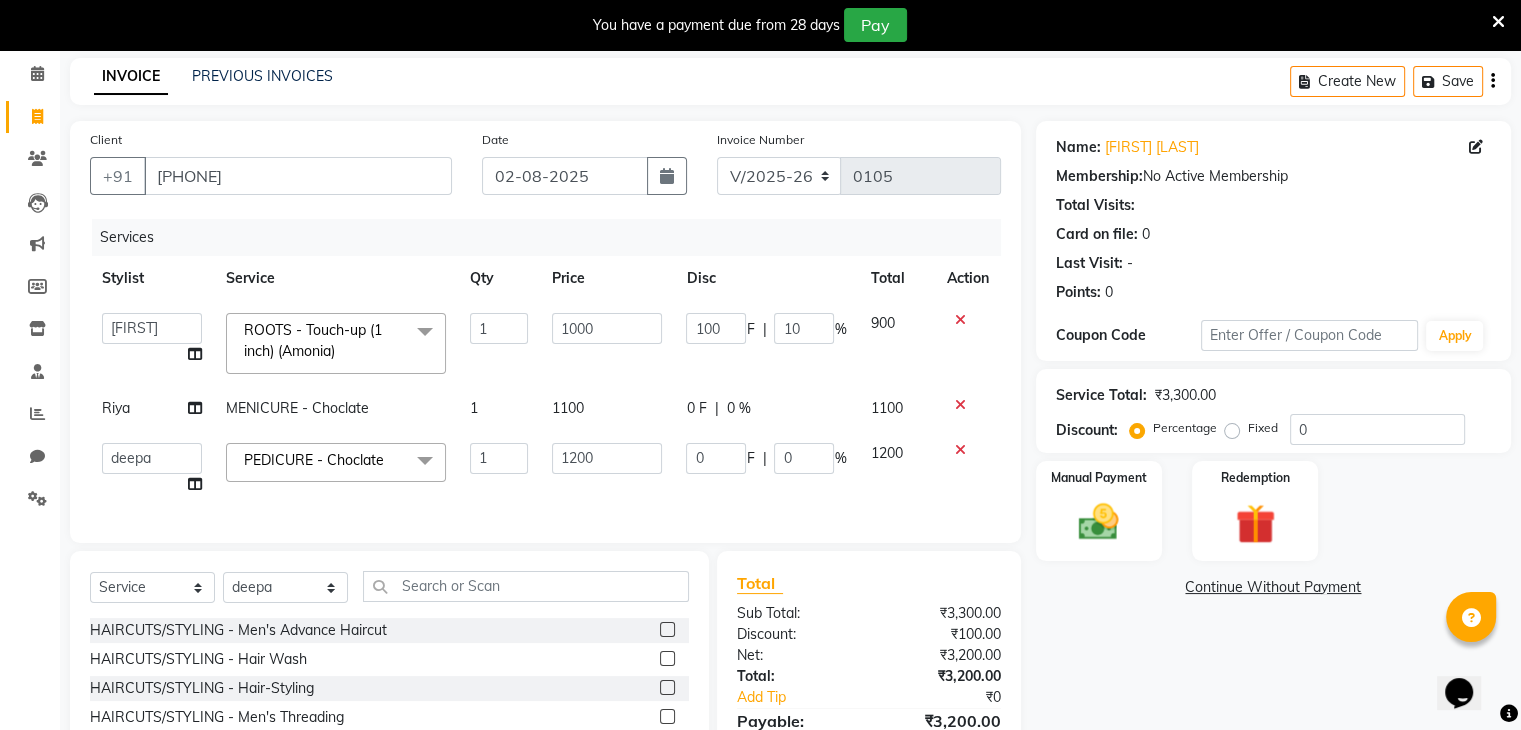 click on "0 F" 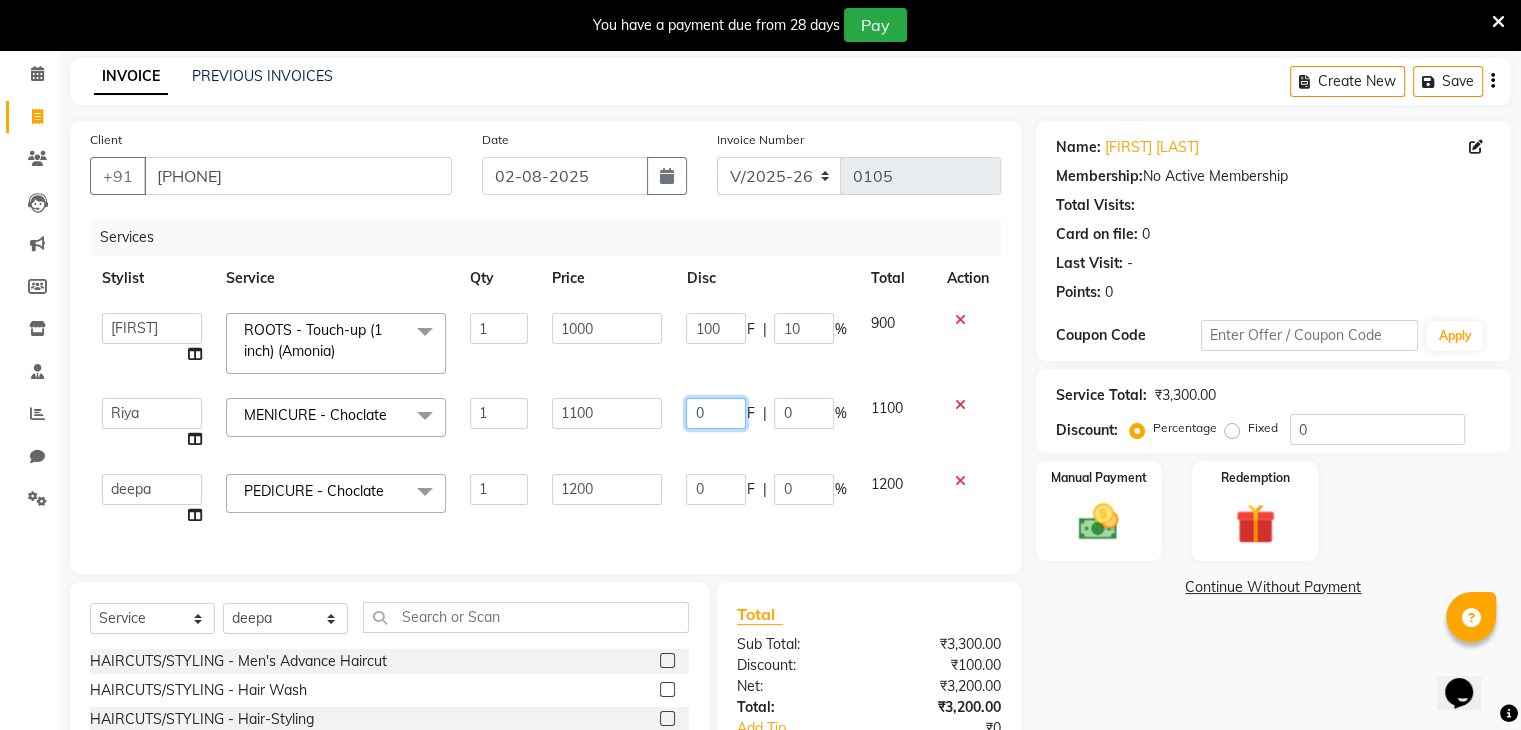 click on "0" 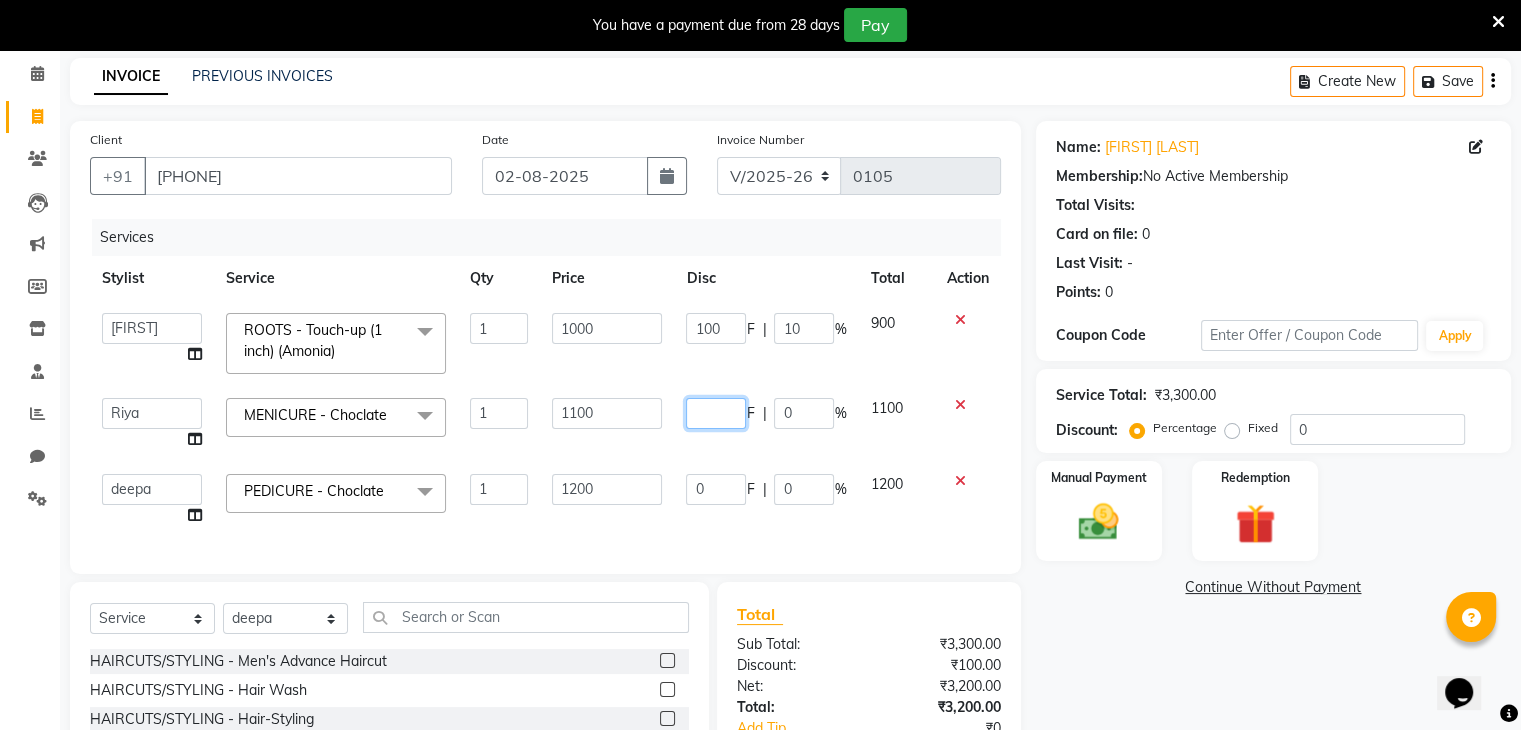 type on "6" 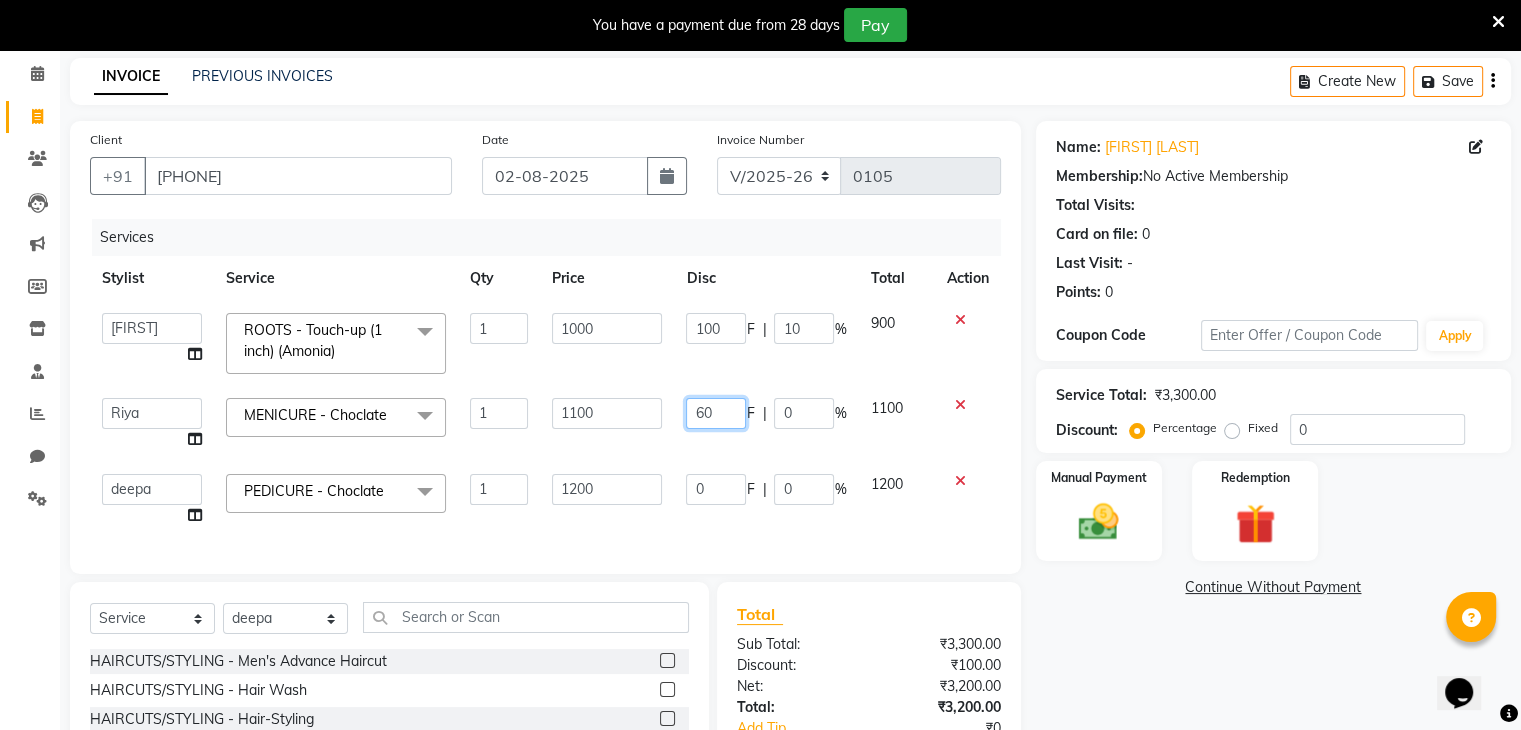 type on "600" 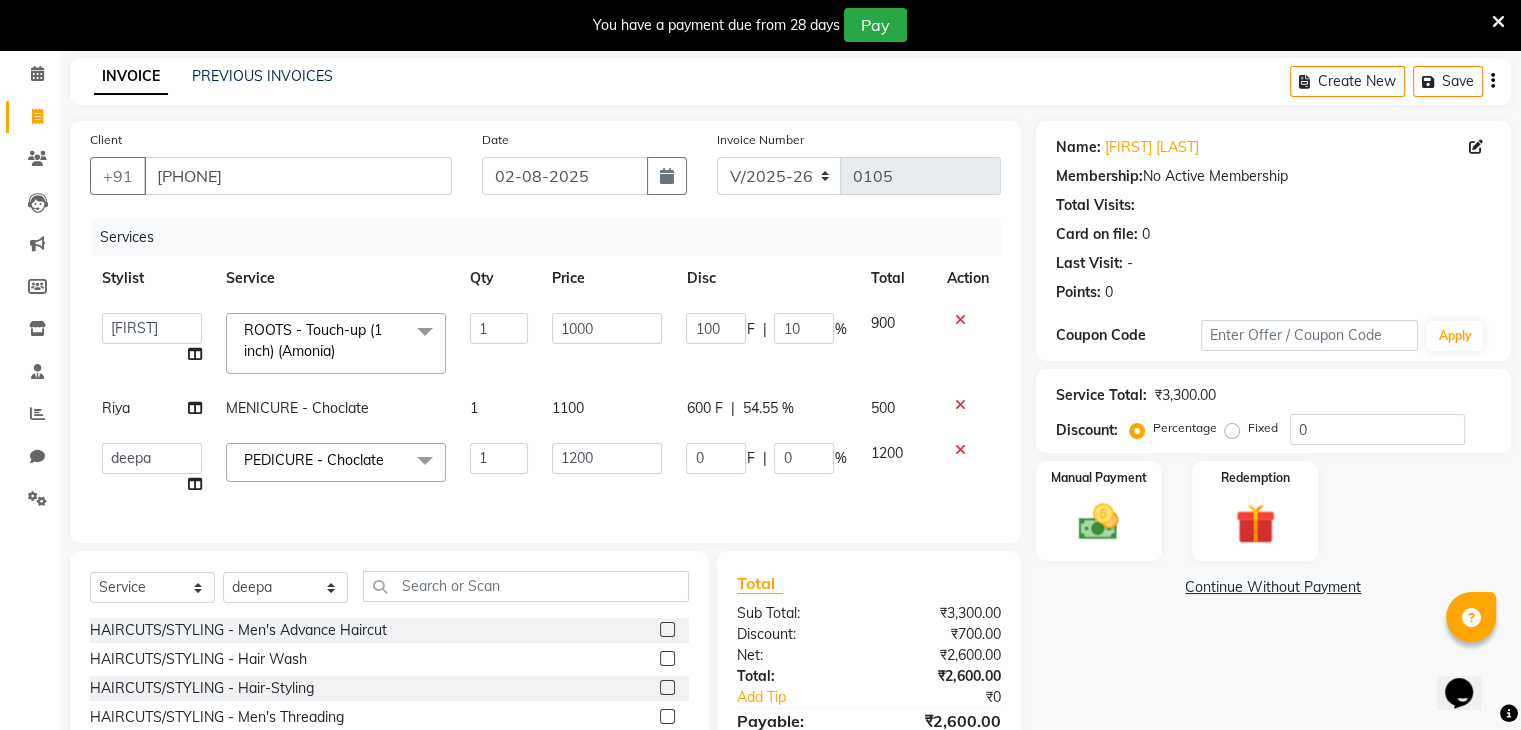click on "Continue Without Payment" 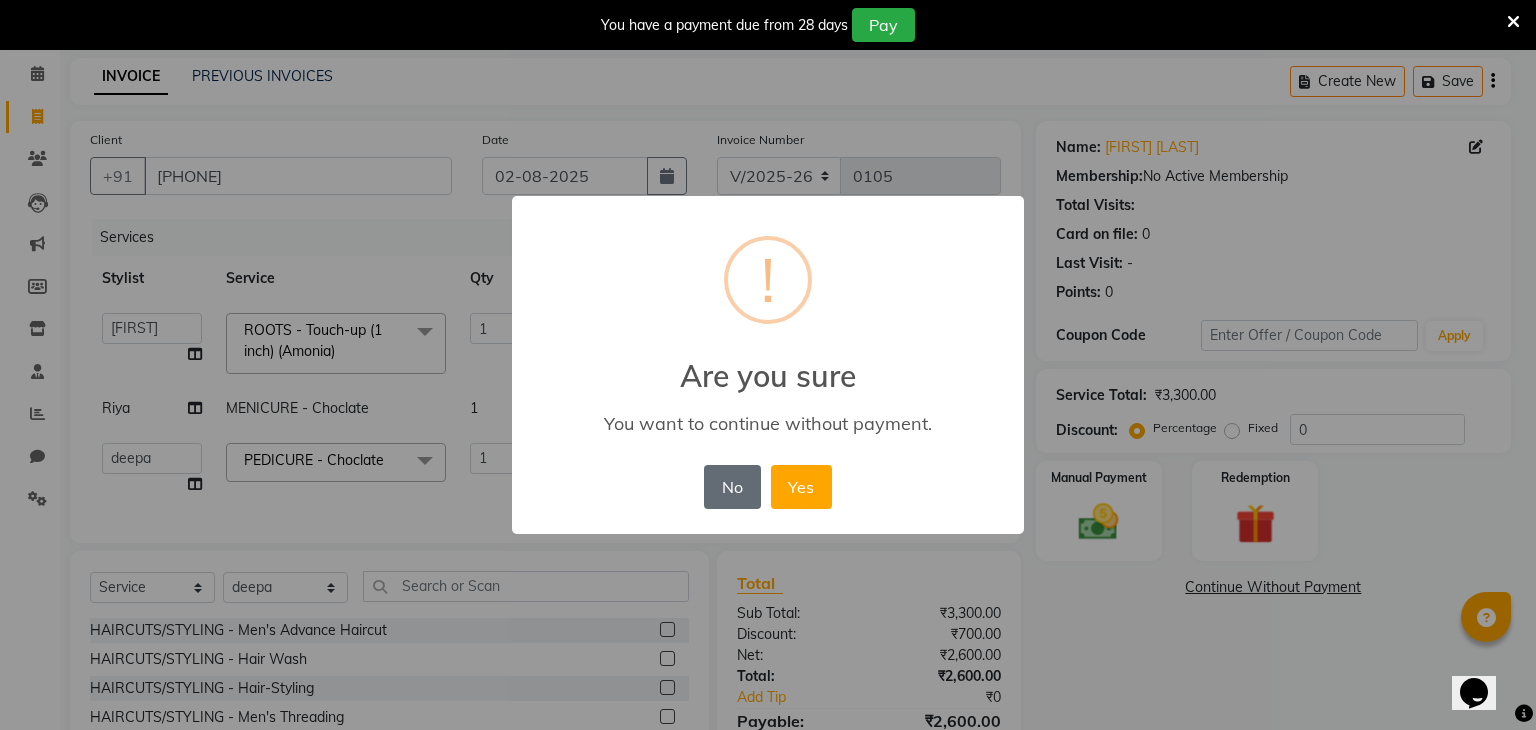 click on "No" at bounding box center [732, 487] 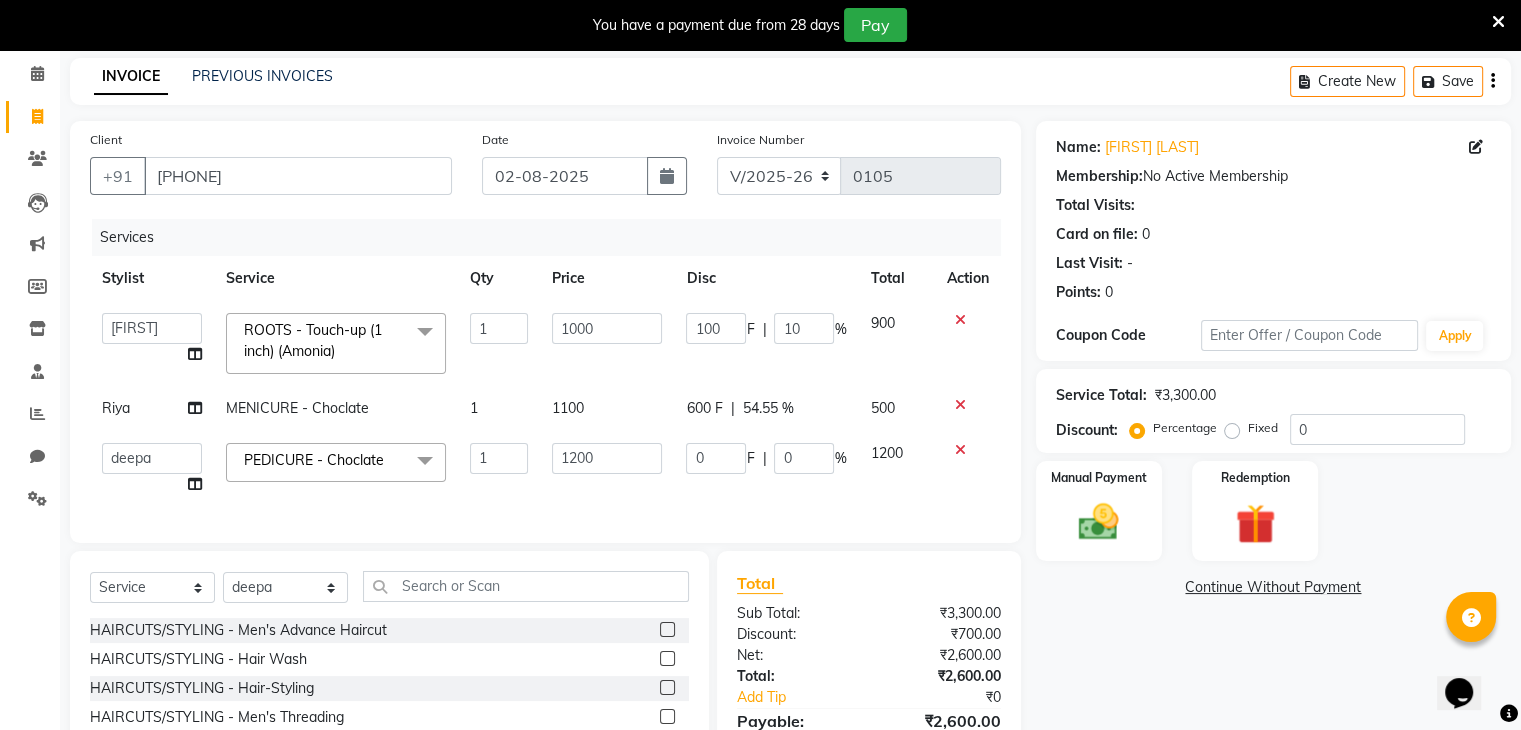 click on "600 F" 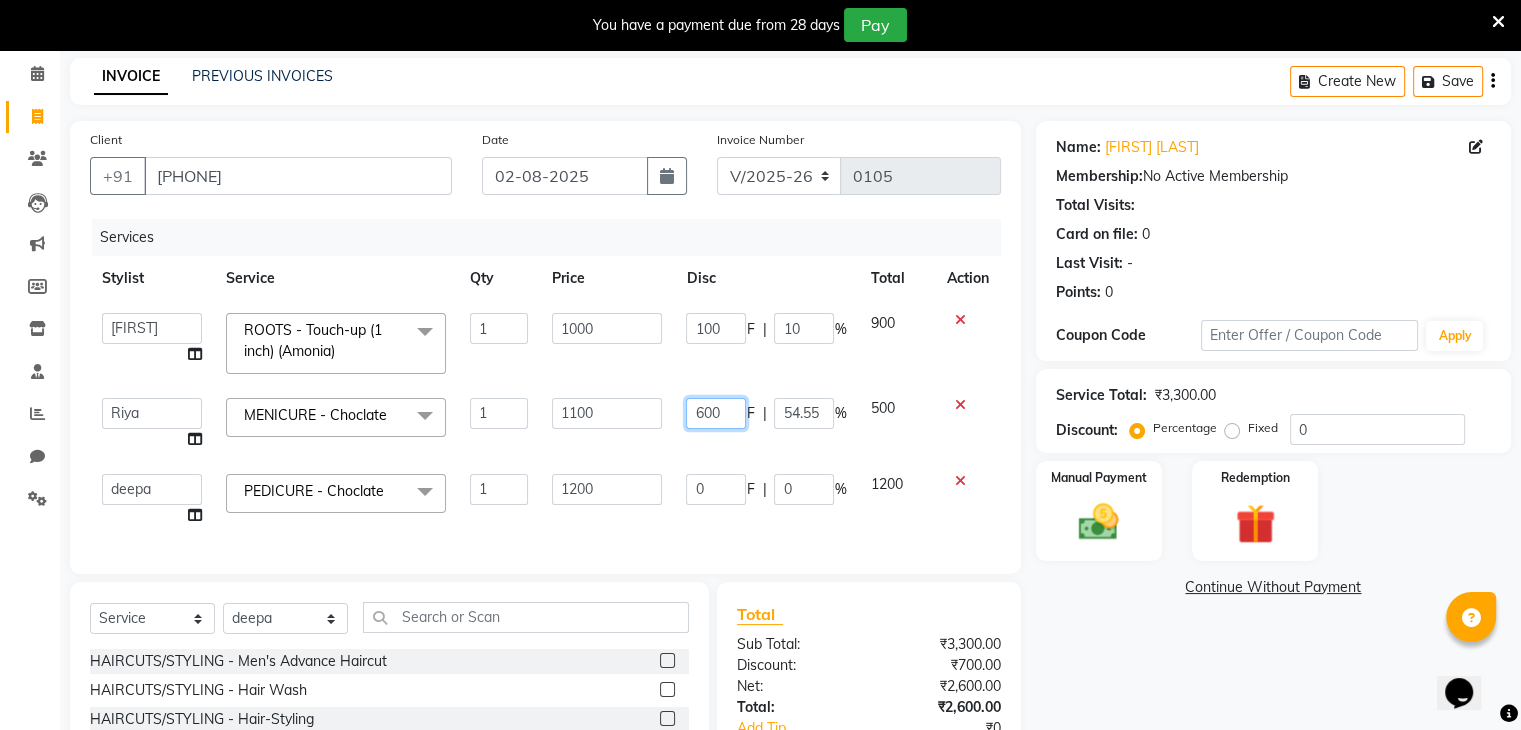 click on "600" 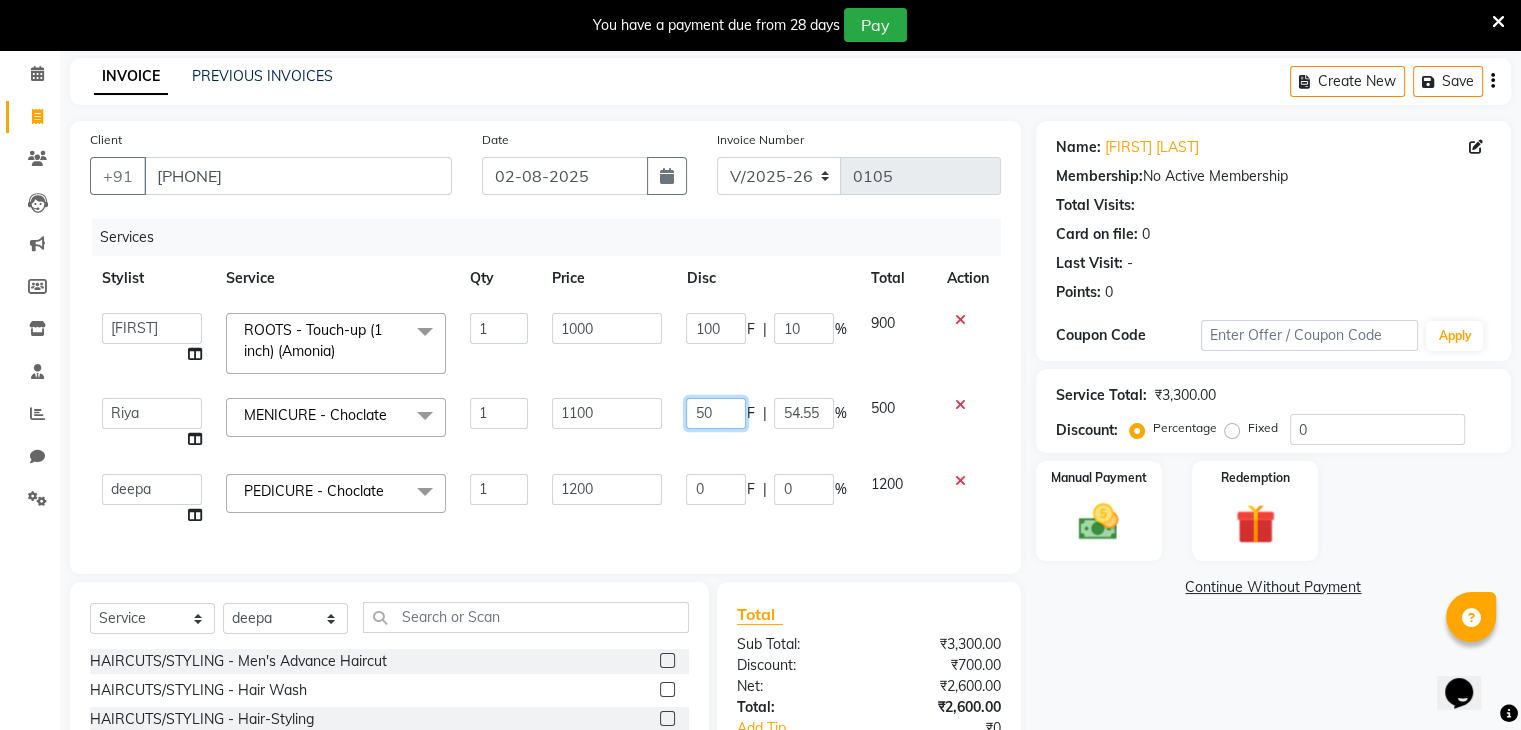 type on "500" 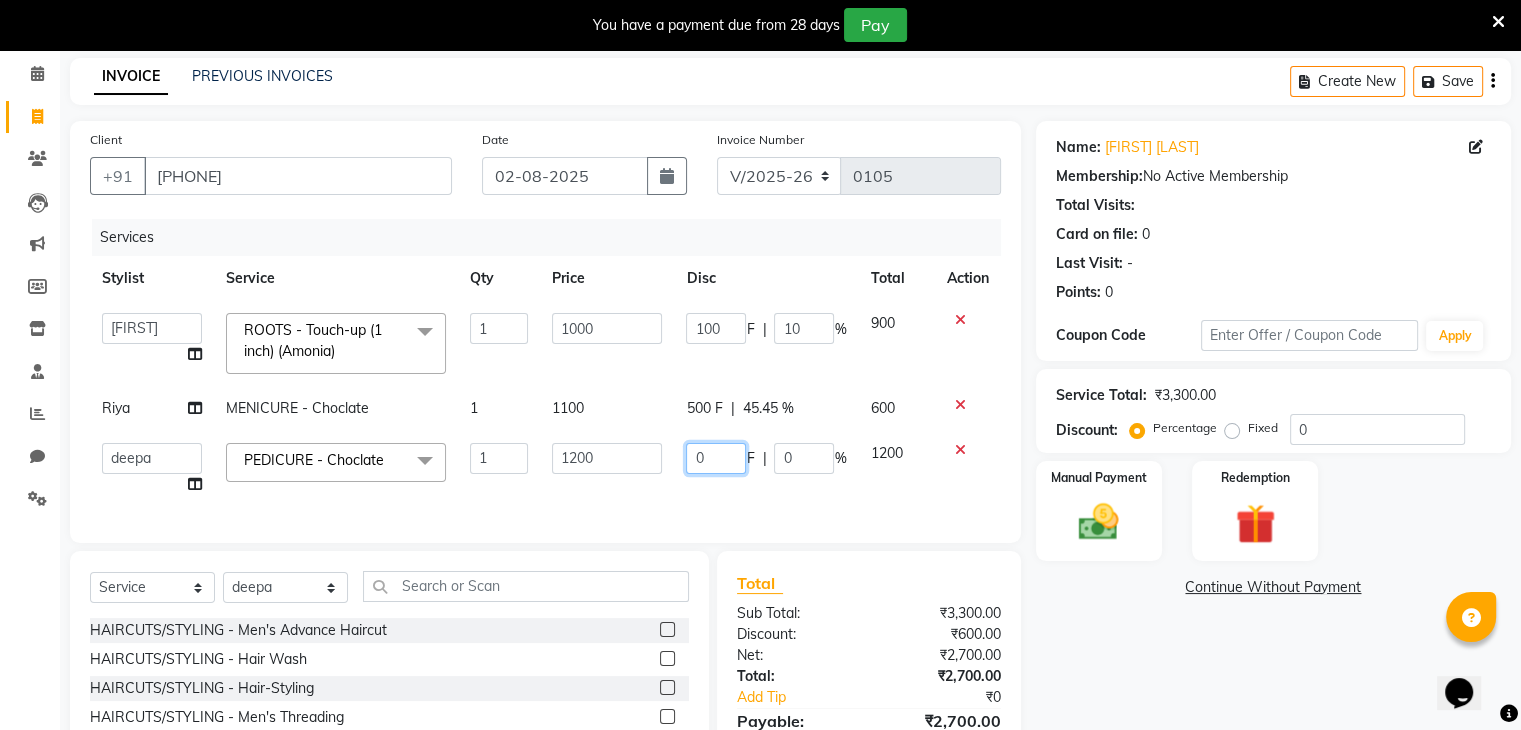 click on "0 F | 0 %" 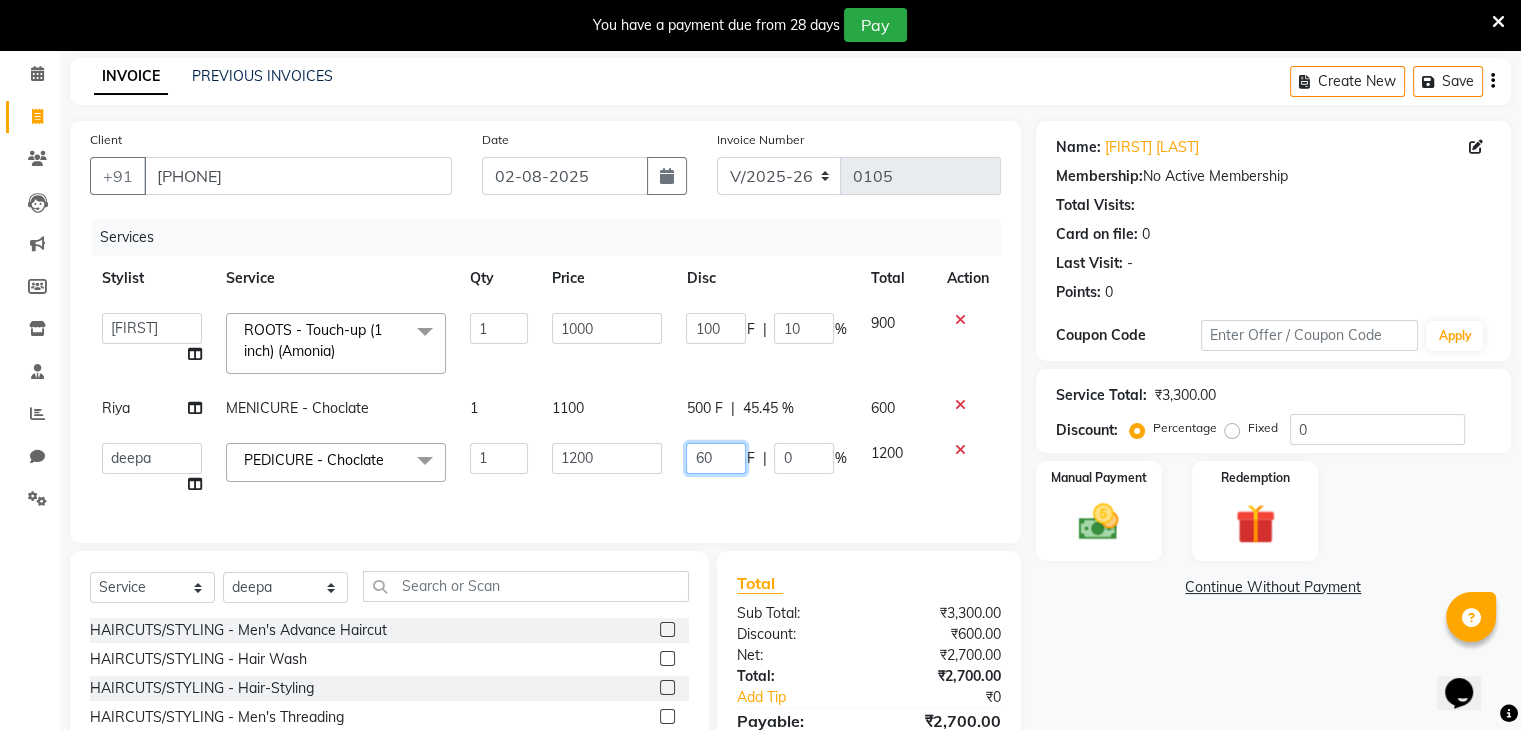 type on "600" 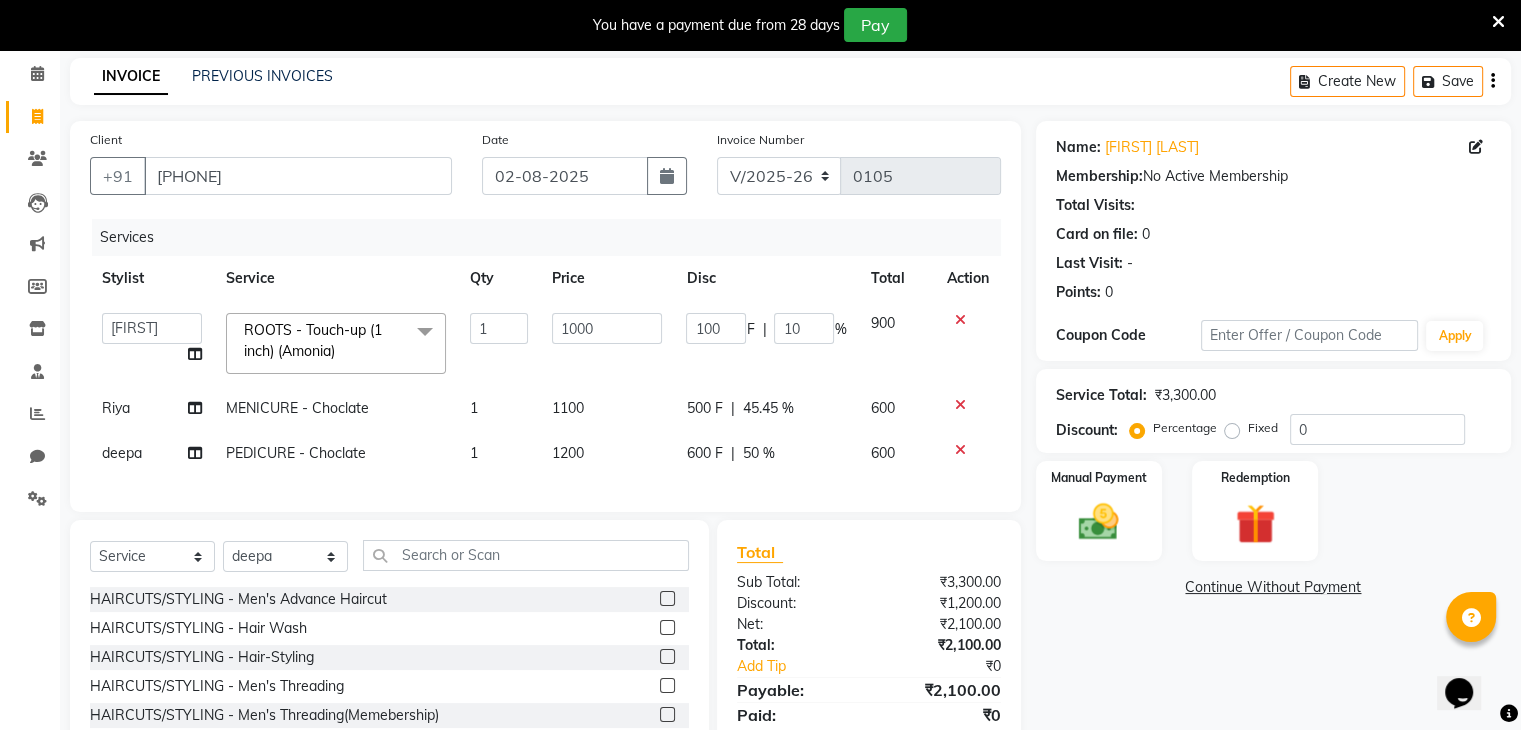 click on "1100" 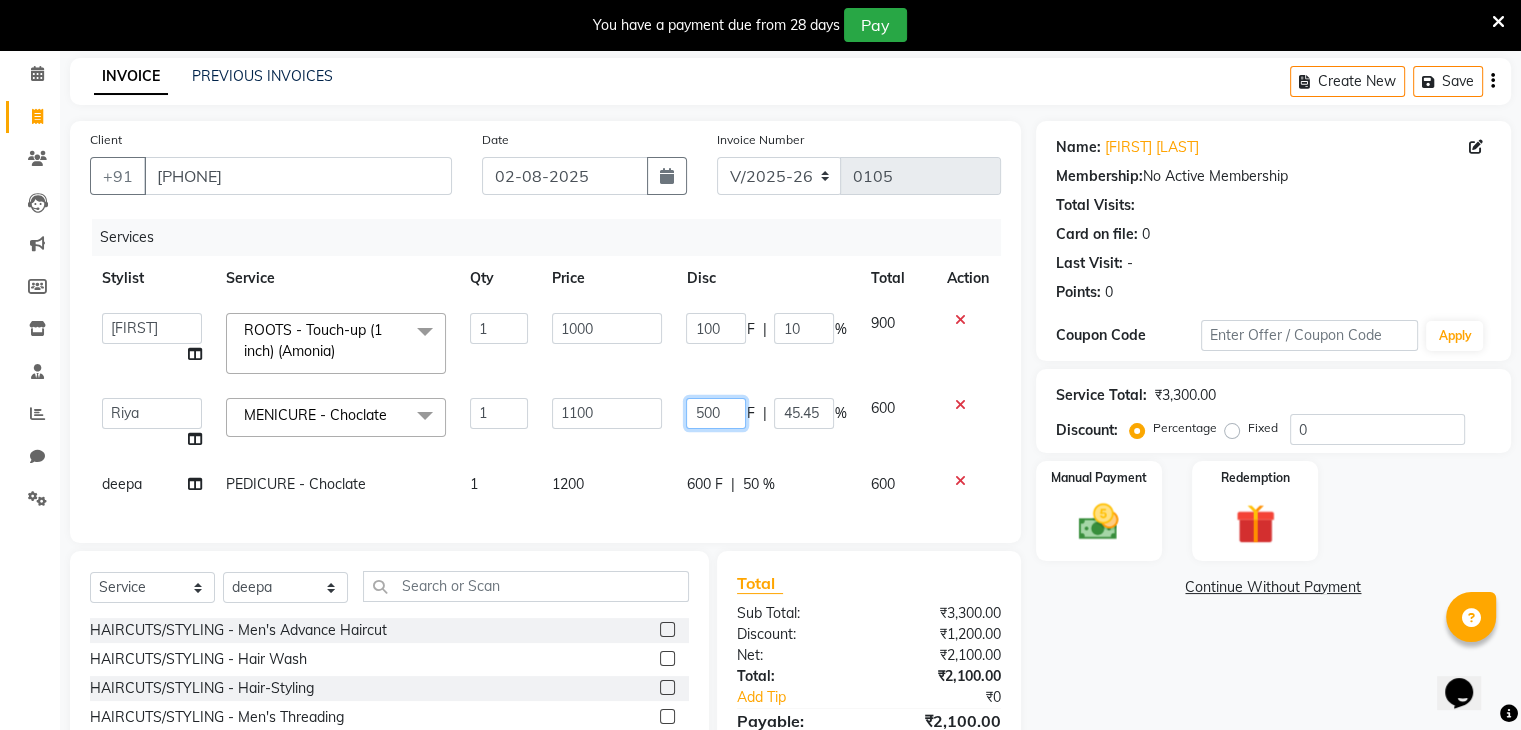 click on "500" 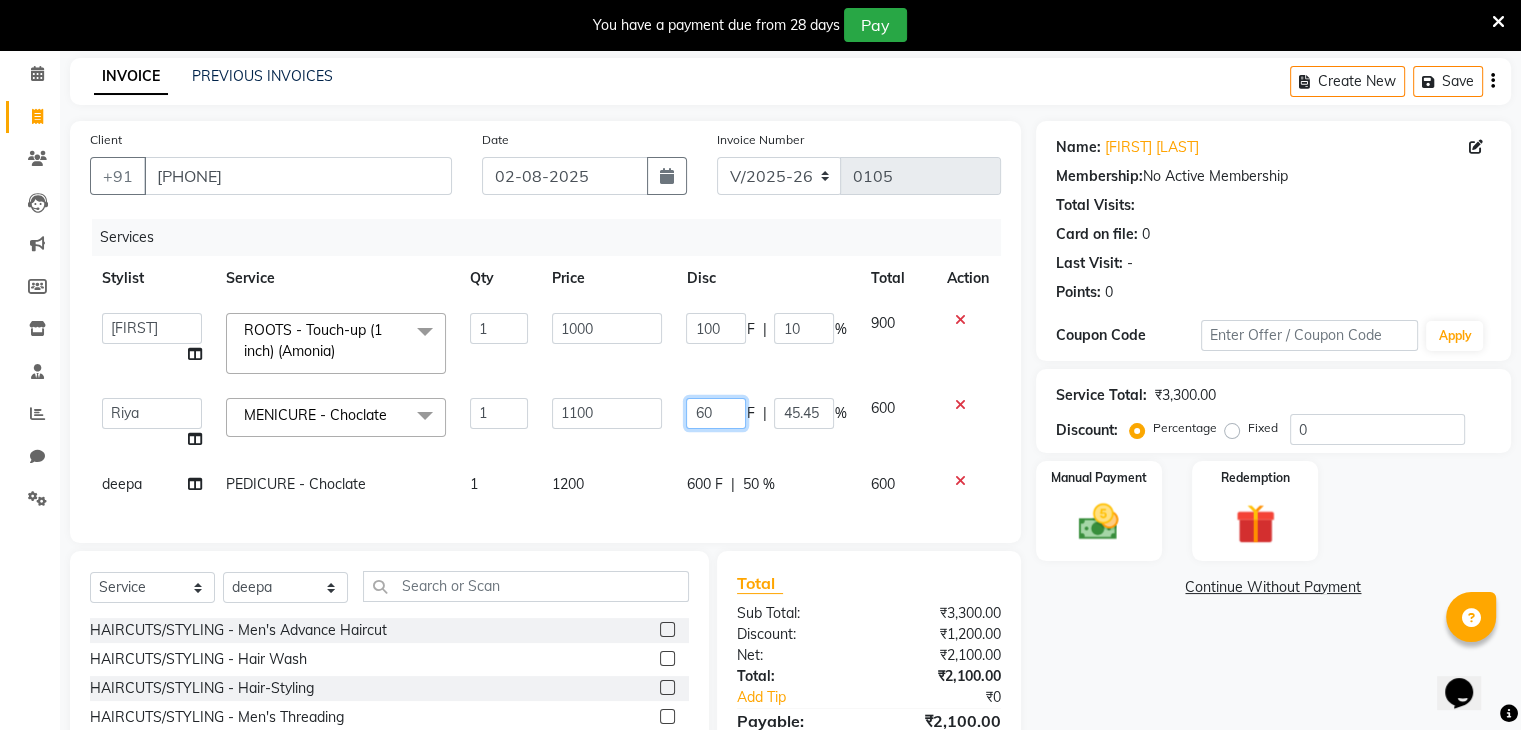 type on "600" 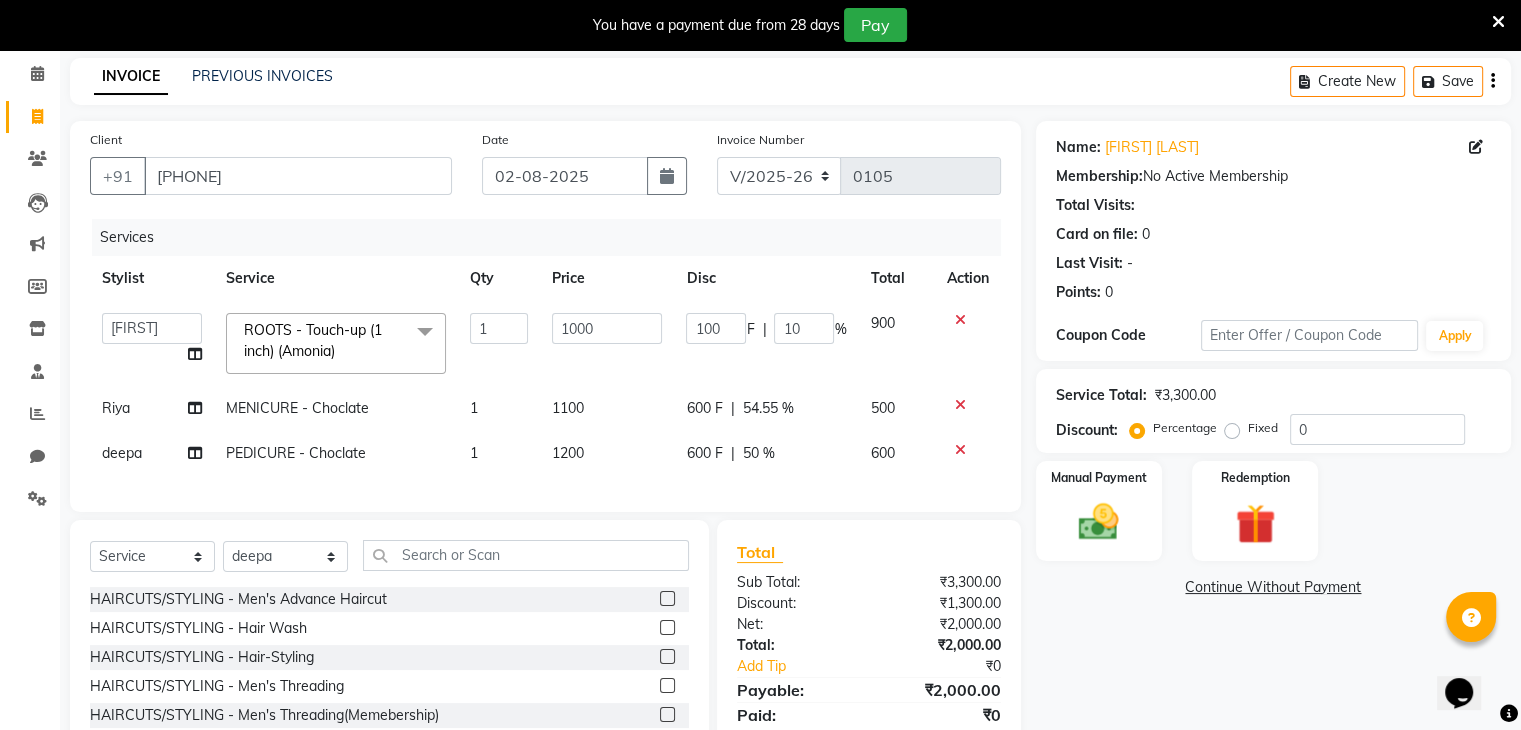 click on "1000" 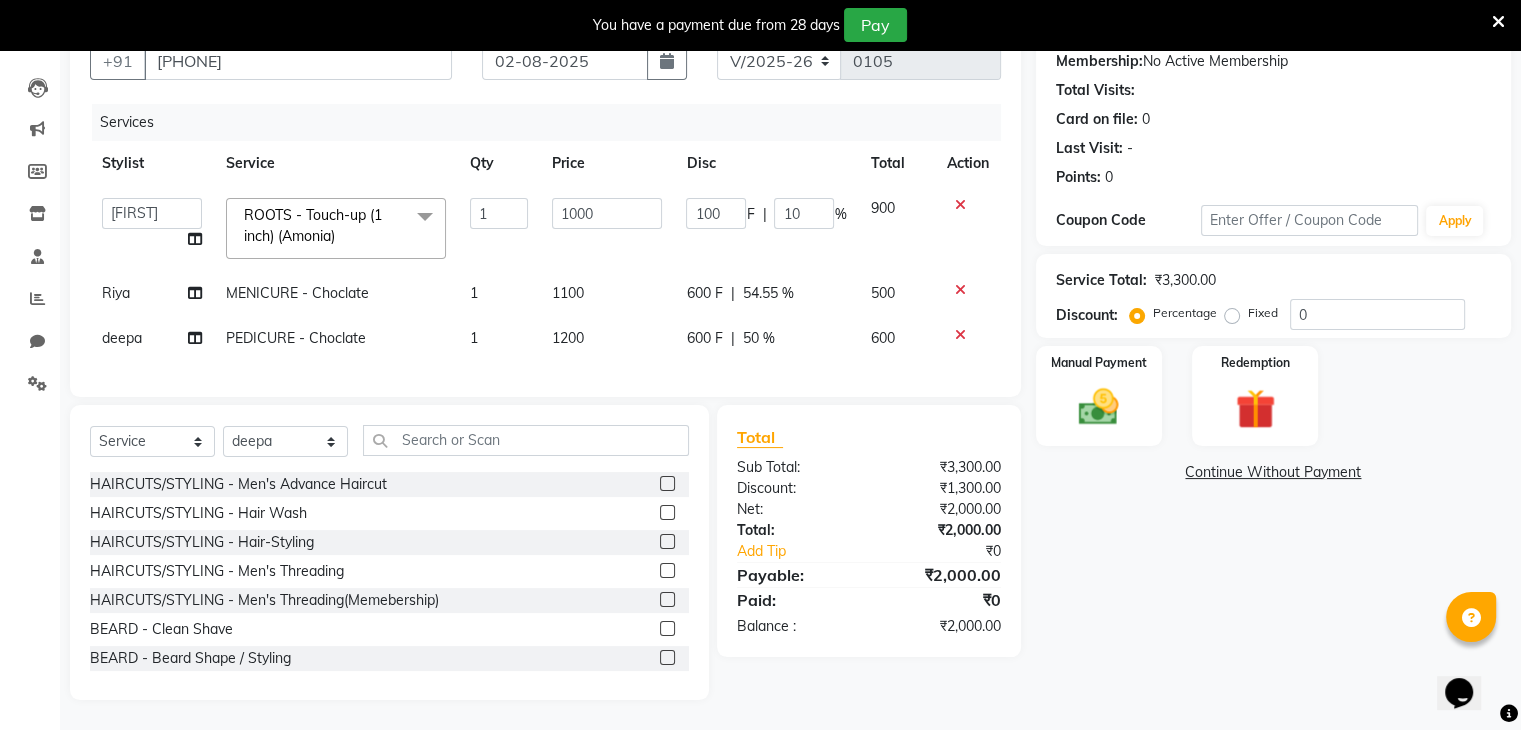 scroll, scrollTop: 209, scrollLeft: 0, axis: vertical 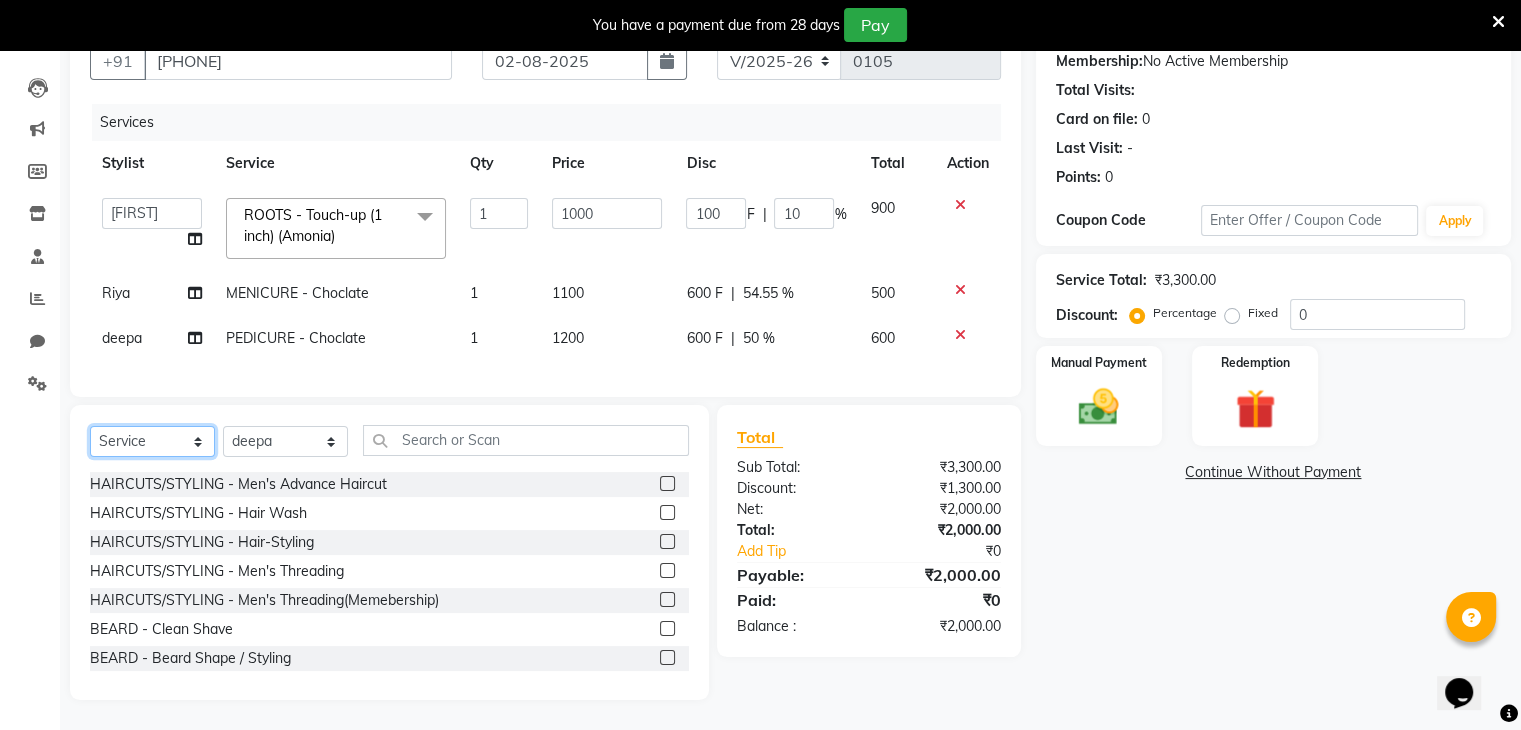click on "Select  Service  Product  Membership  Package Voucher Prepaid Gift Card" 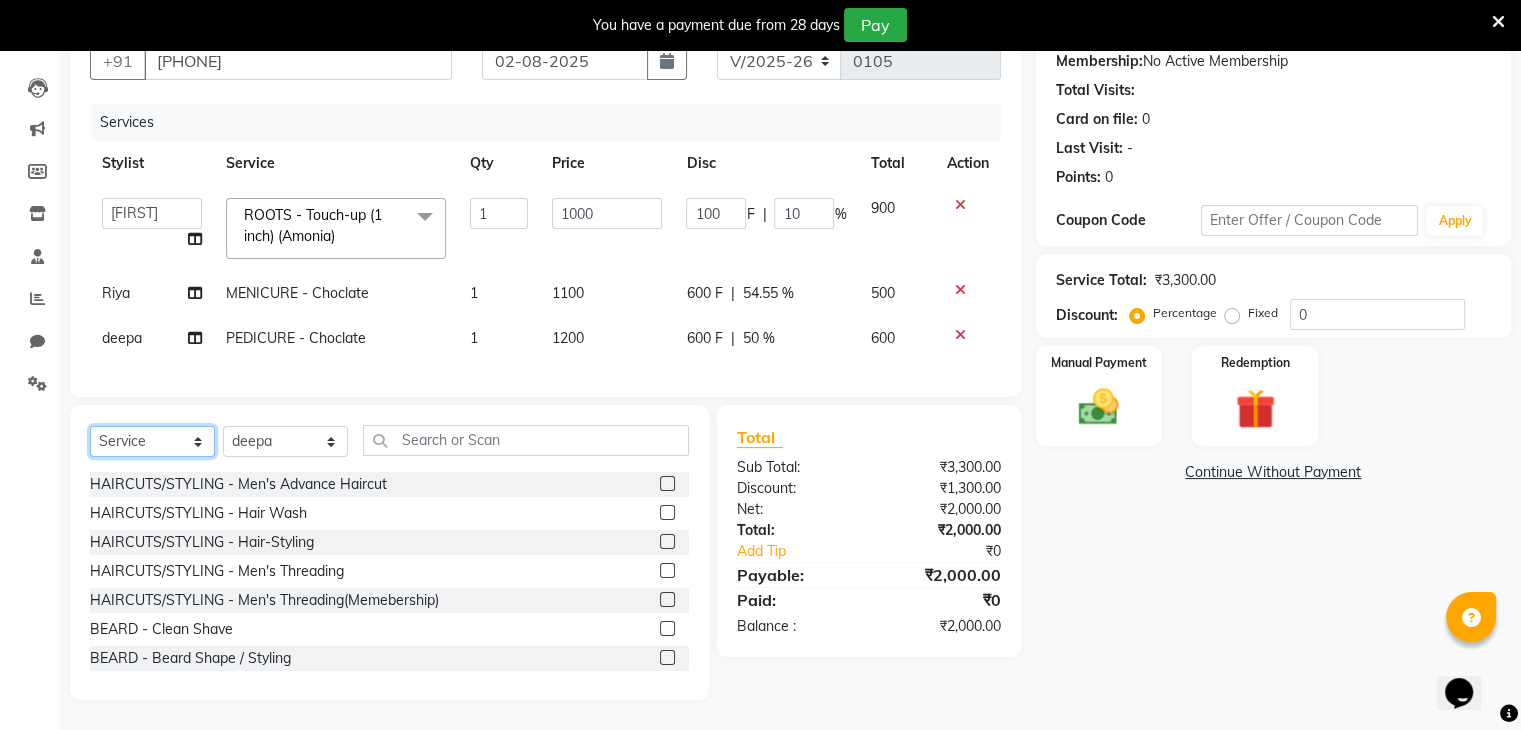 select on "membership" 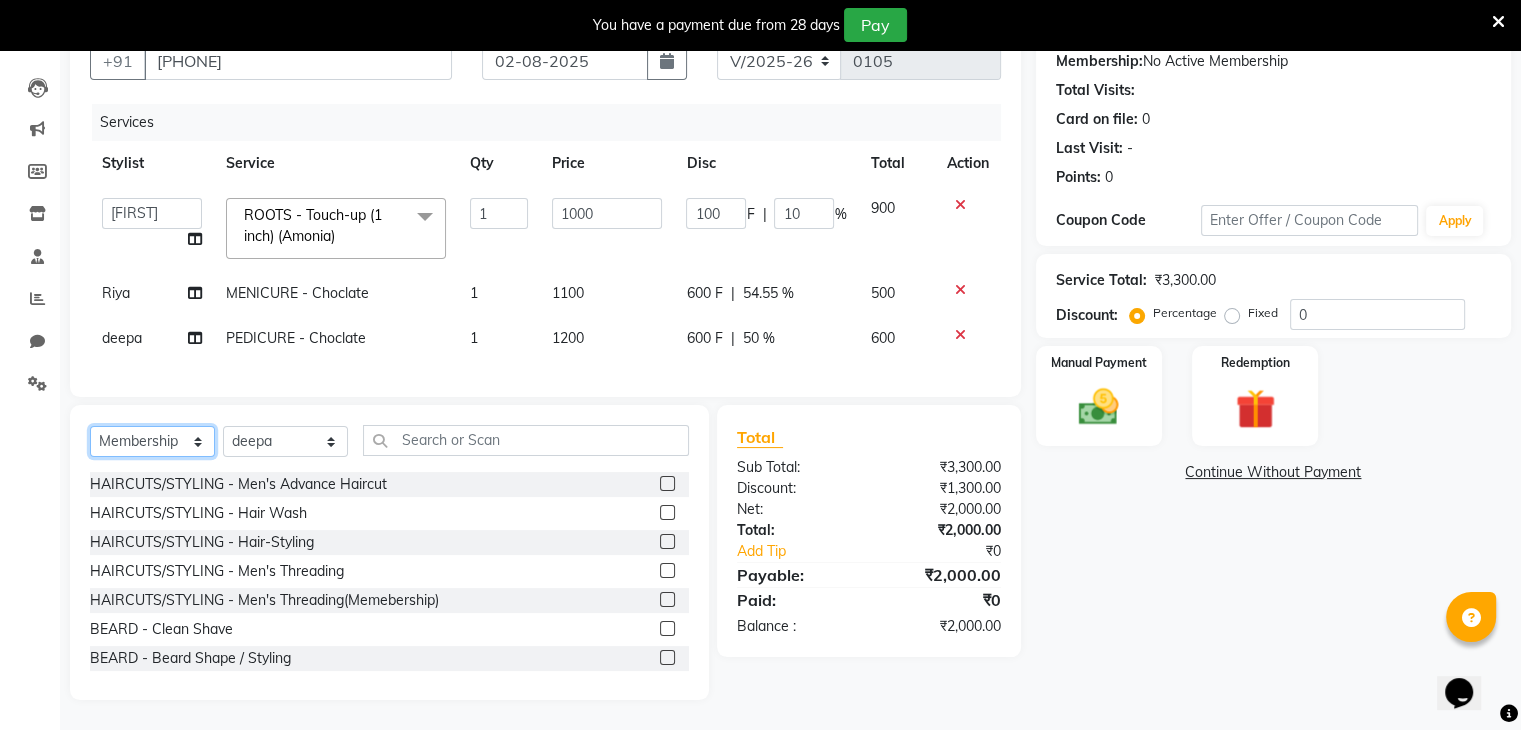 click on "Select  Service  Product  Membership  Package Voucher Prepaid Gift Card" 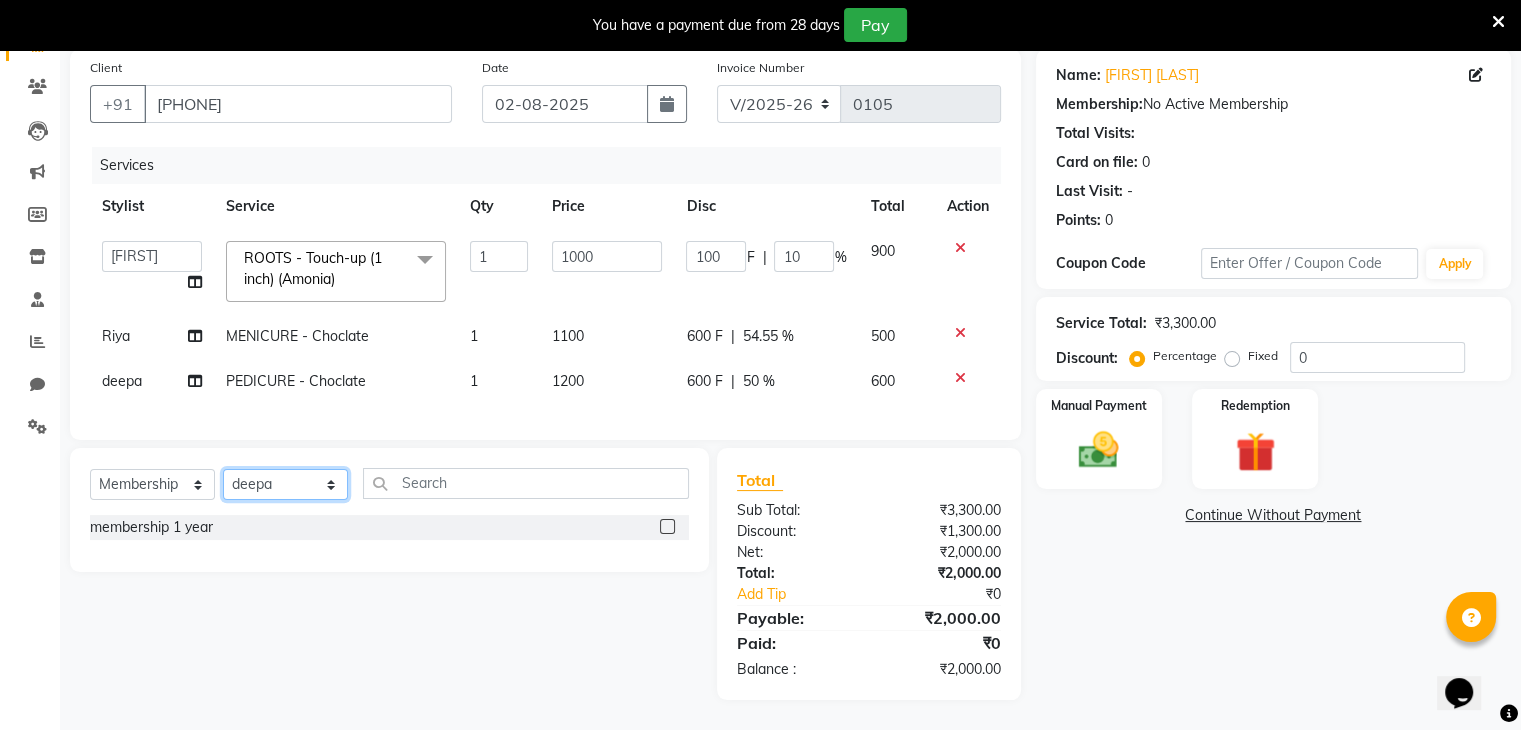 click on "Select Stylist [FIRST] [FIRST] [FIRST] [FIRST] [FIRST] [FIRST] [FIRST] [FIRST]" 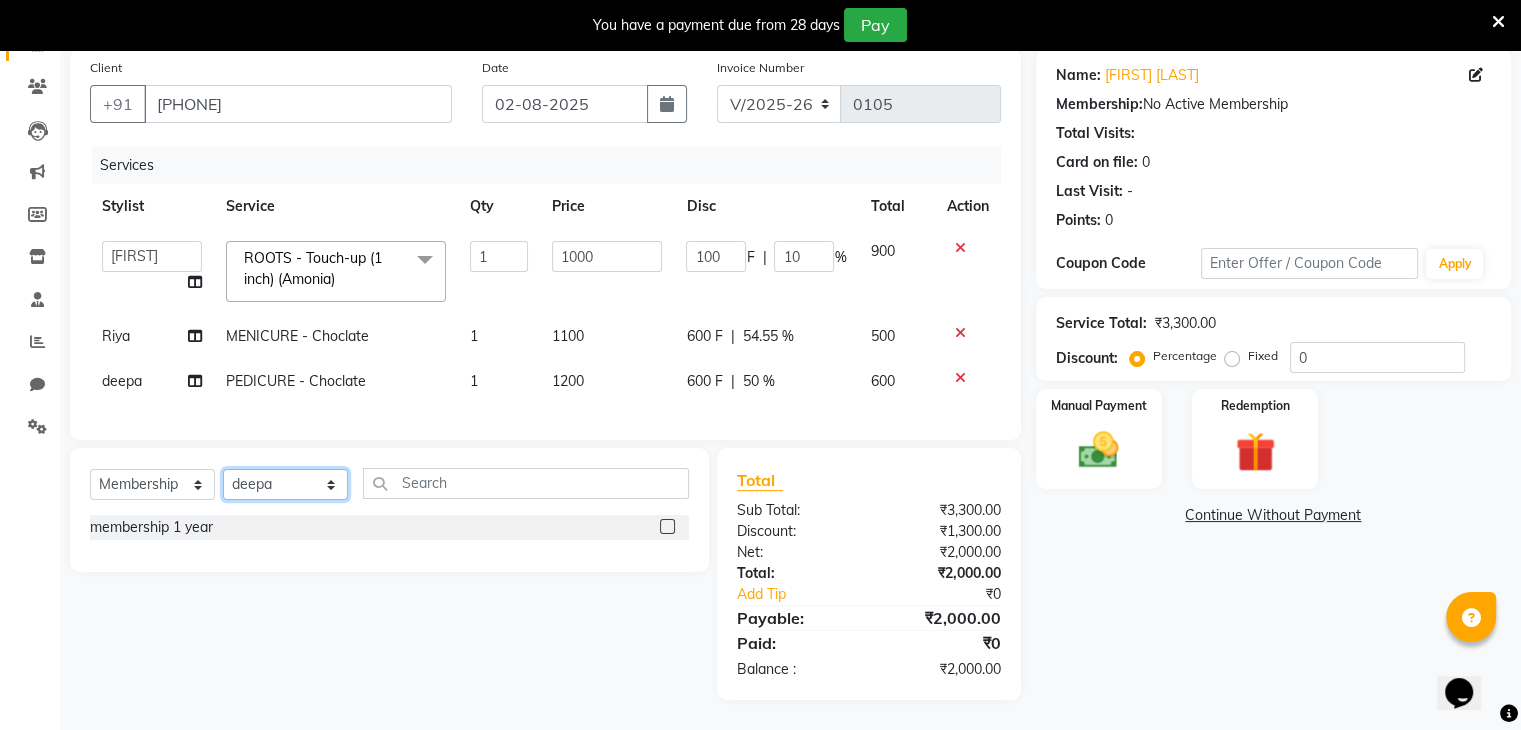 select on "86335" 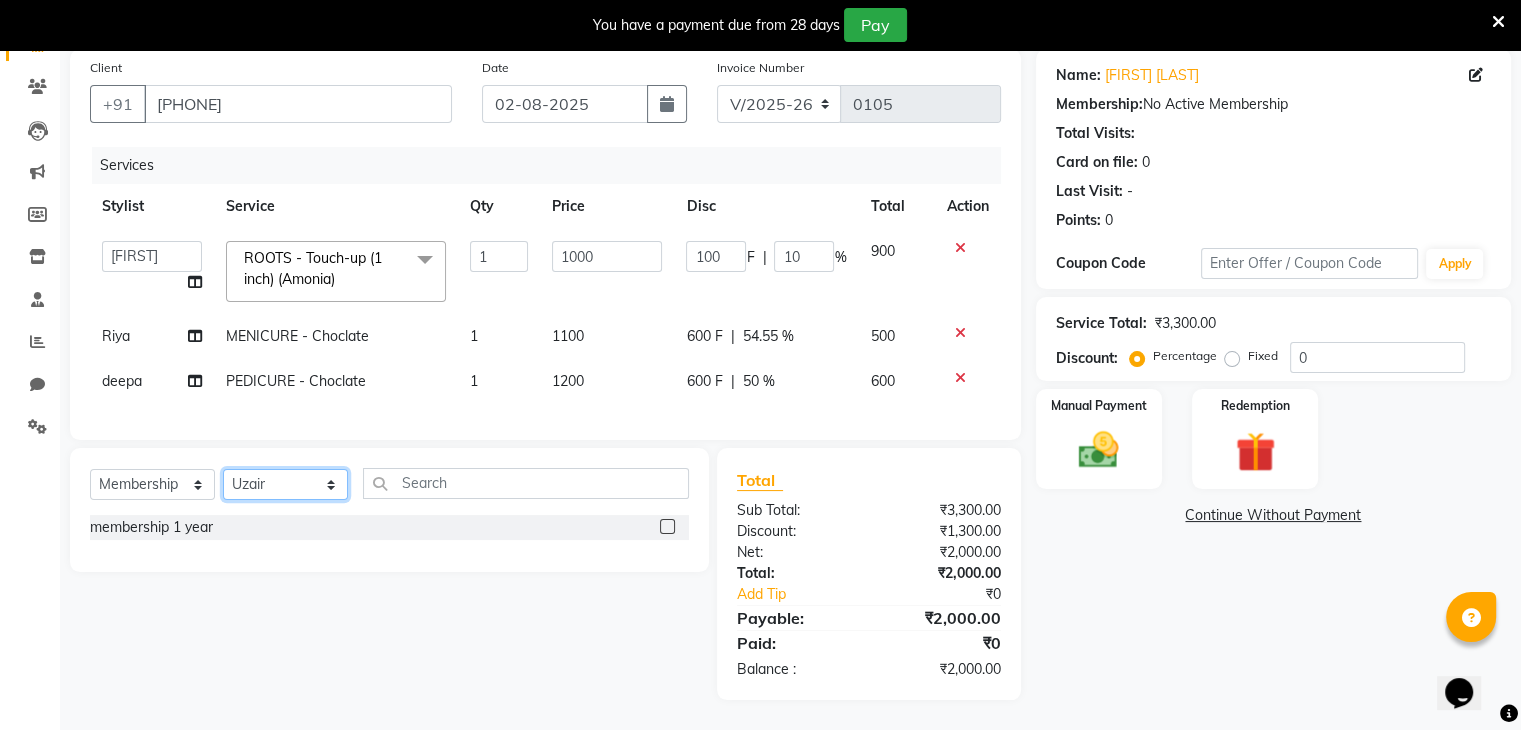 click on "Select Stylist [FIRST] [FIRST] [FIRST] [FIRST] [FIRST] [FIRST] [FIRST] [FIRST]" 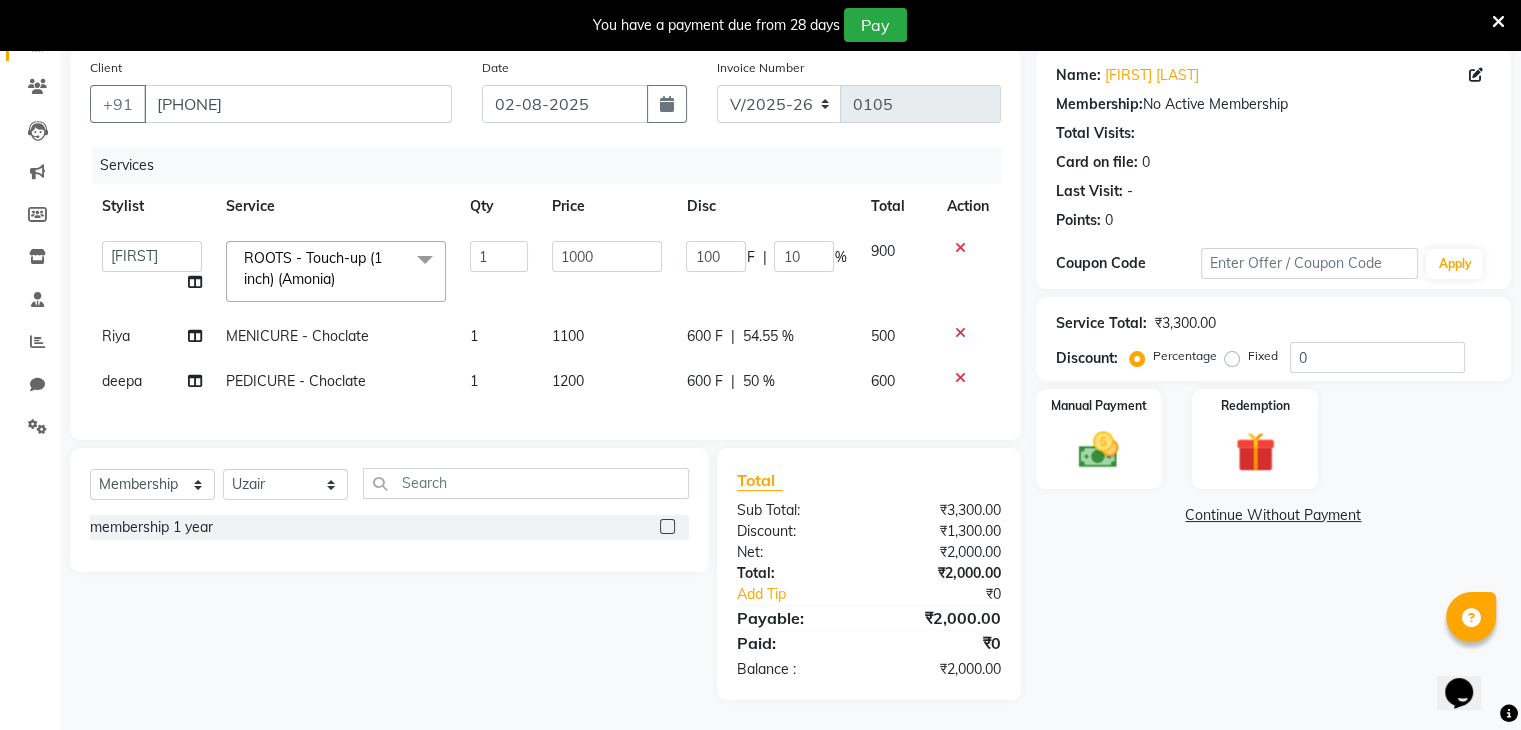 click 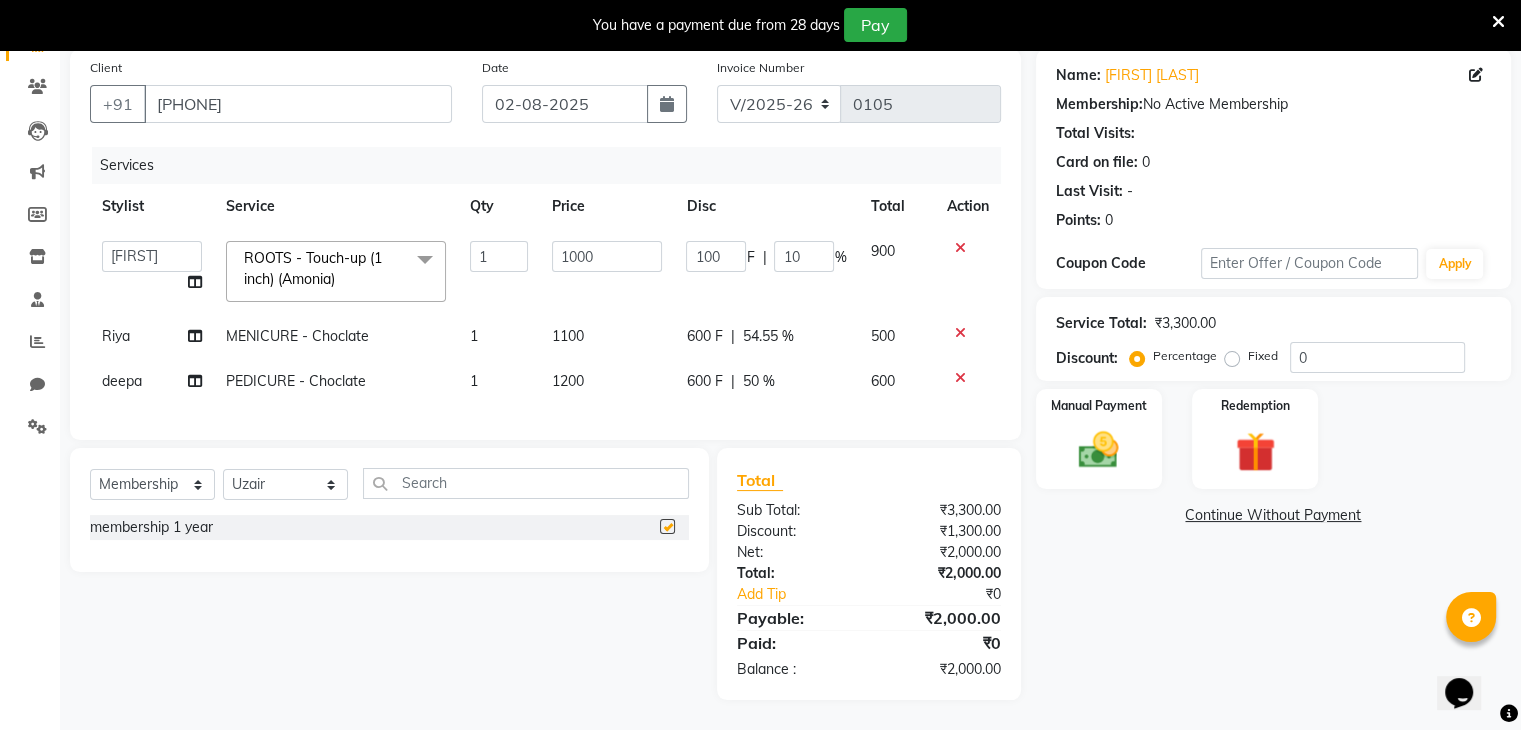 select on "select" 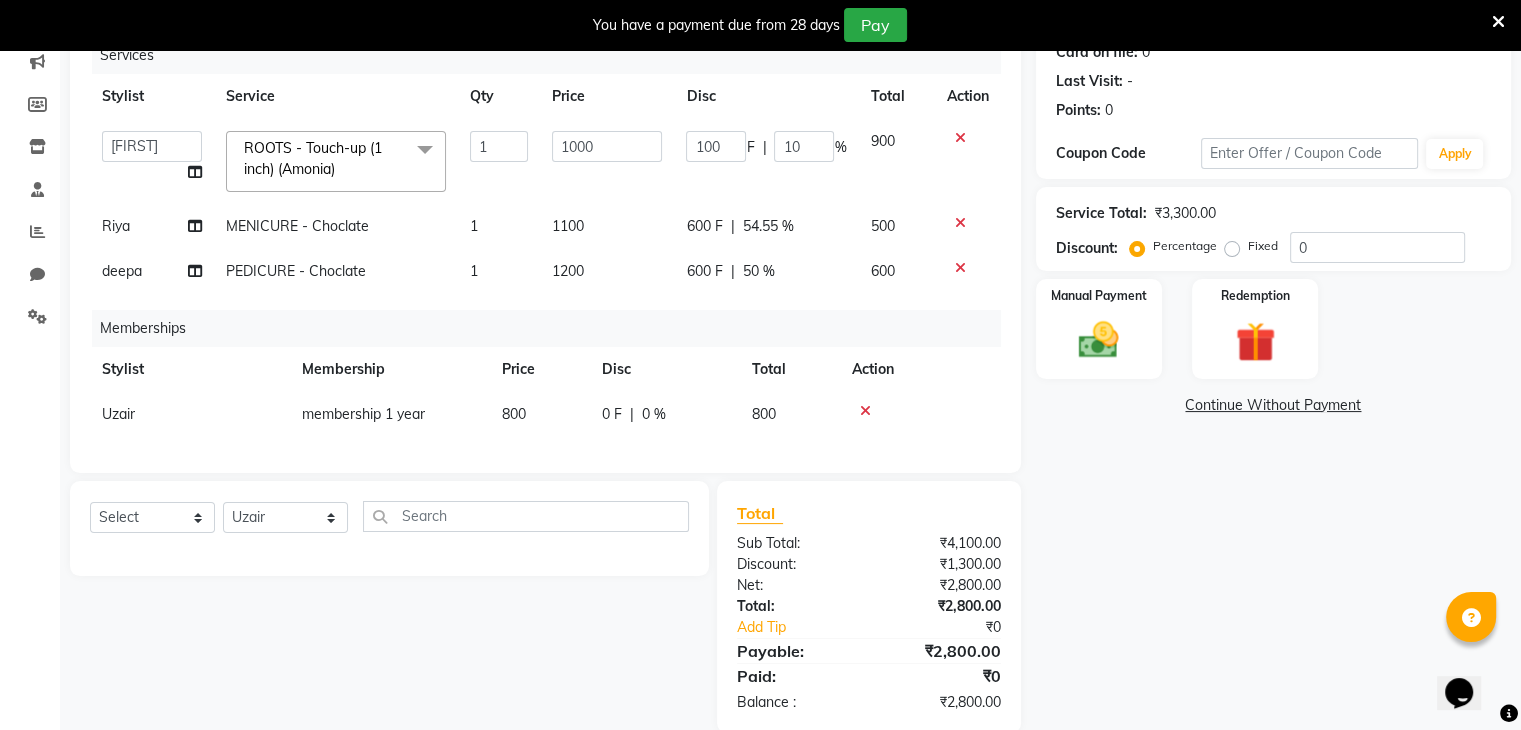 scroll, scrollTop: 309, scrollLeft: 0, axis: vertical 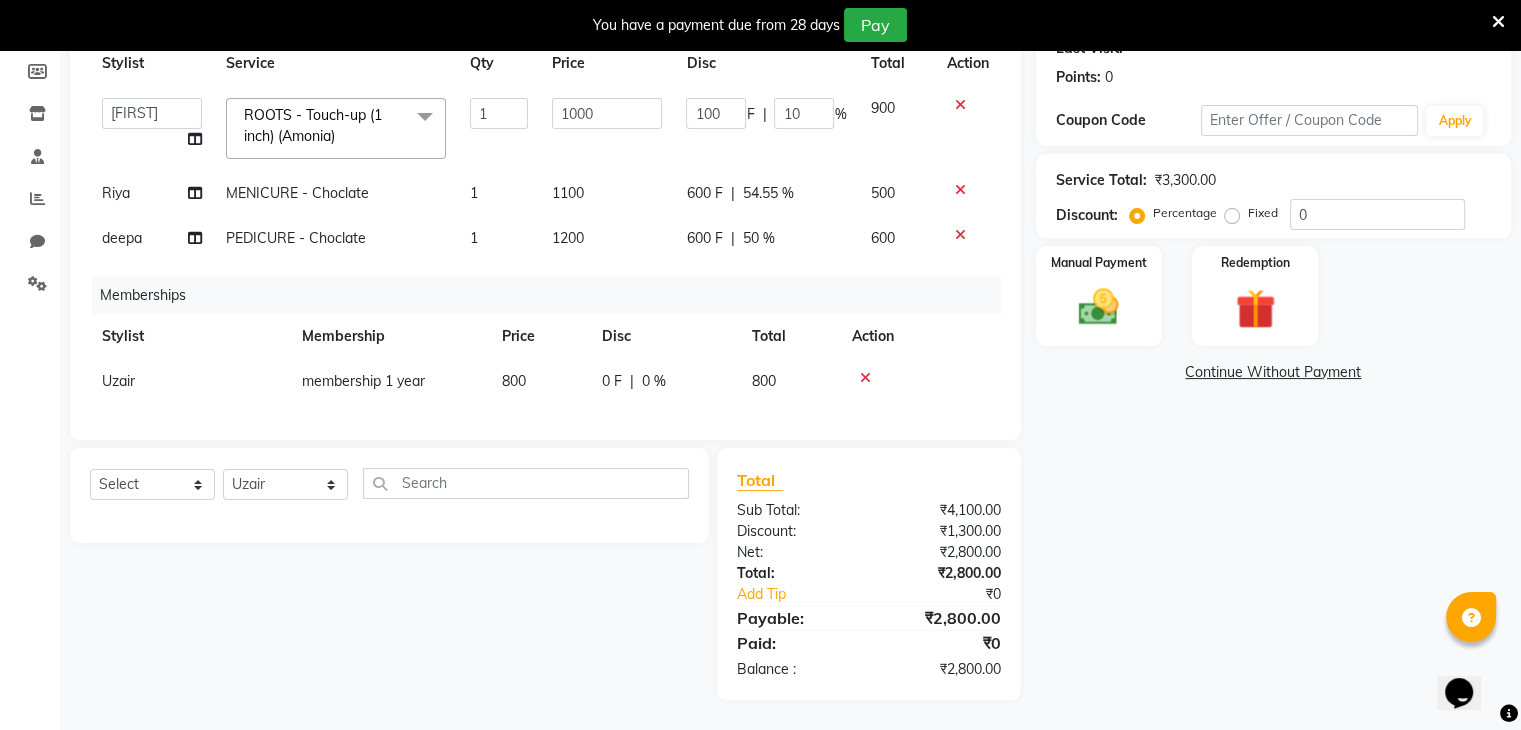 click on "0 F" 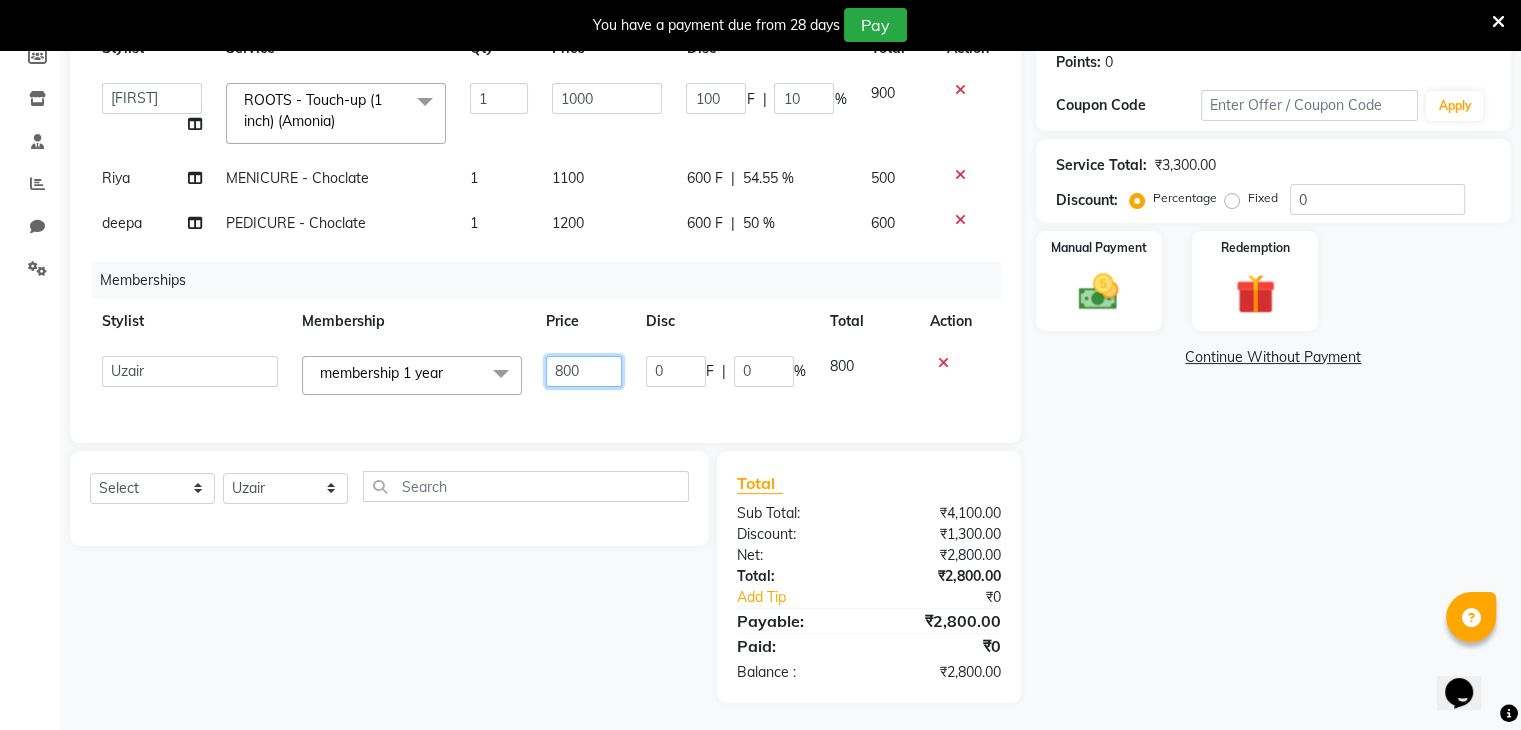 click on "800" 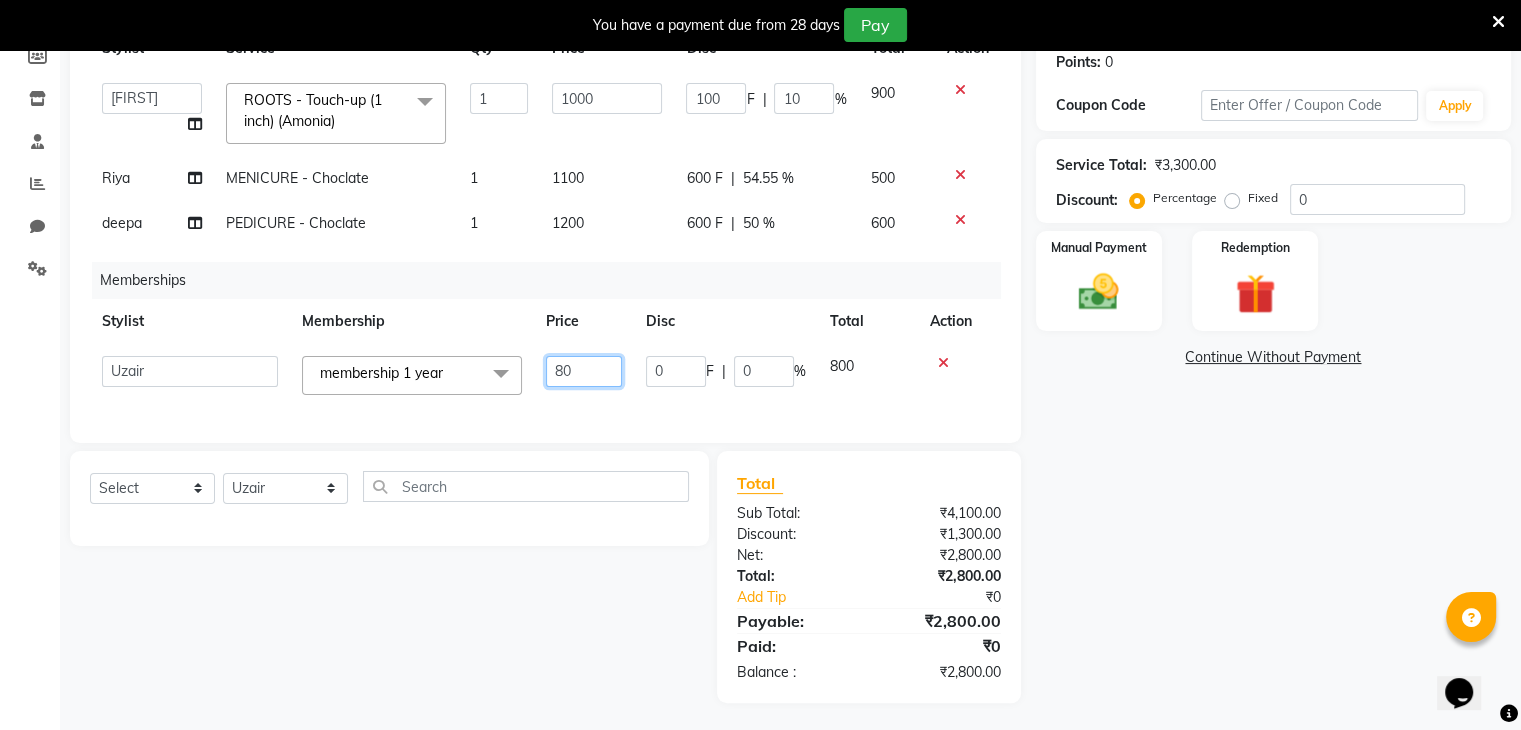 type on "8" 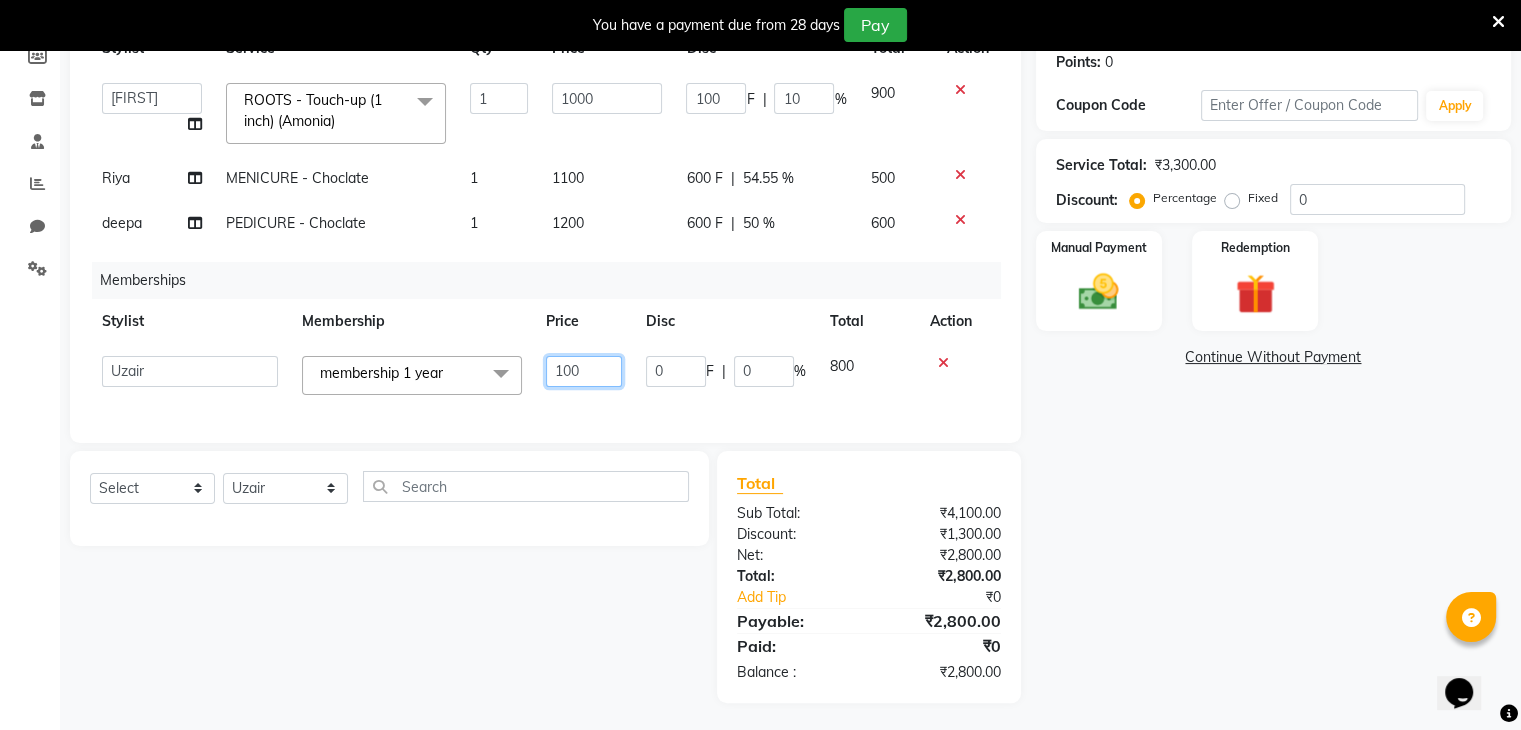 type on "1000" 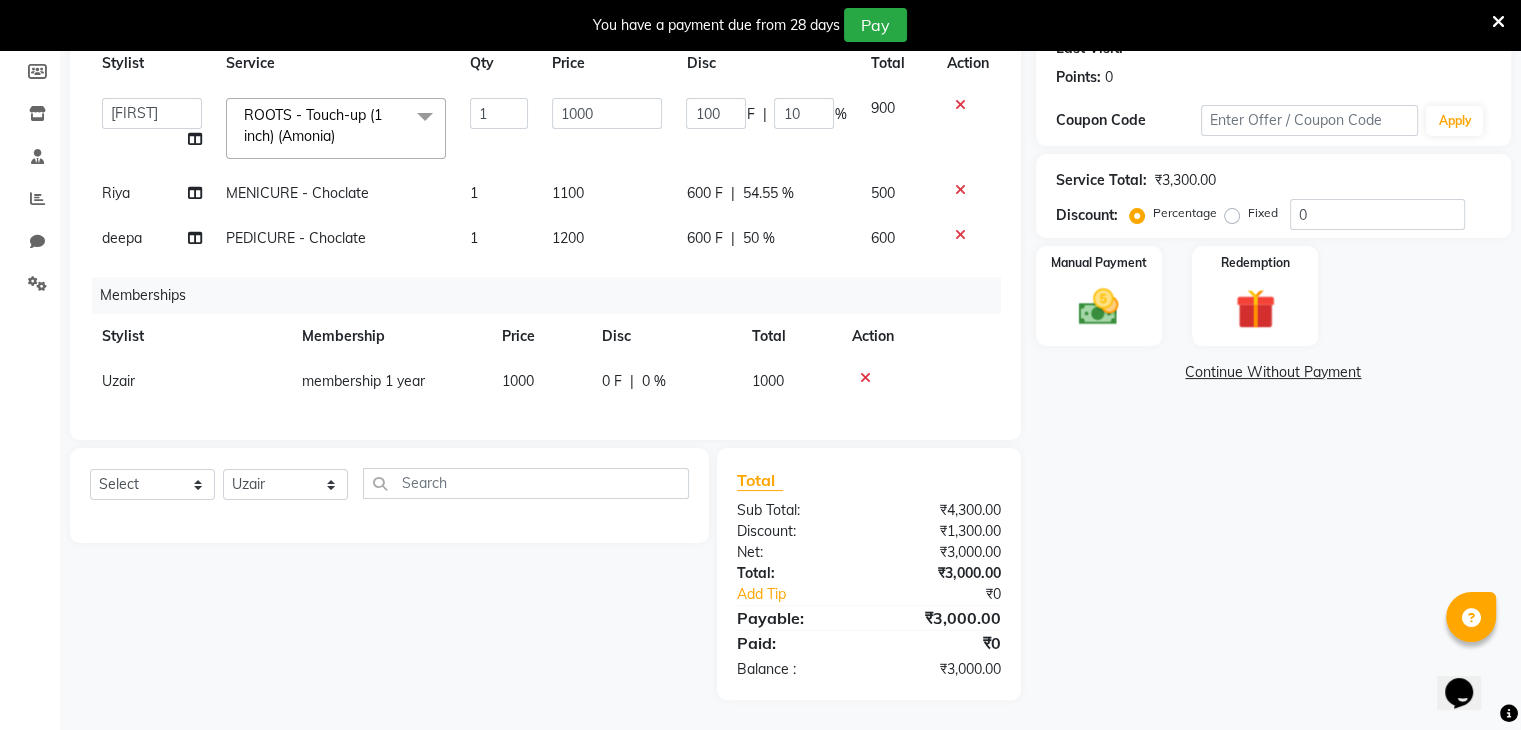 click on "0 %" 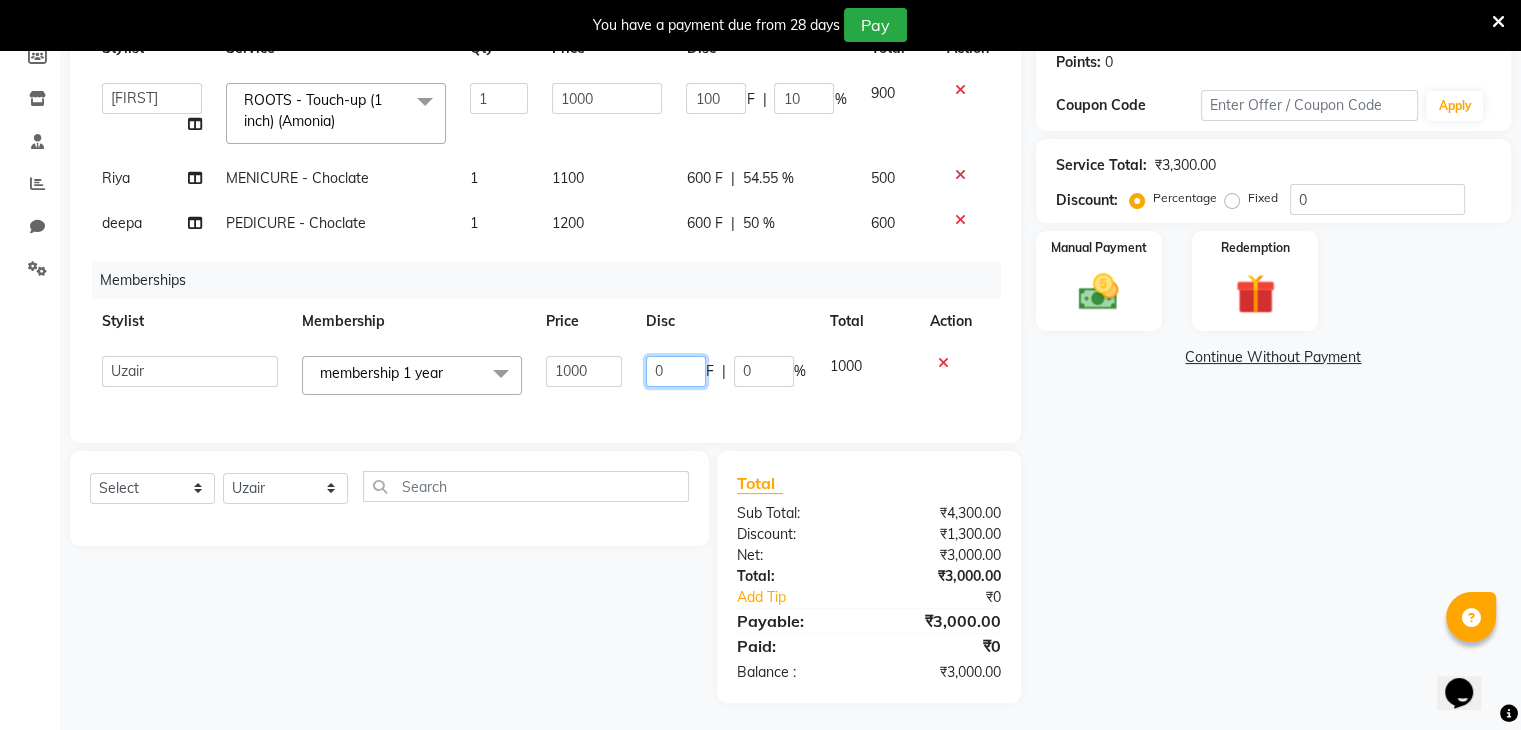 click on "0" 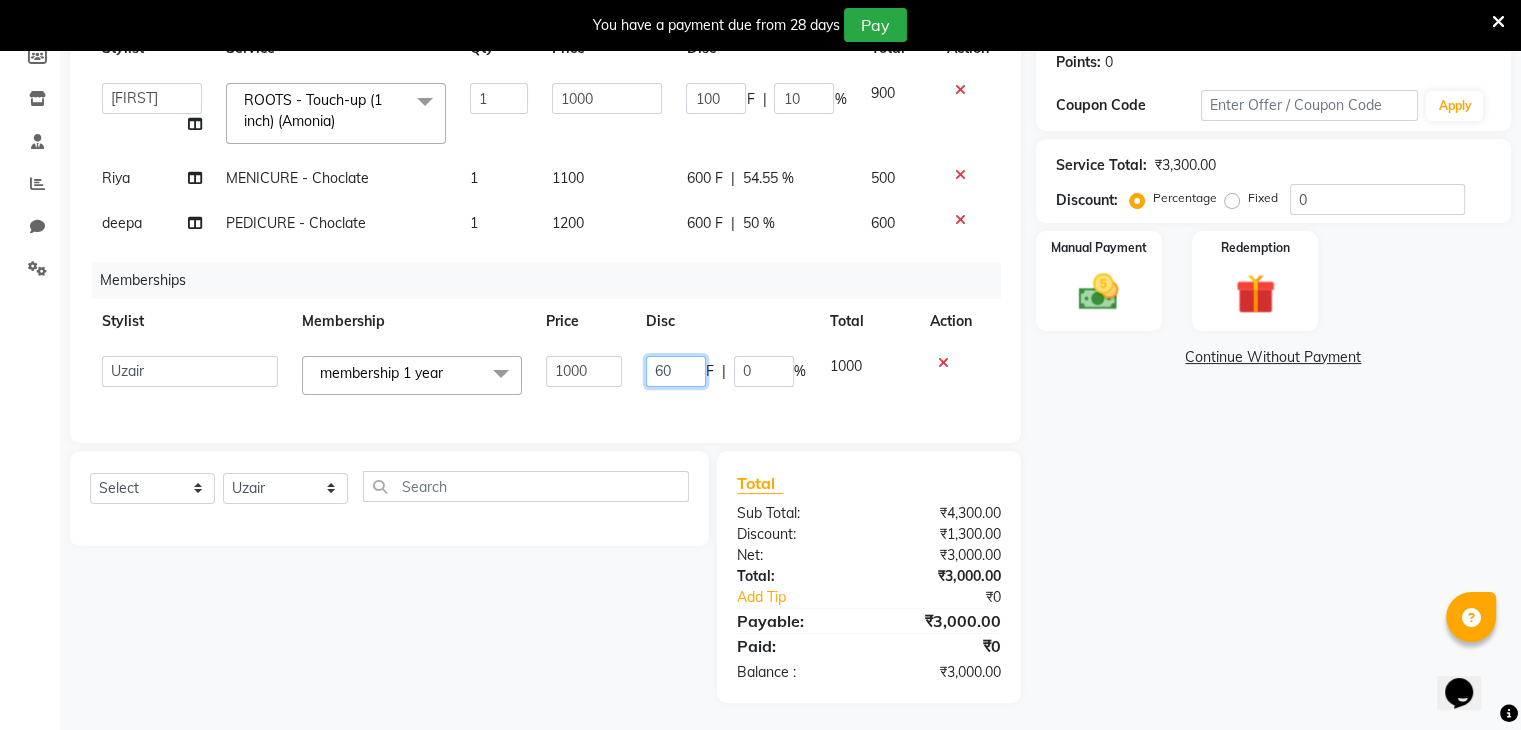 type on "600" 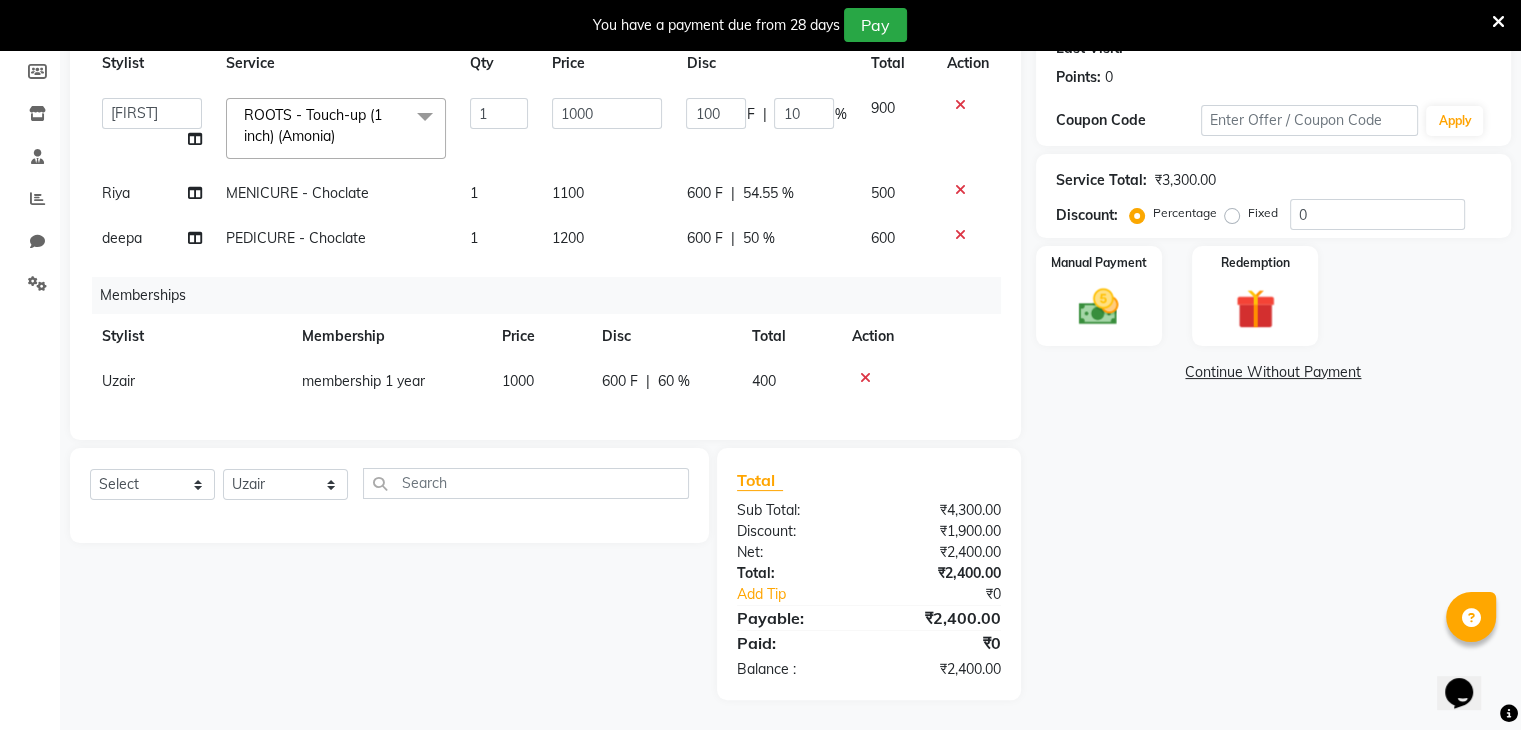 click on "600 F" 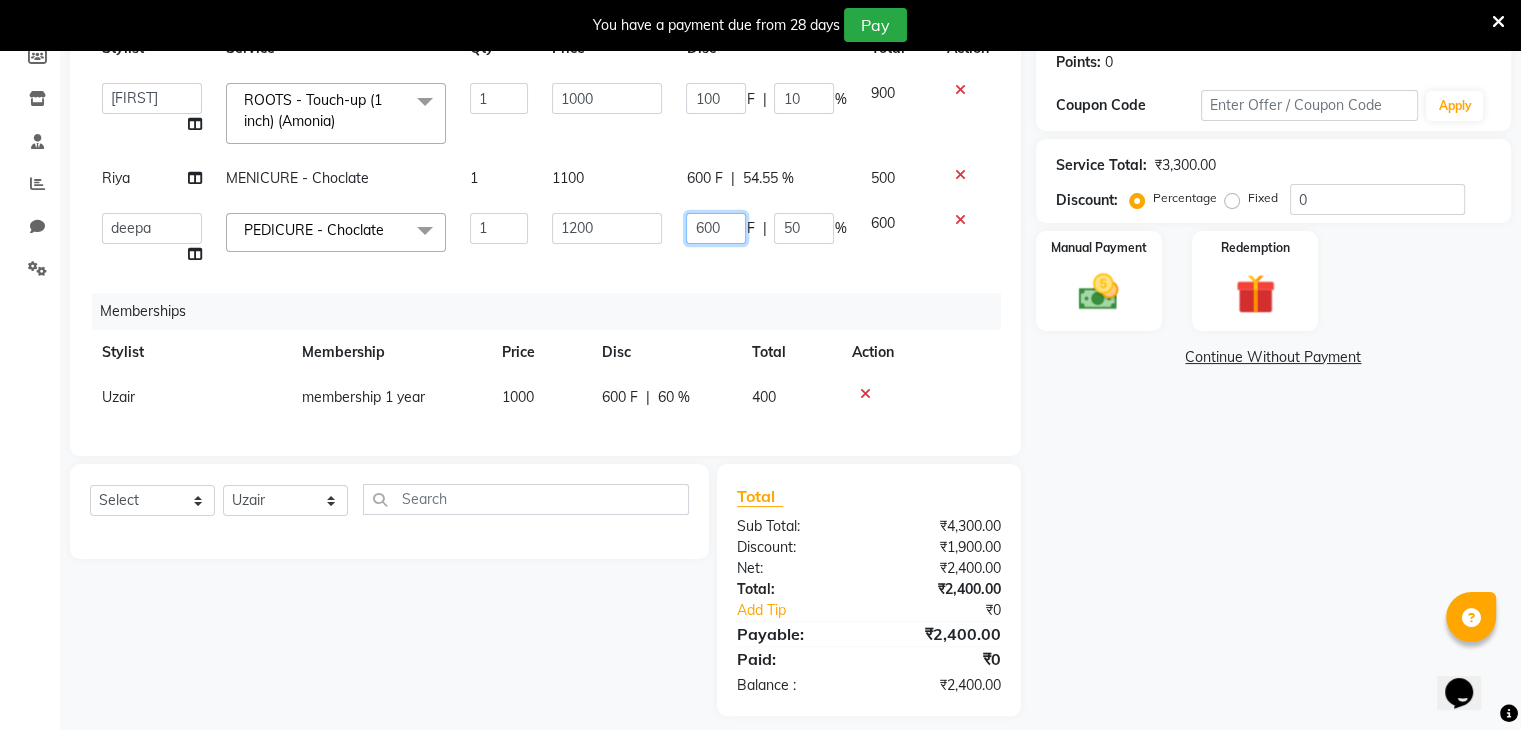 click on "600" 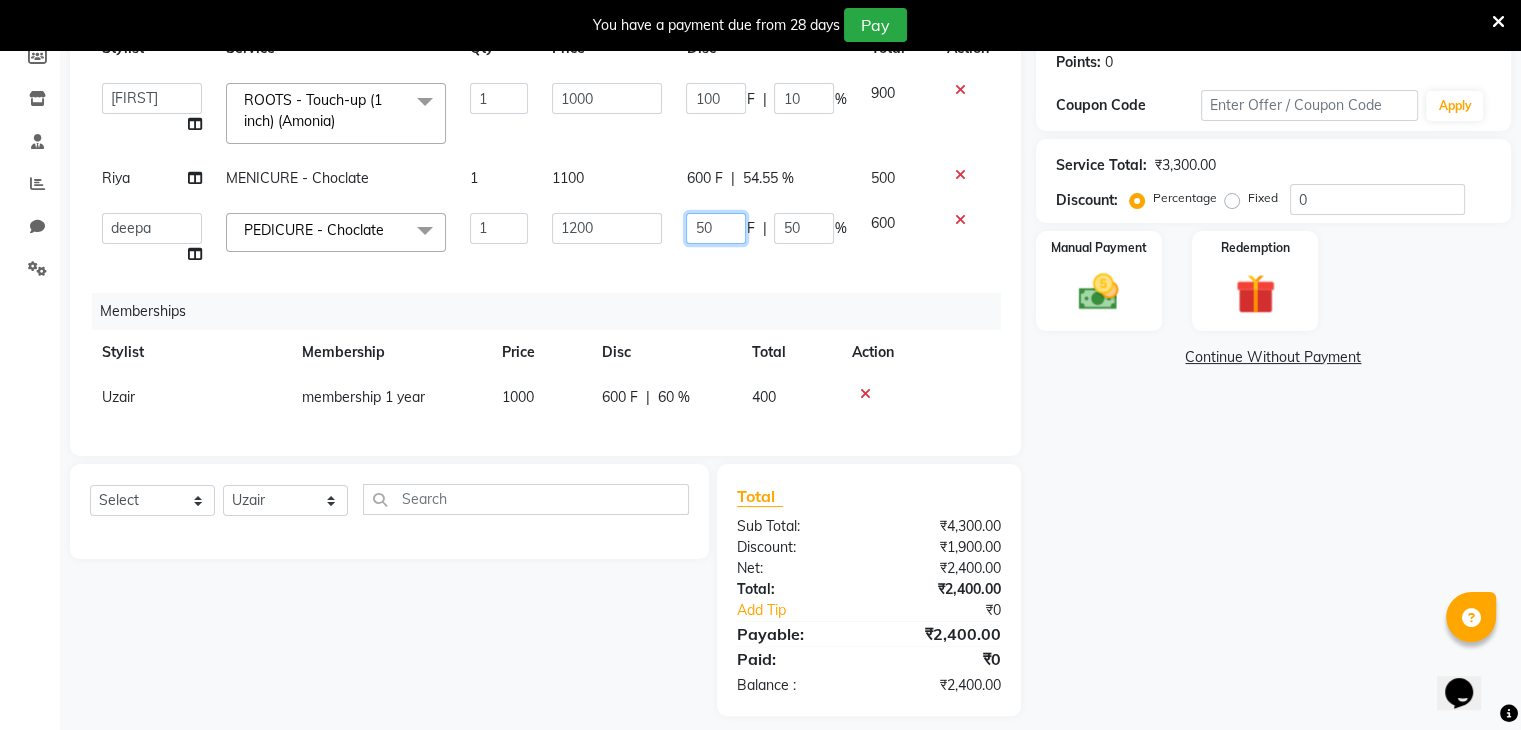 type on "500" 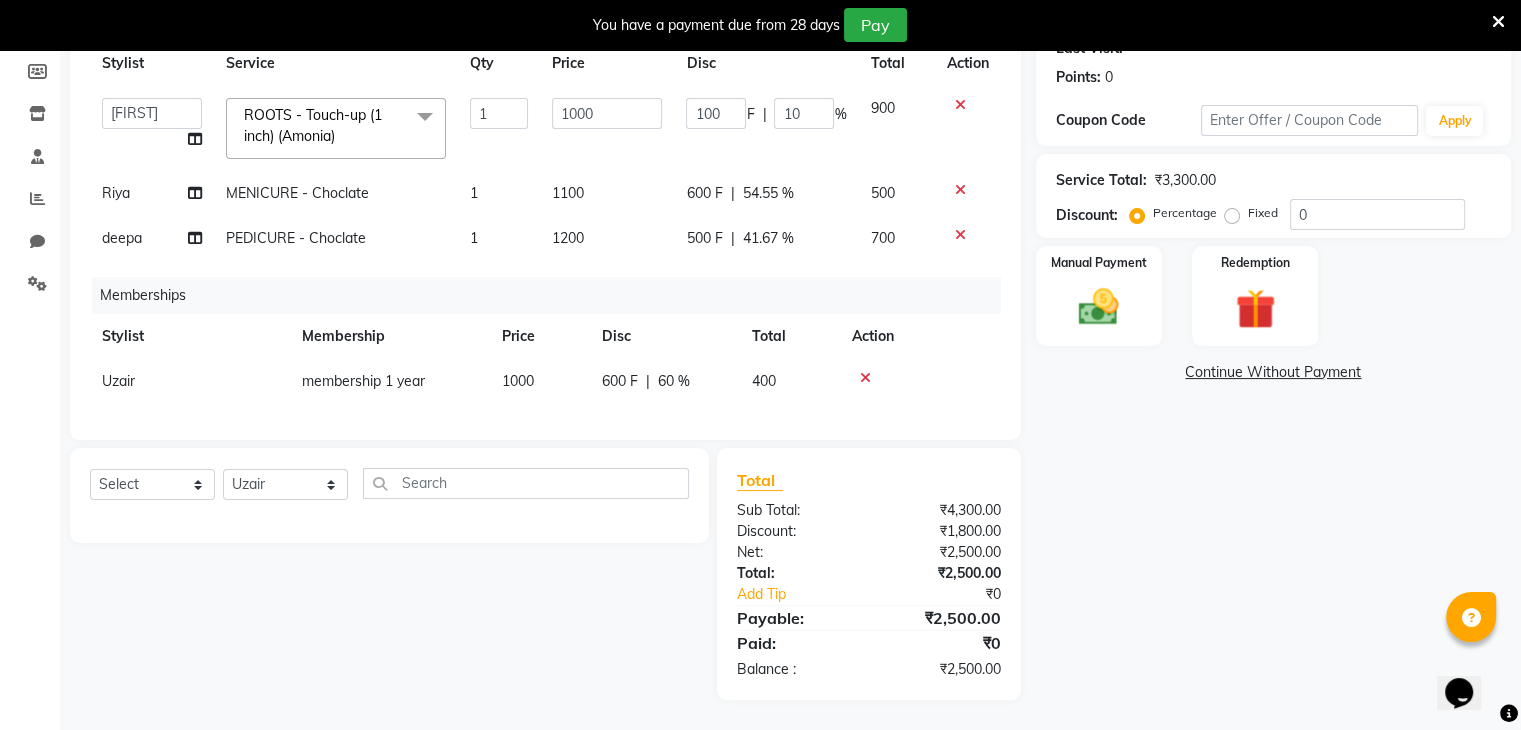 click on "Services Stylist Service Qty Price Disc Total Action  [FIRST], [FIRST], [FIRST], [FIRST], [FIRST], [FIRST], [FIRST], [FIRST]" 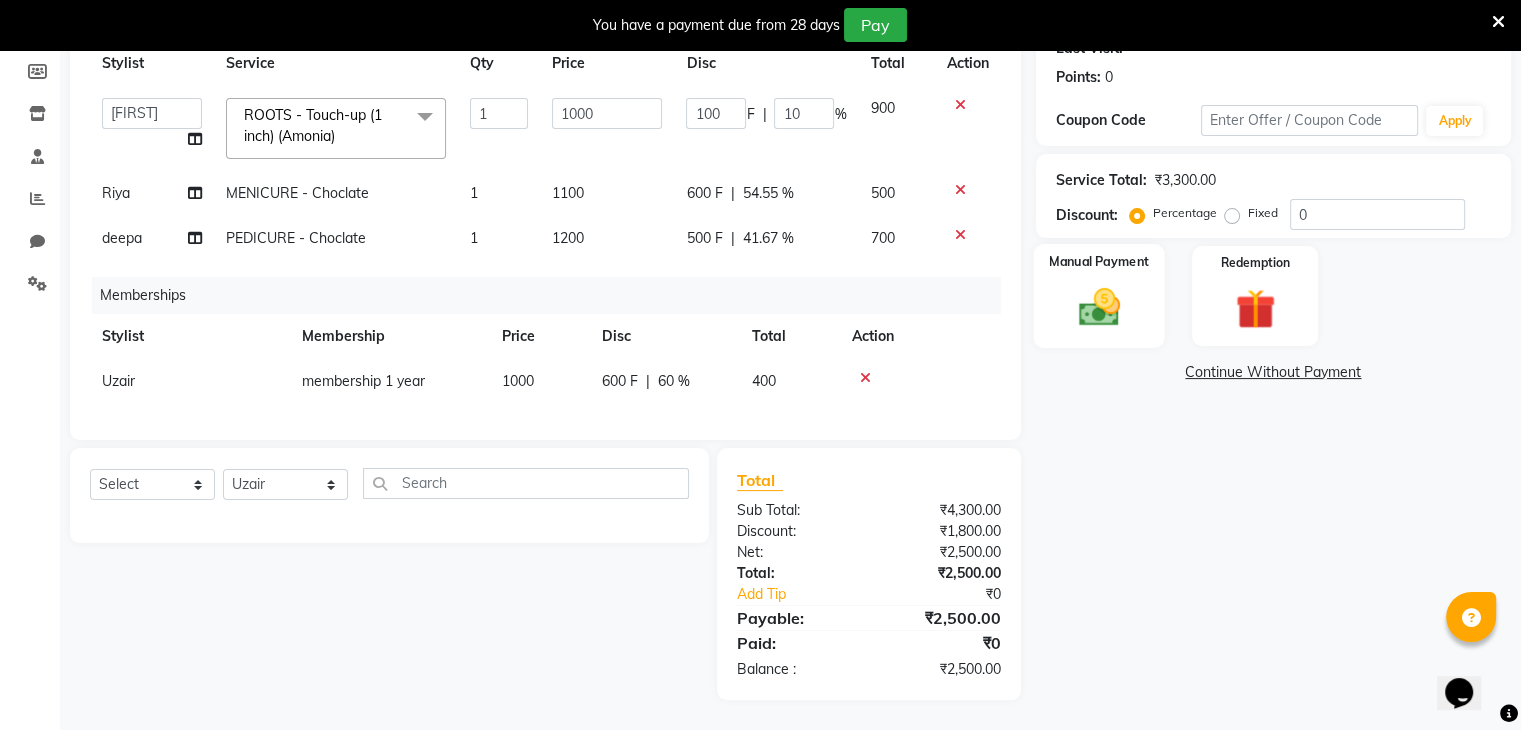 click 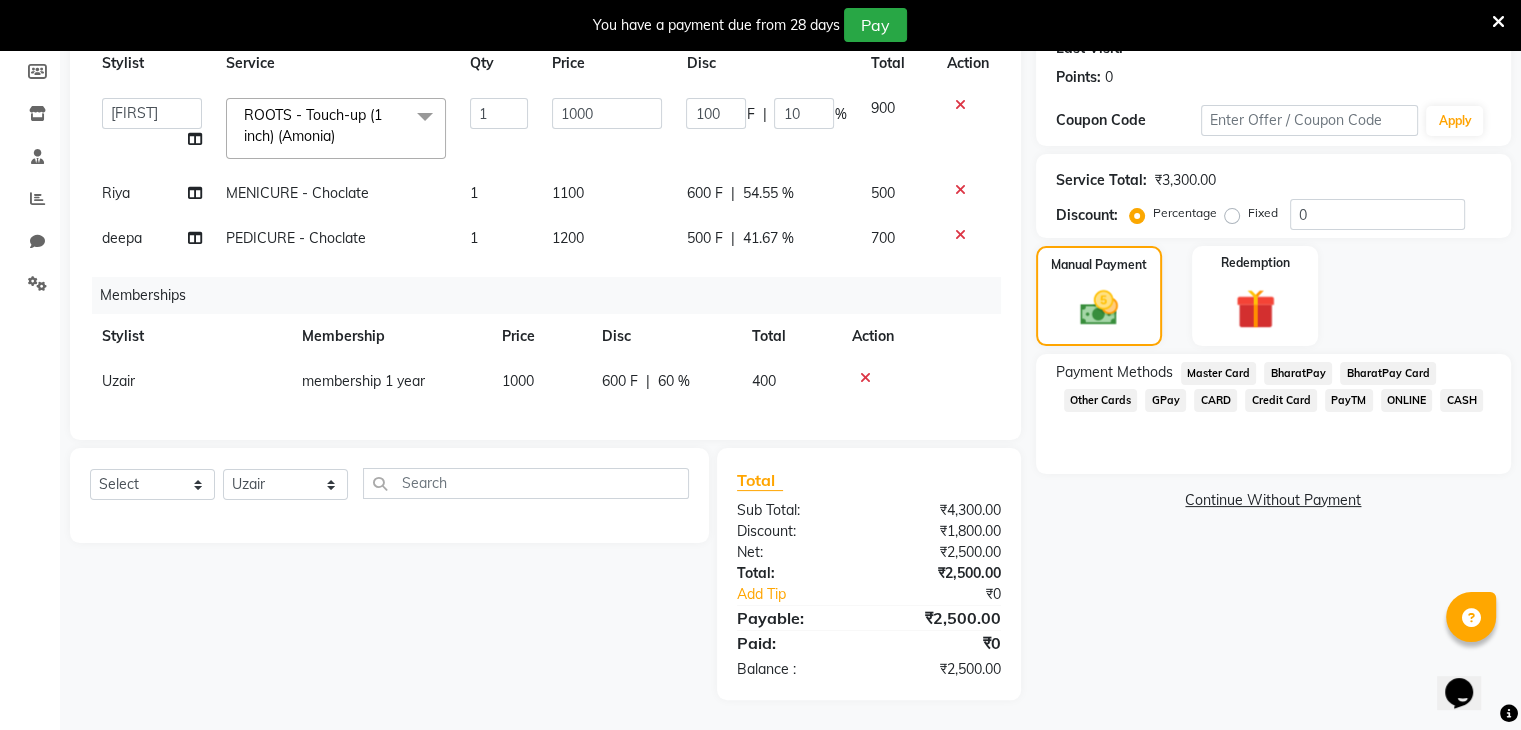 click on "ONLINE" 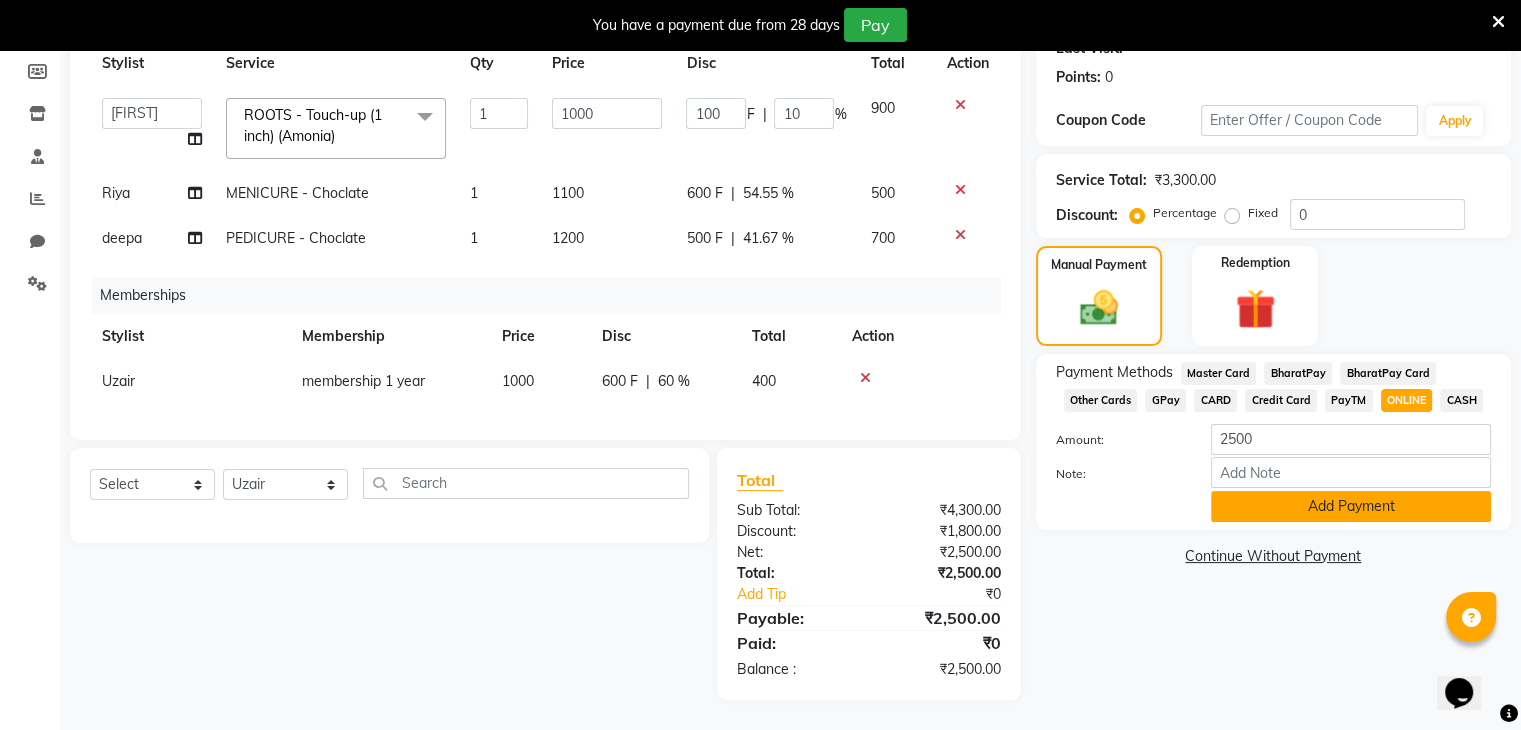 click on "Add Payment" 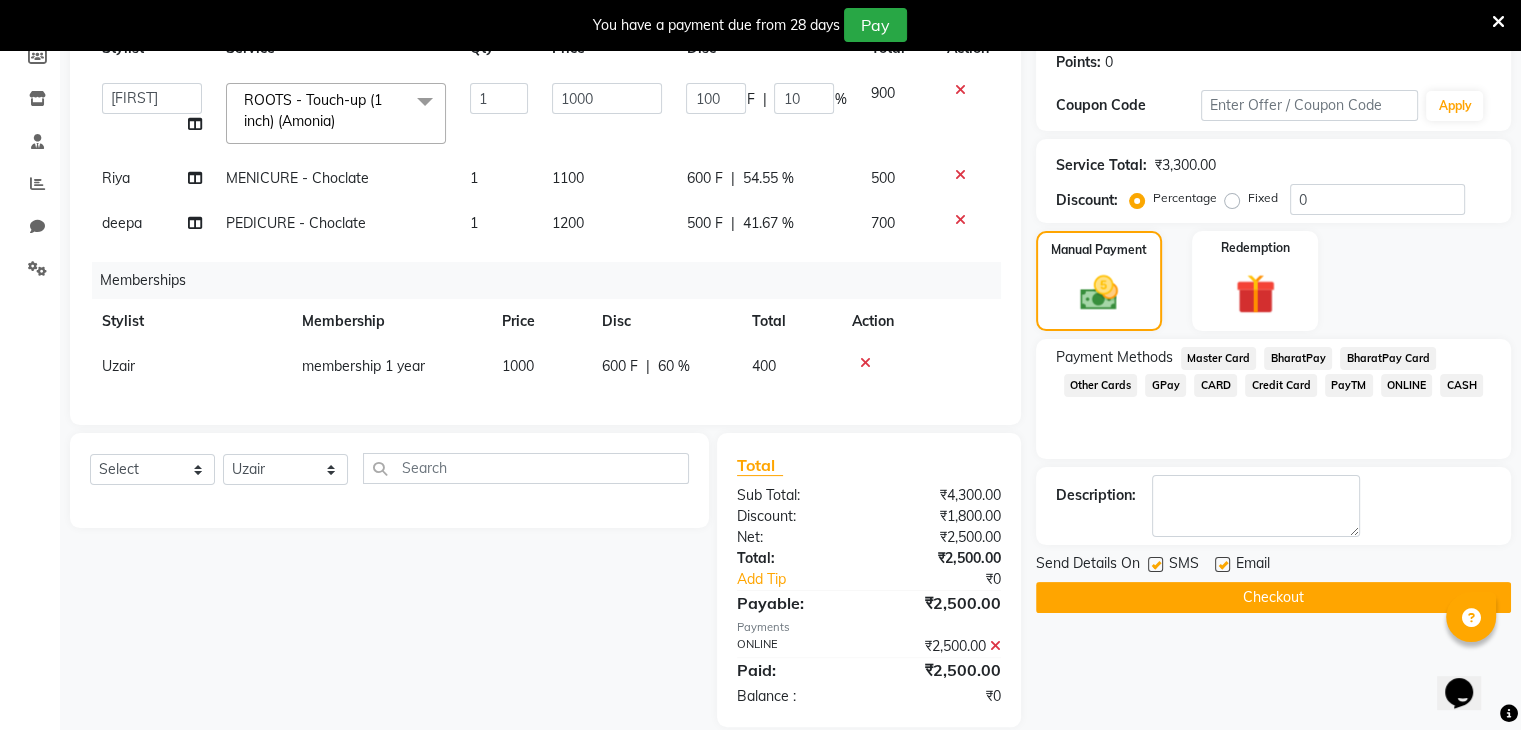 scroll, scrollTop: 351, scrollLeft: 0, axis: vertical 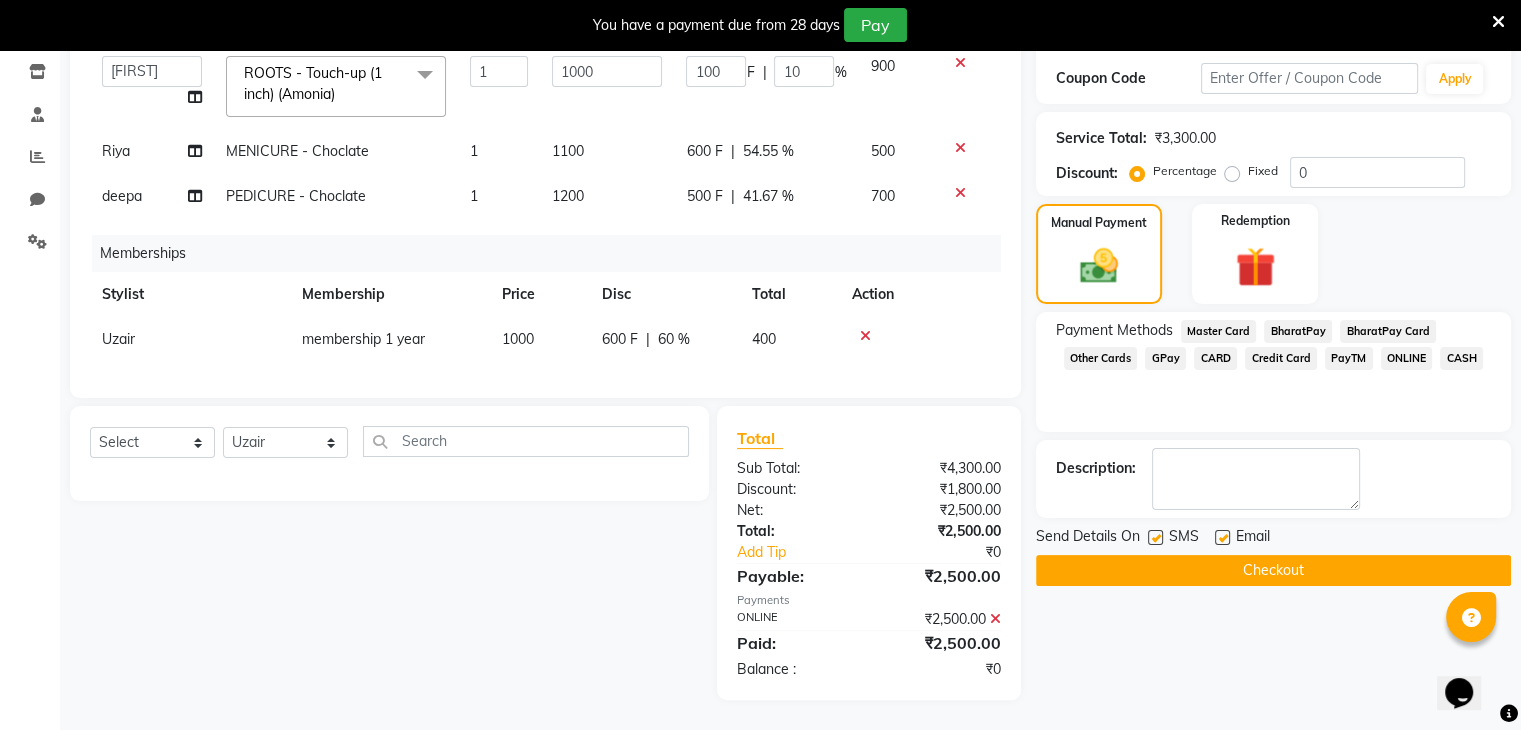click on "Checkout" 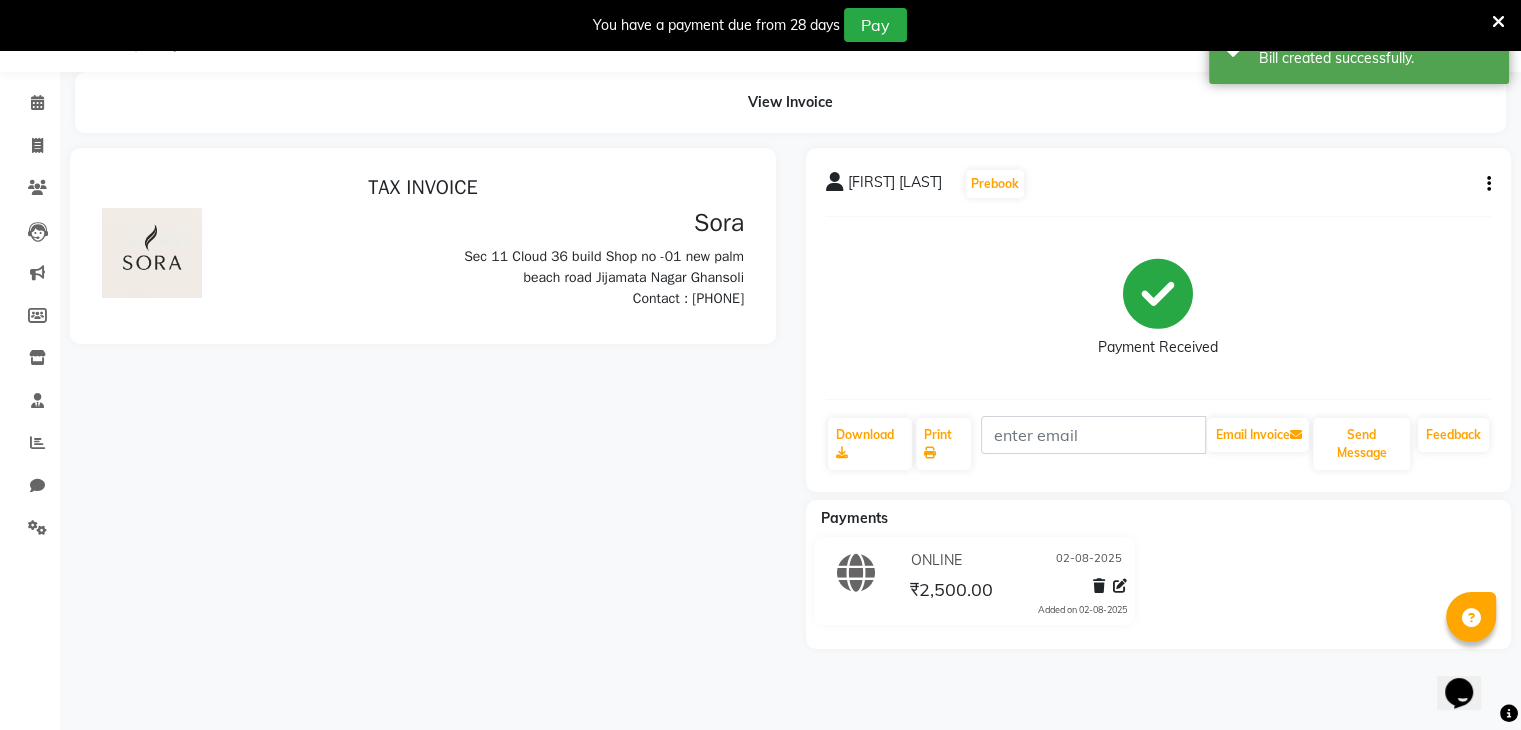scroll, scrollTop: 0, scrollLeft: 0, axis: both 